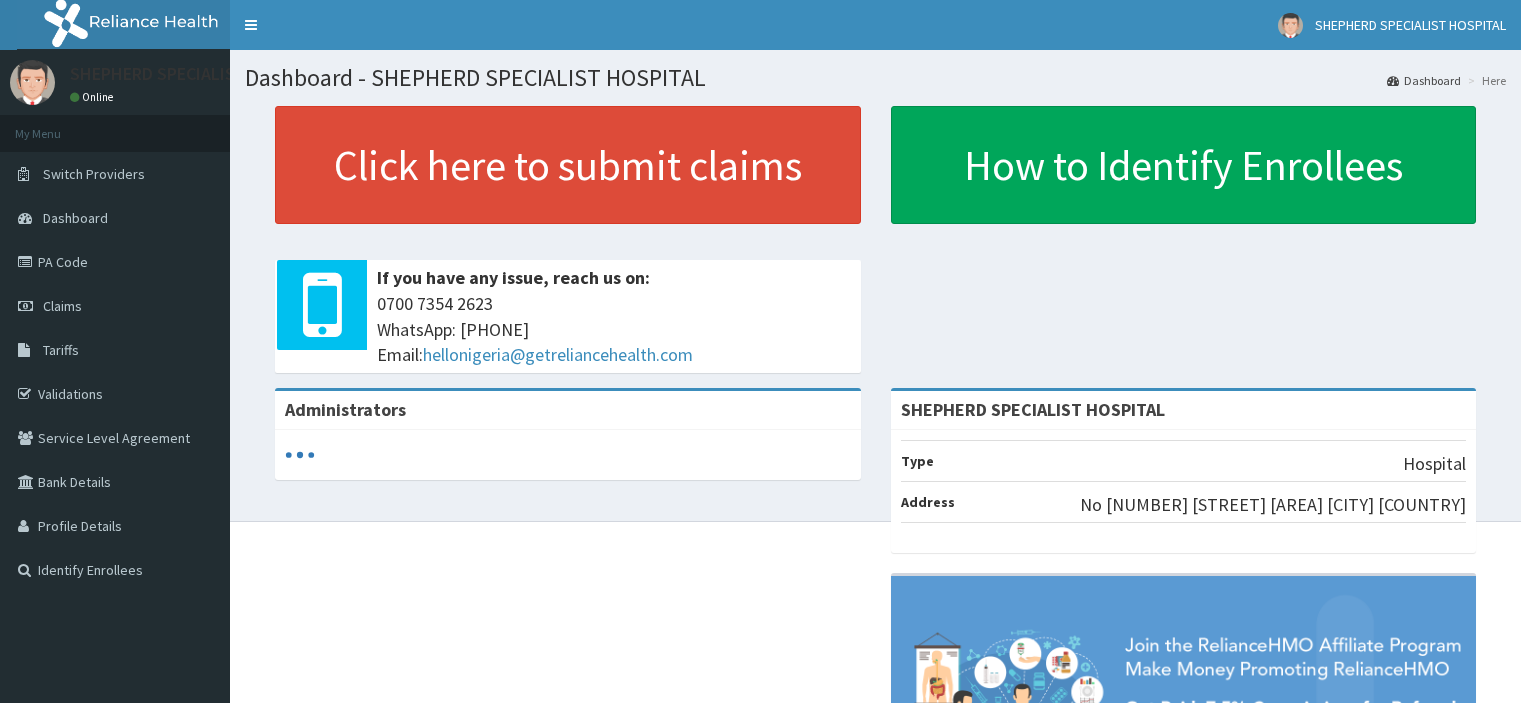scroll, scrollTop: 0, scrollLeft: 0, axis: both 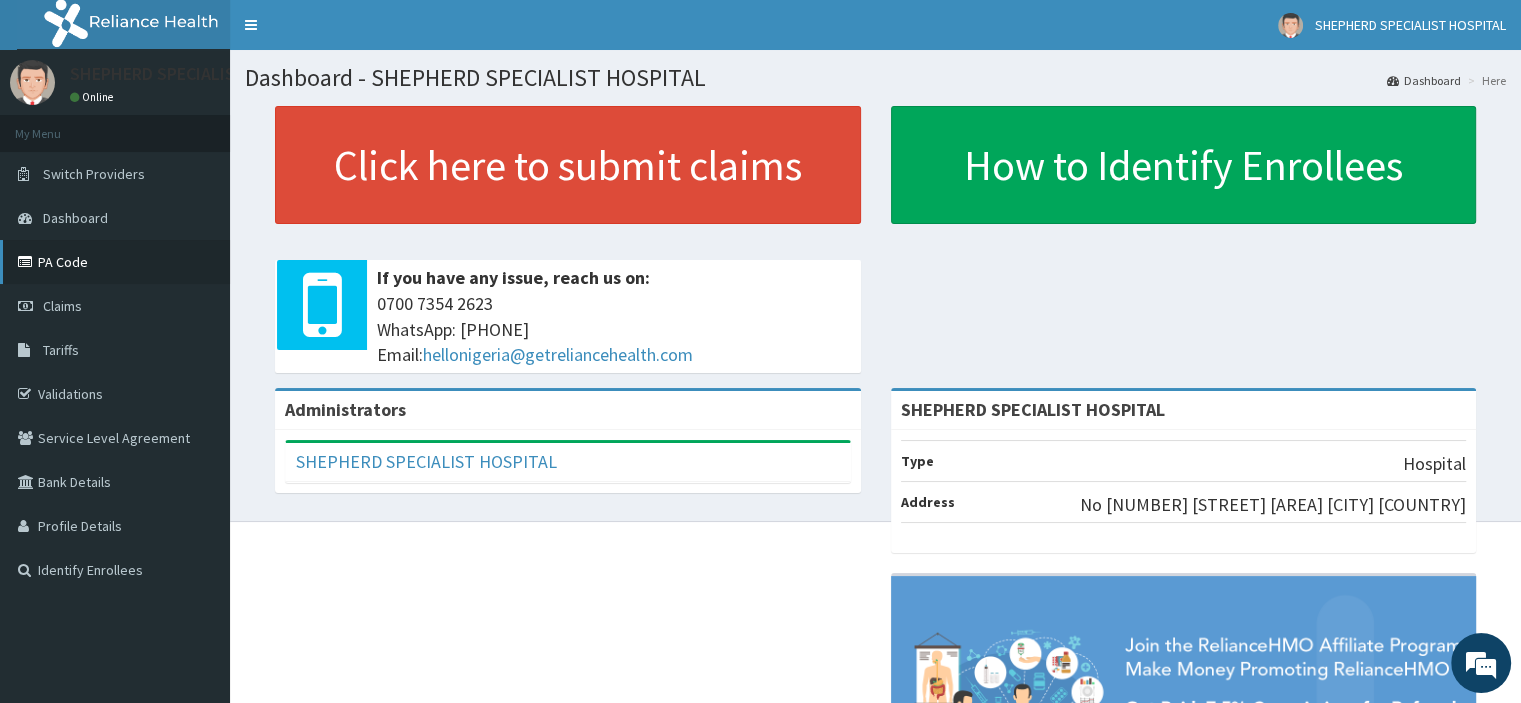 click on "PA Code" at bounding box center [115, 262] 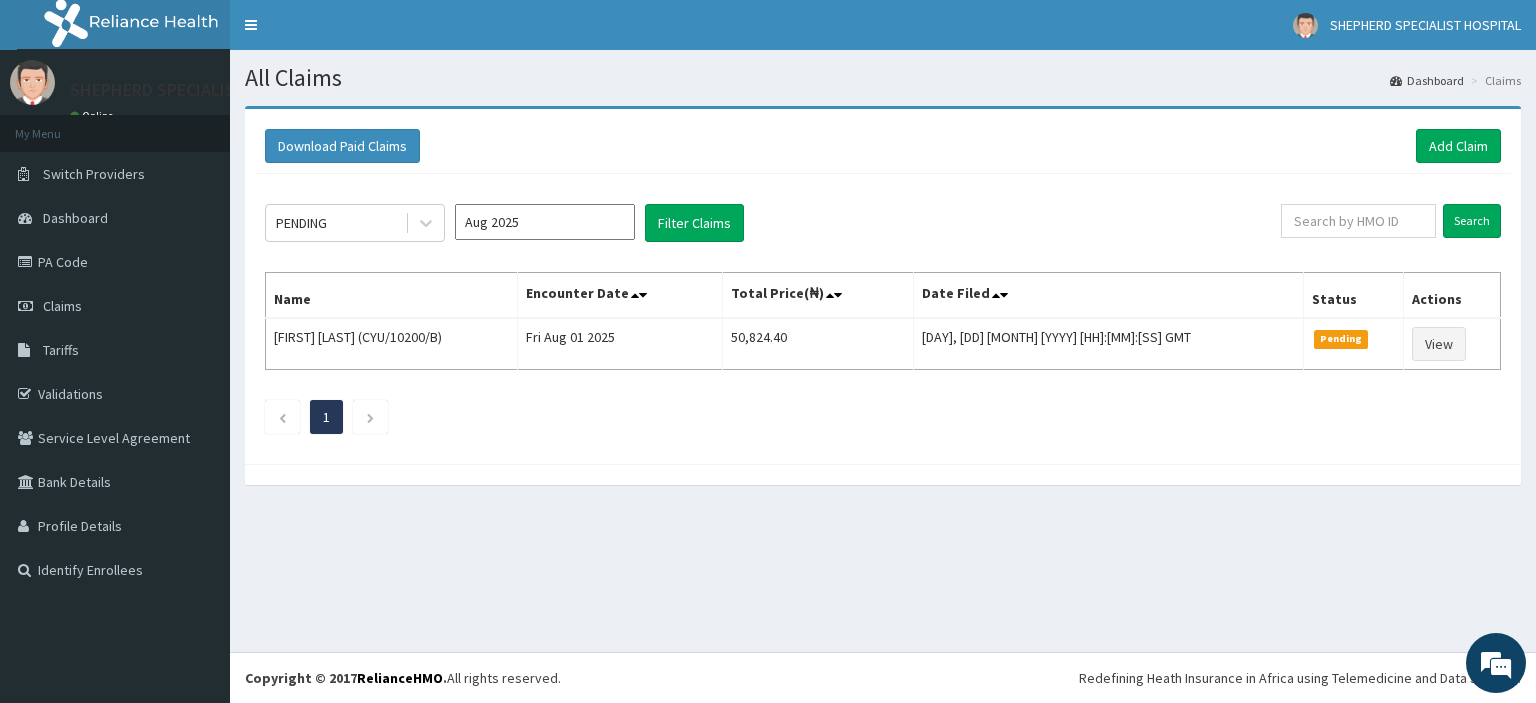 scroll, scrollTop: 0, scrollLeft: 0, axis: both 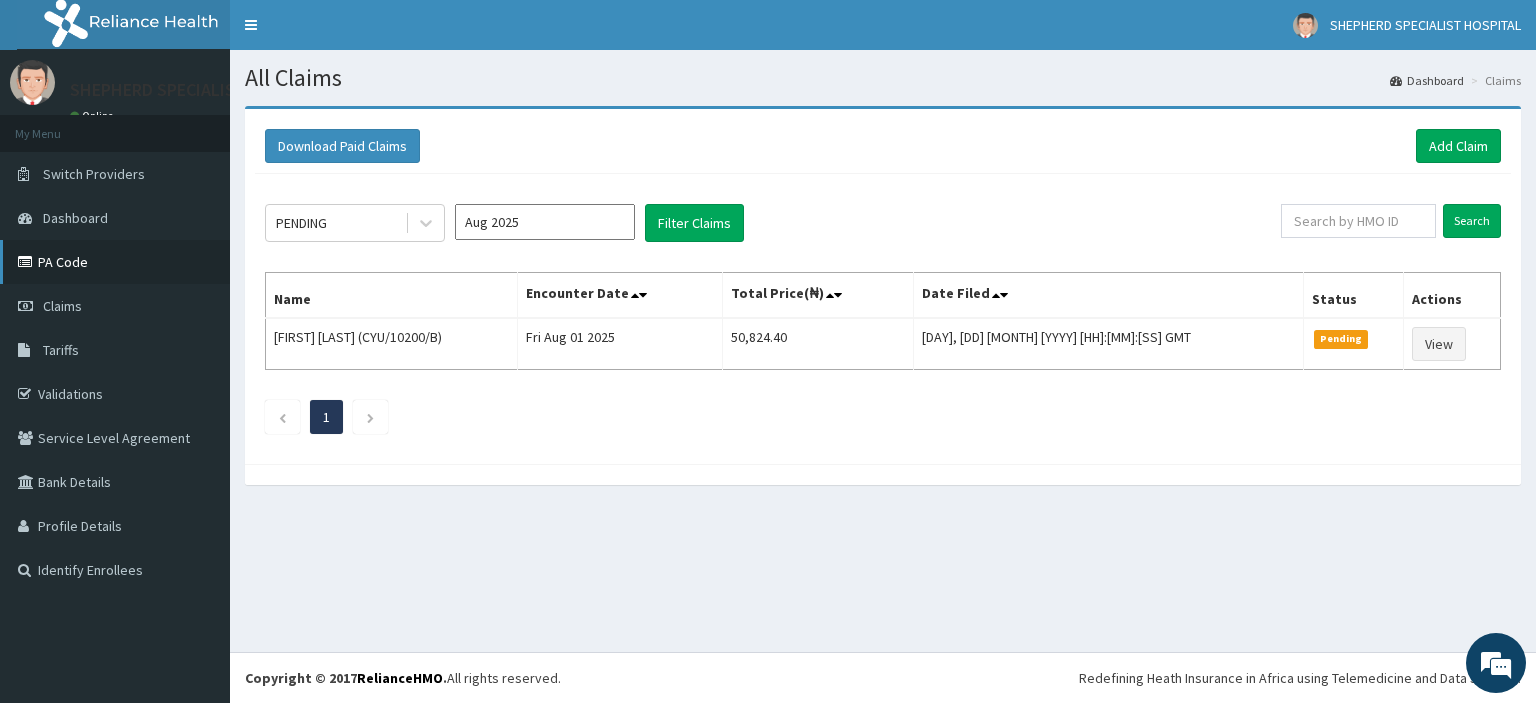 click on "PA Code" at bounding box center [115, 262] 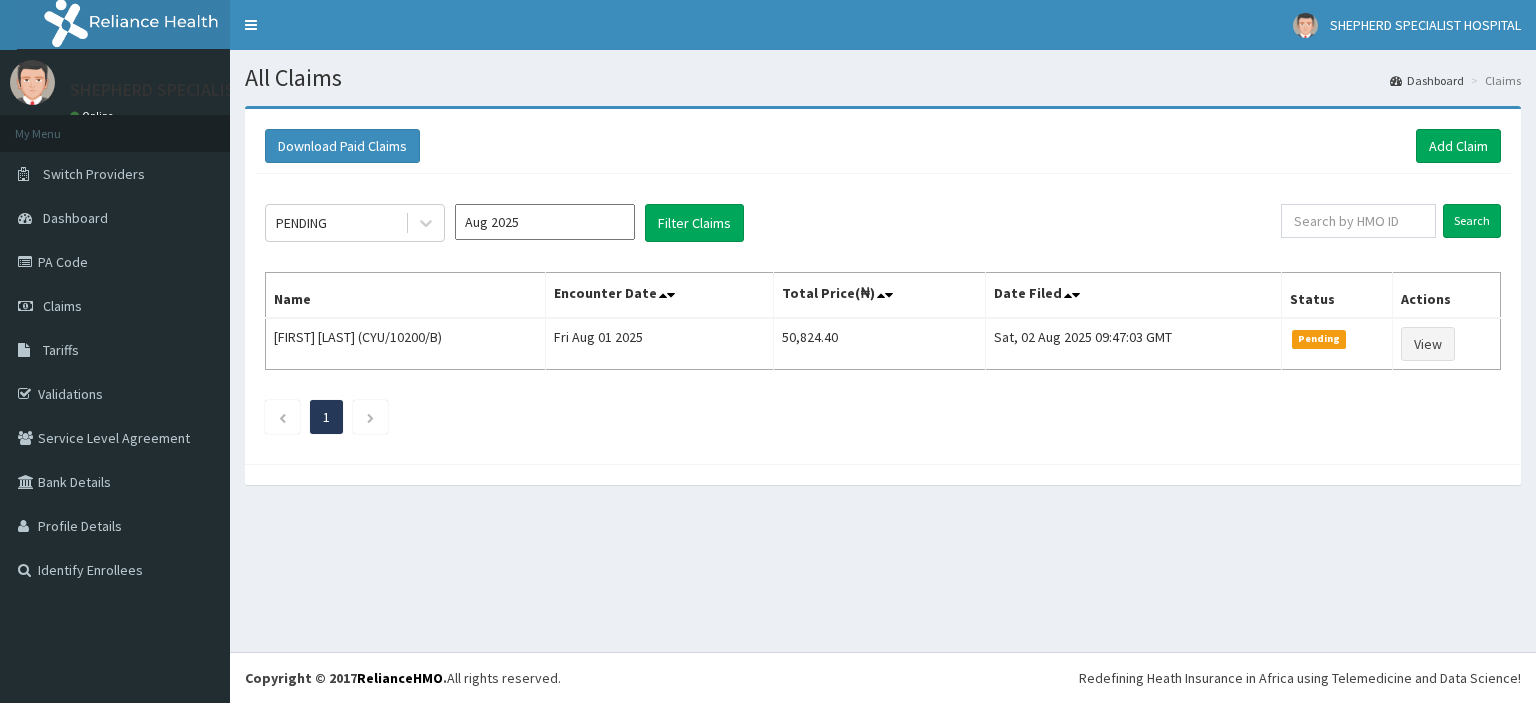 scroll, scrollTop: 0, scrollLeft: 0, axis: both 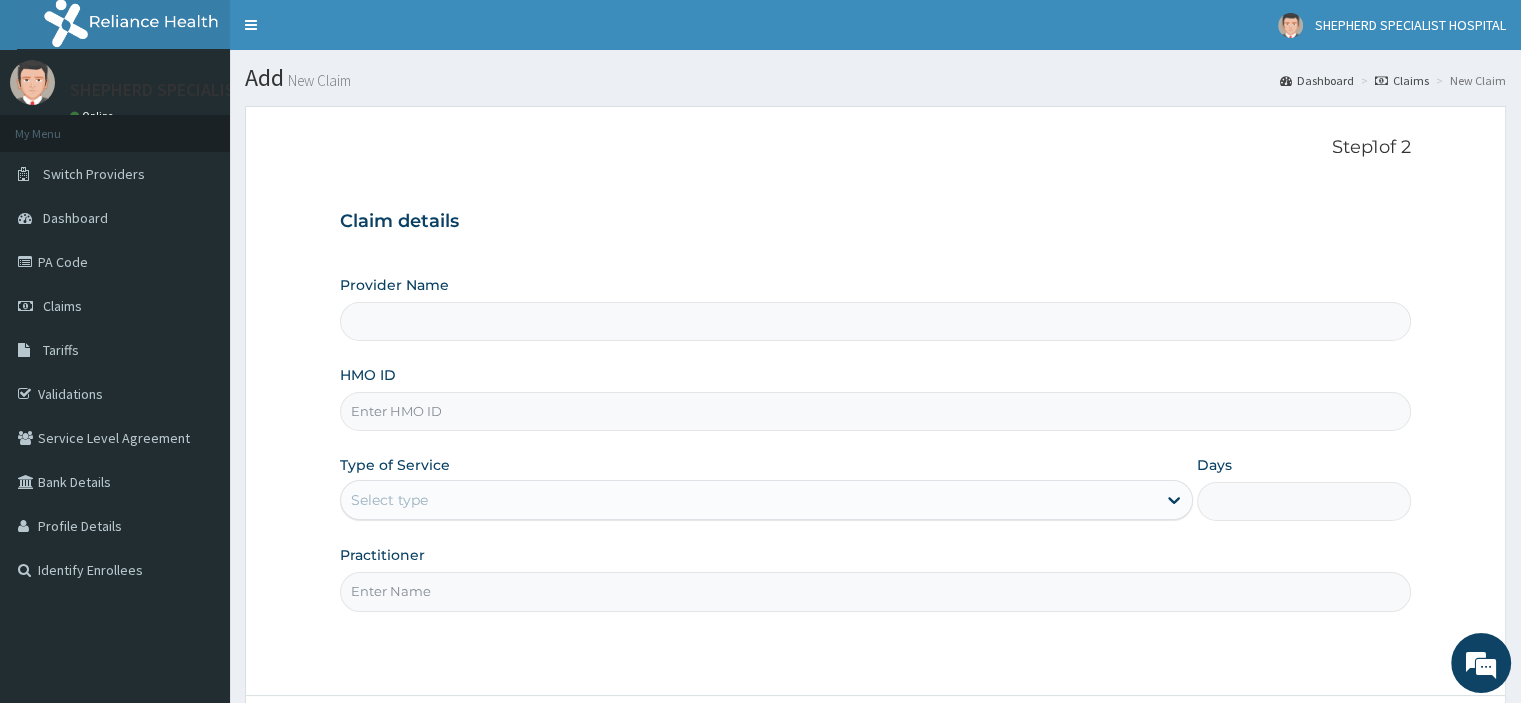 type on "SHEPHERD SPECIALIST HOSPITAL" 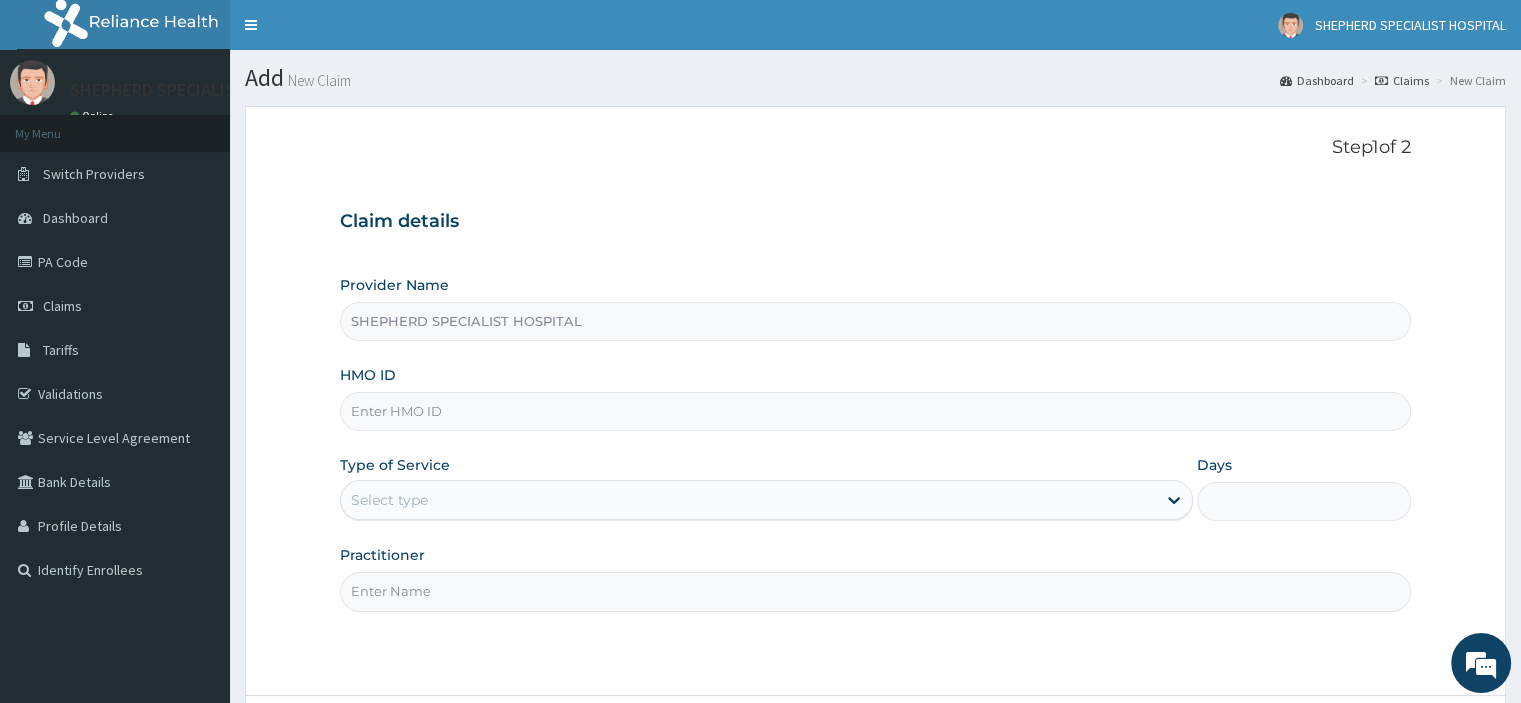 scroll, scrollTop: 171, scrollLeft: 0, axis: vertical 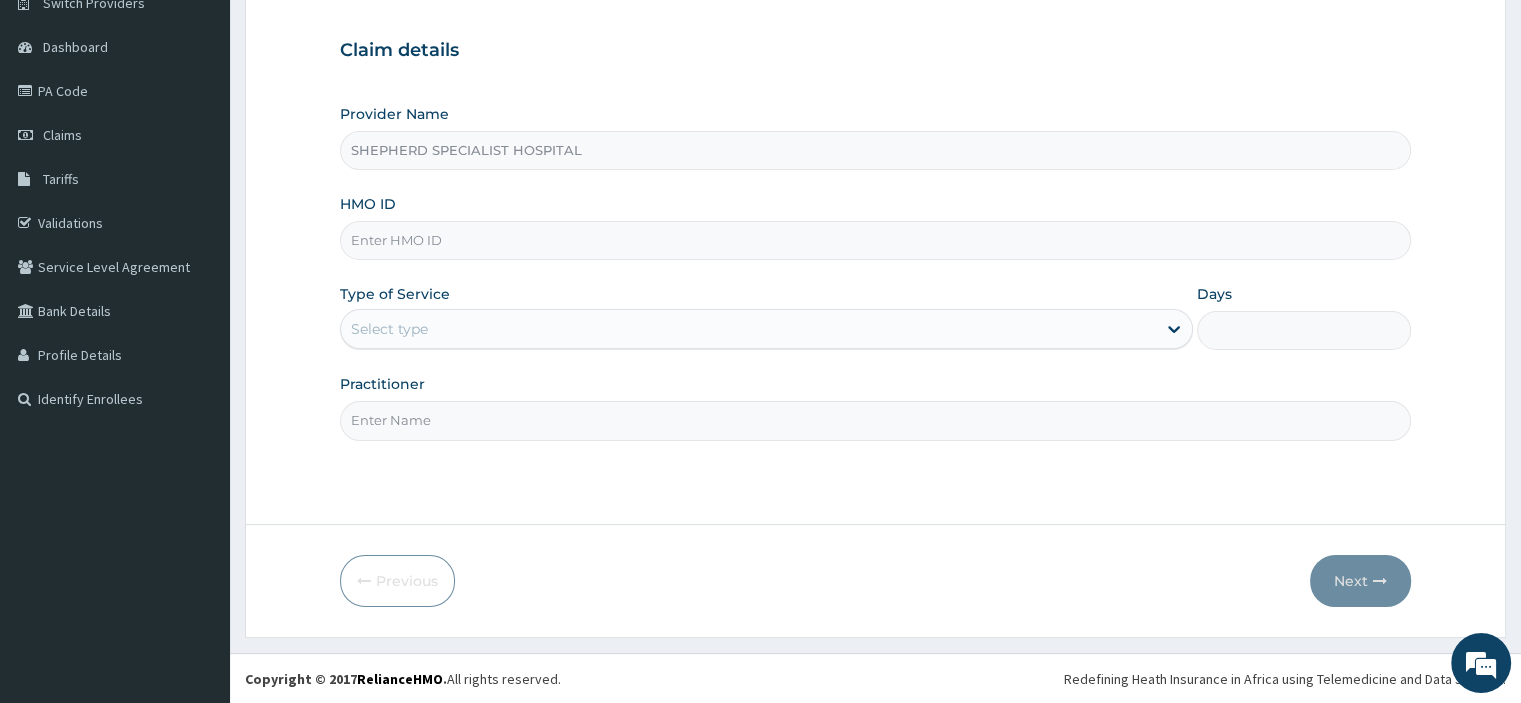 click on "HMO ID" at bounding box center (875, 240) 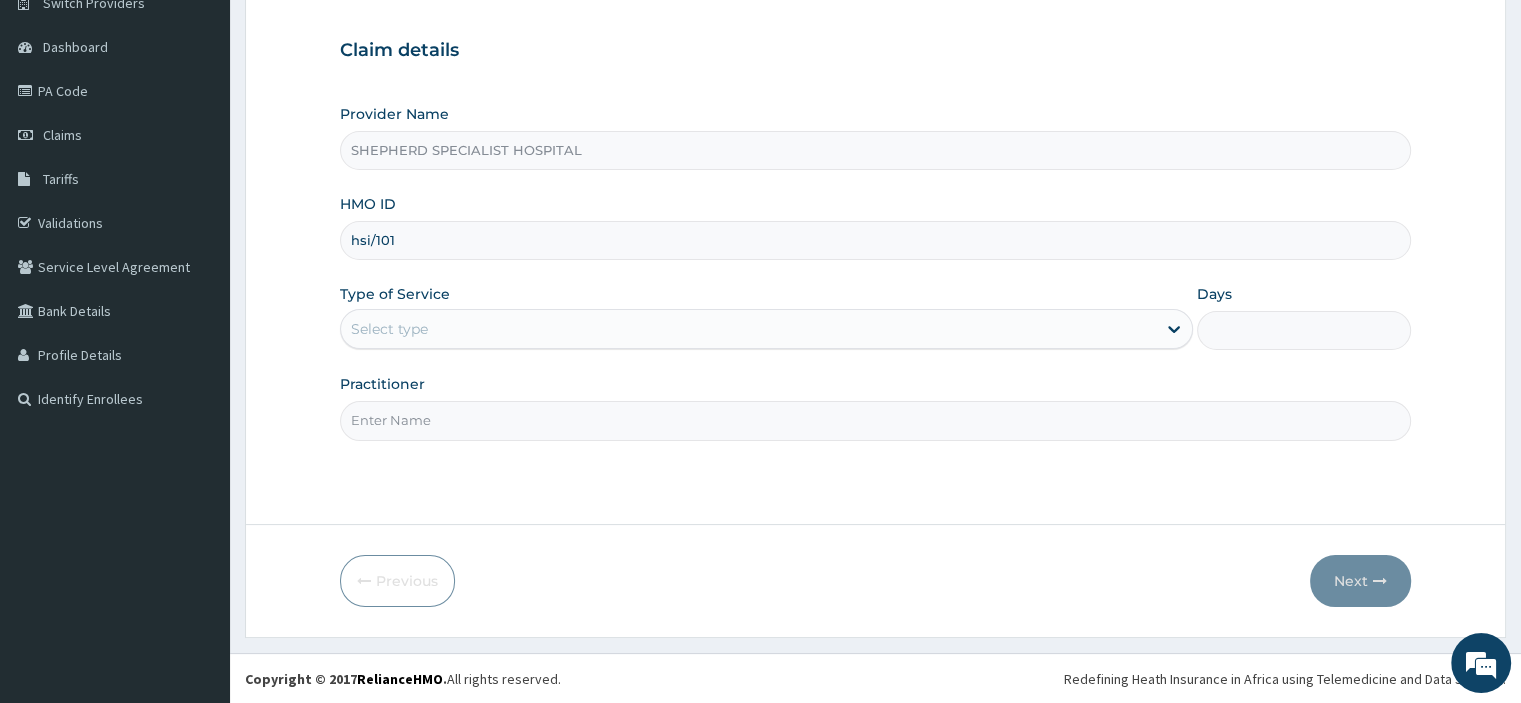 scroll, scrollTop: 0, scrollLeft: 0, axis: both 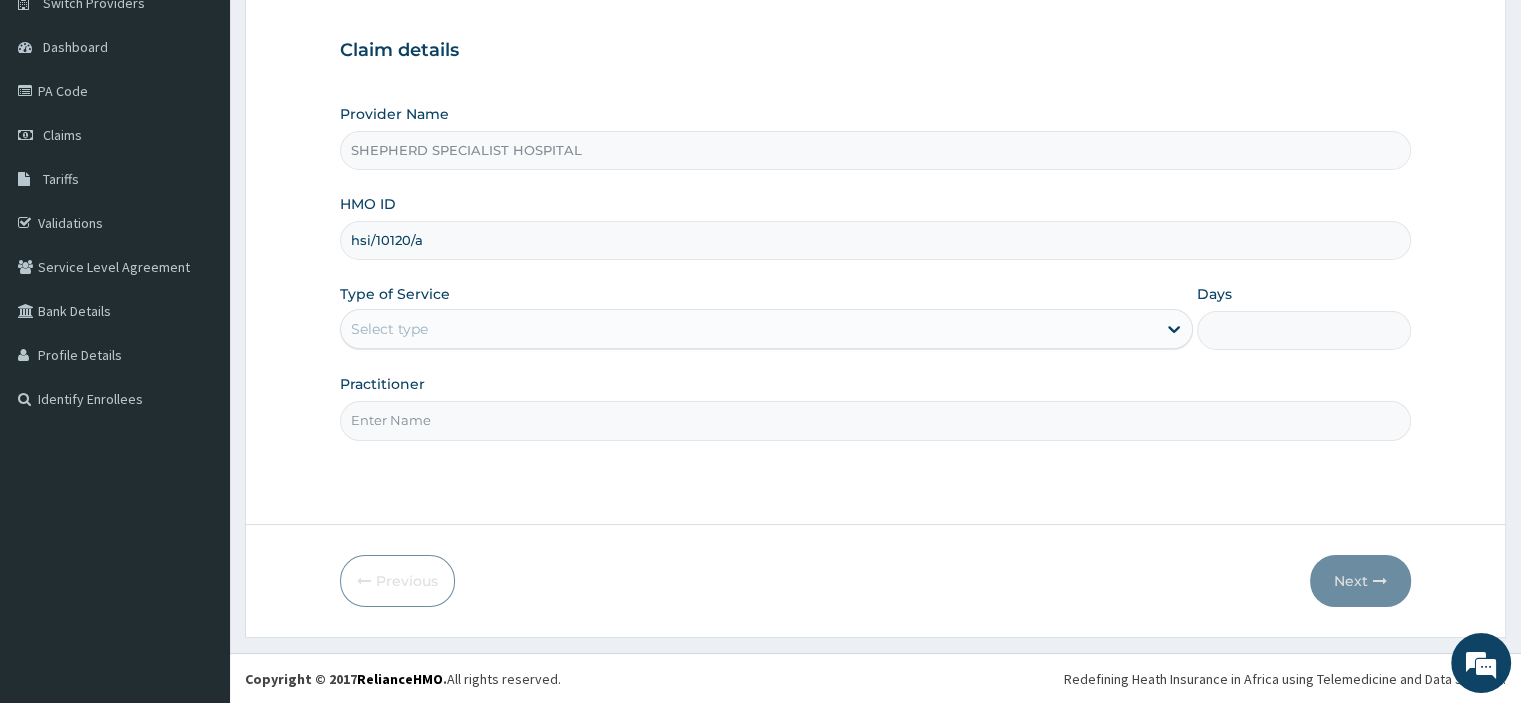type on "hsi/10120/a" 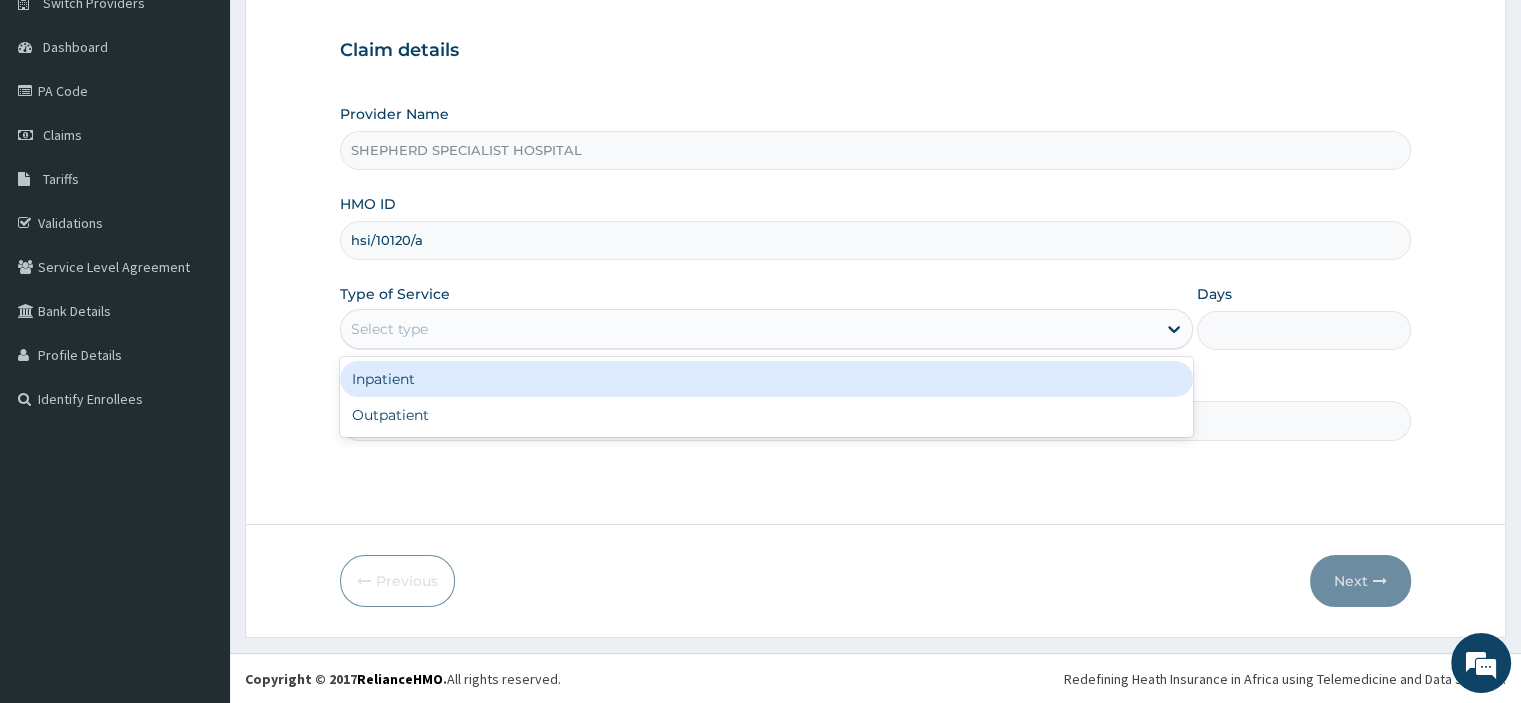 click on "Outpatient" at bounding box center (766, 415) 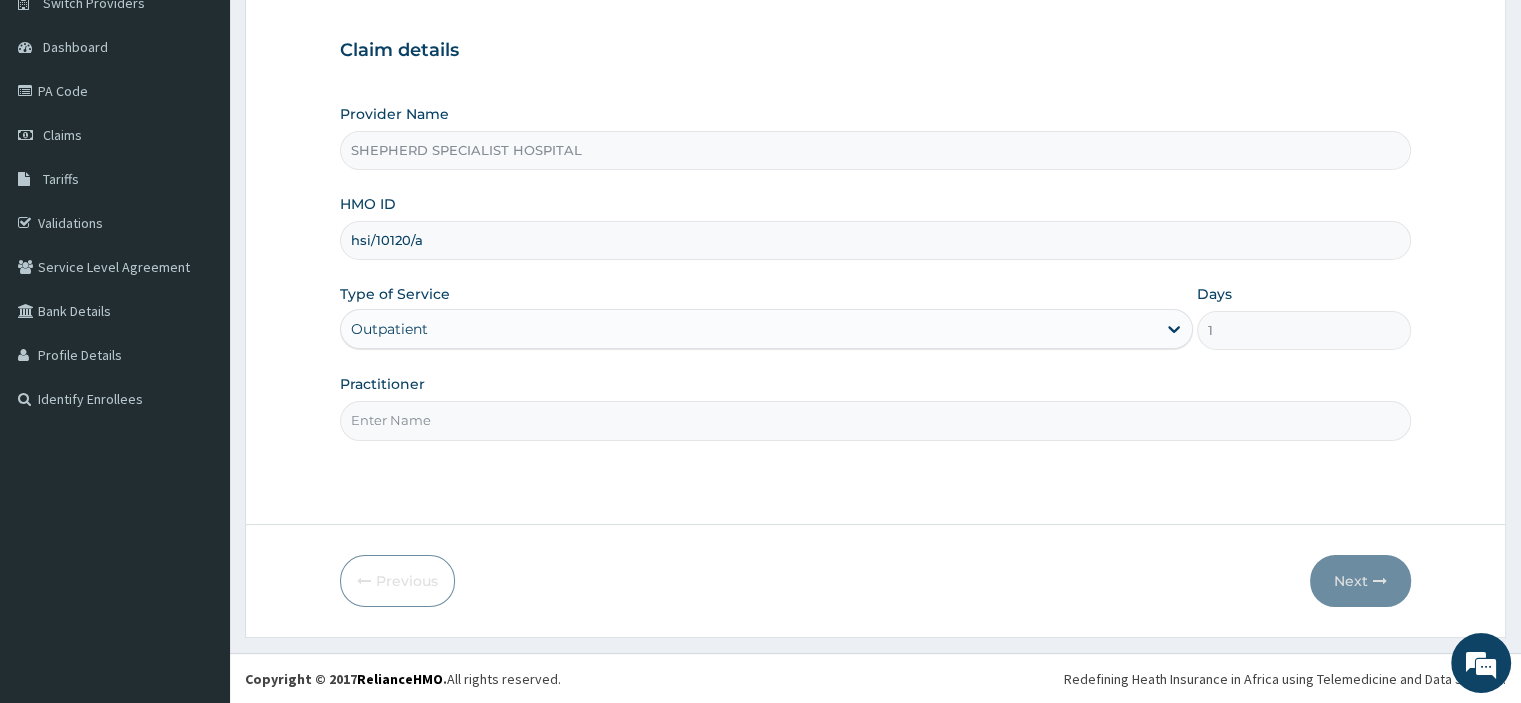 click on "Practitioner" at bounding box center [875, 420] 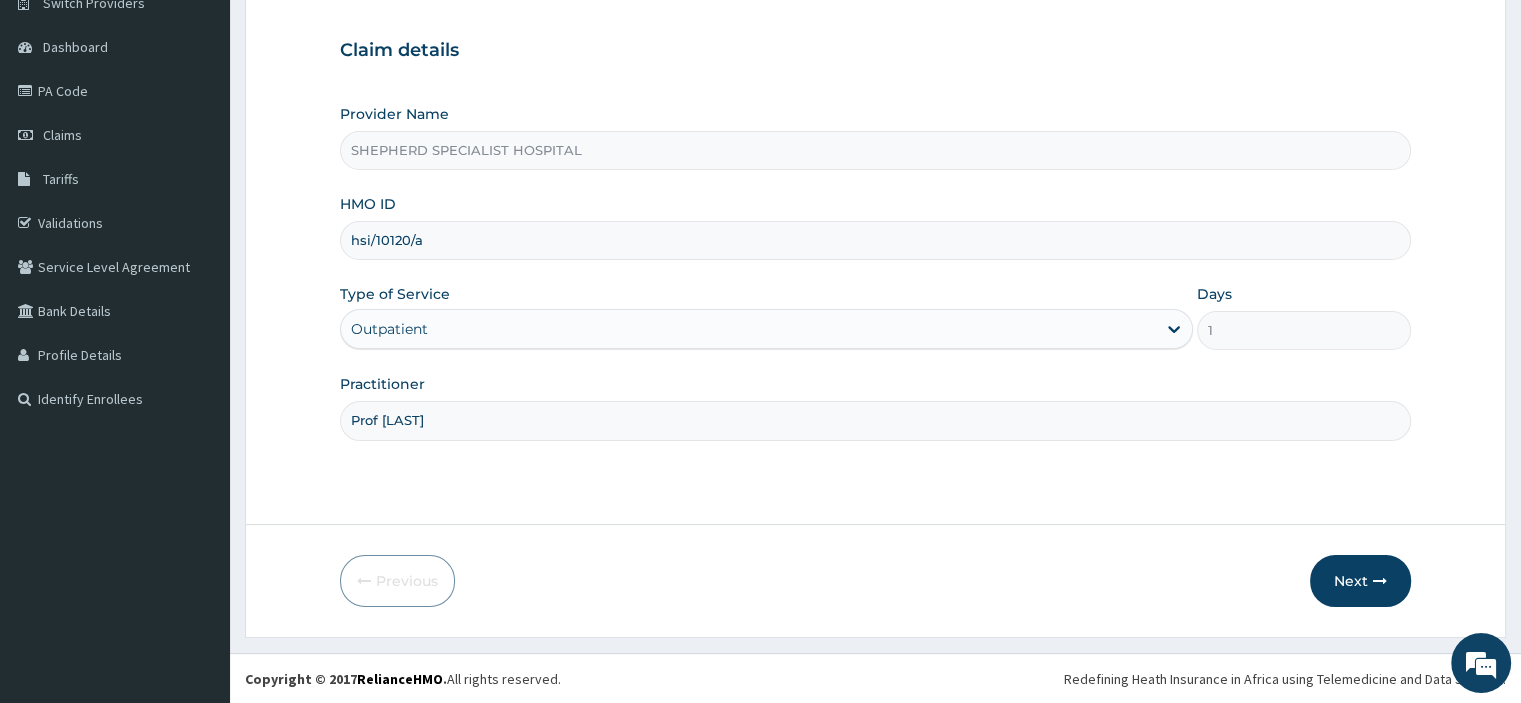 type on "Prof [LAST]" 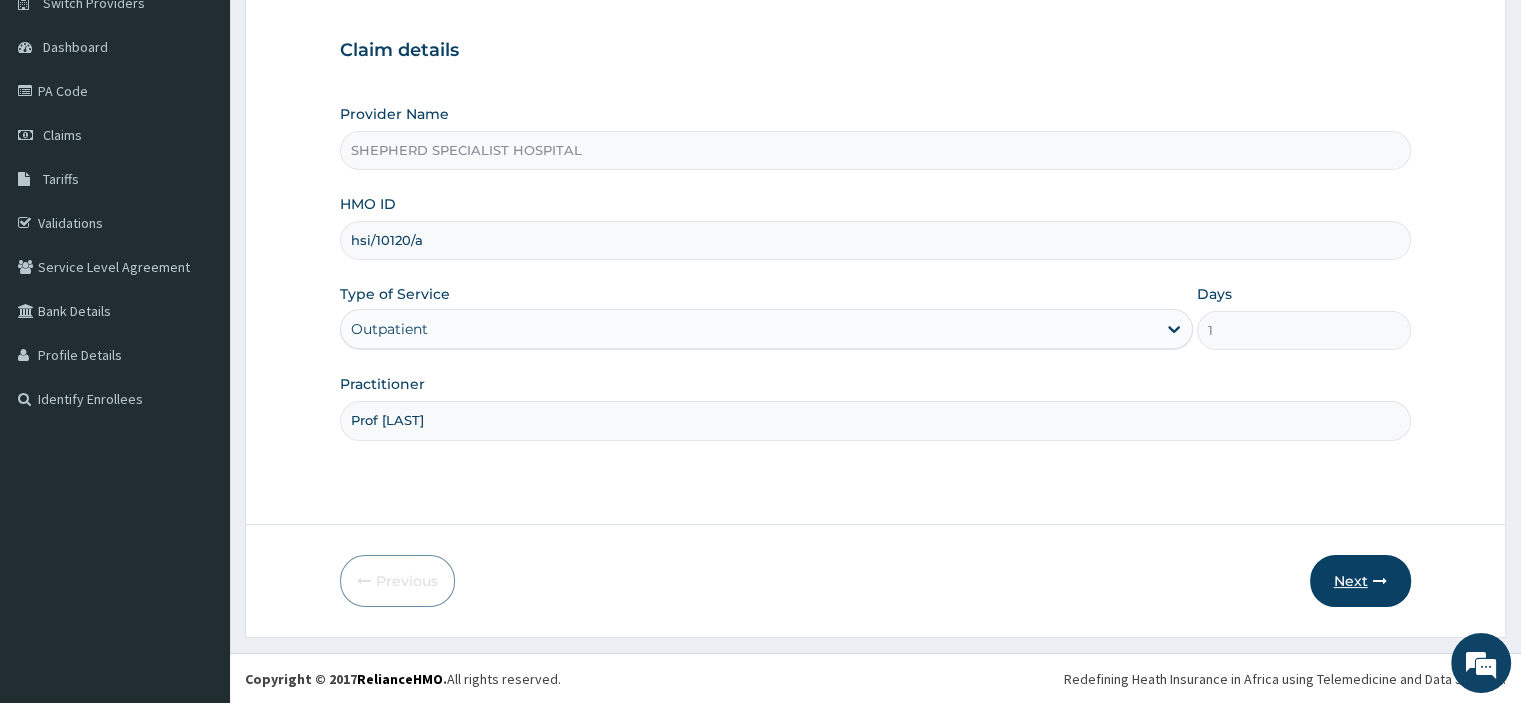 click on "Next" at bounding box center (1360, 581) 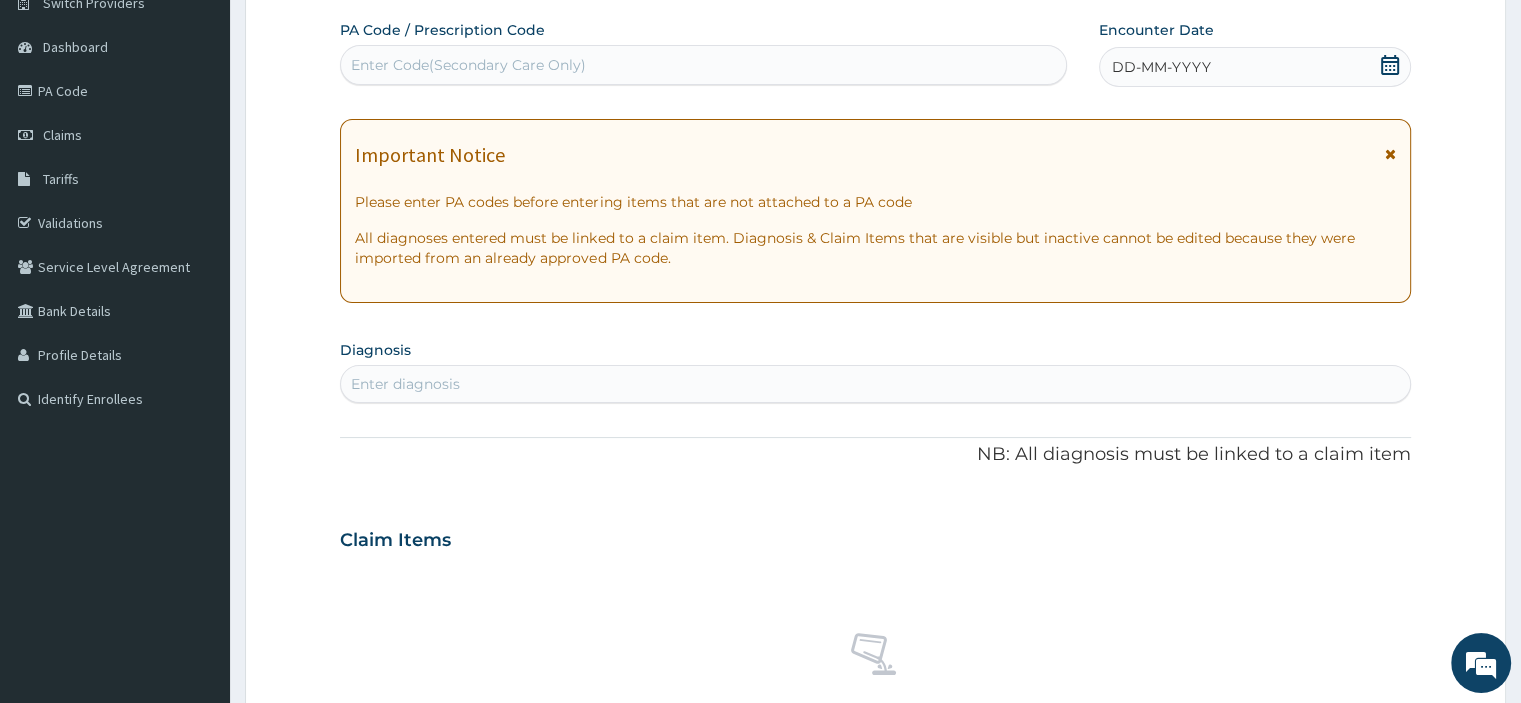 click 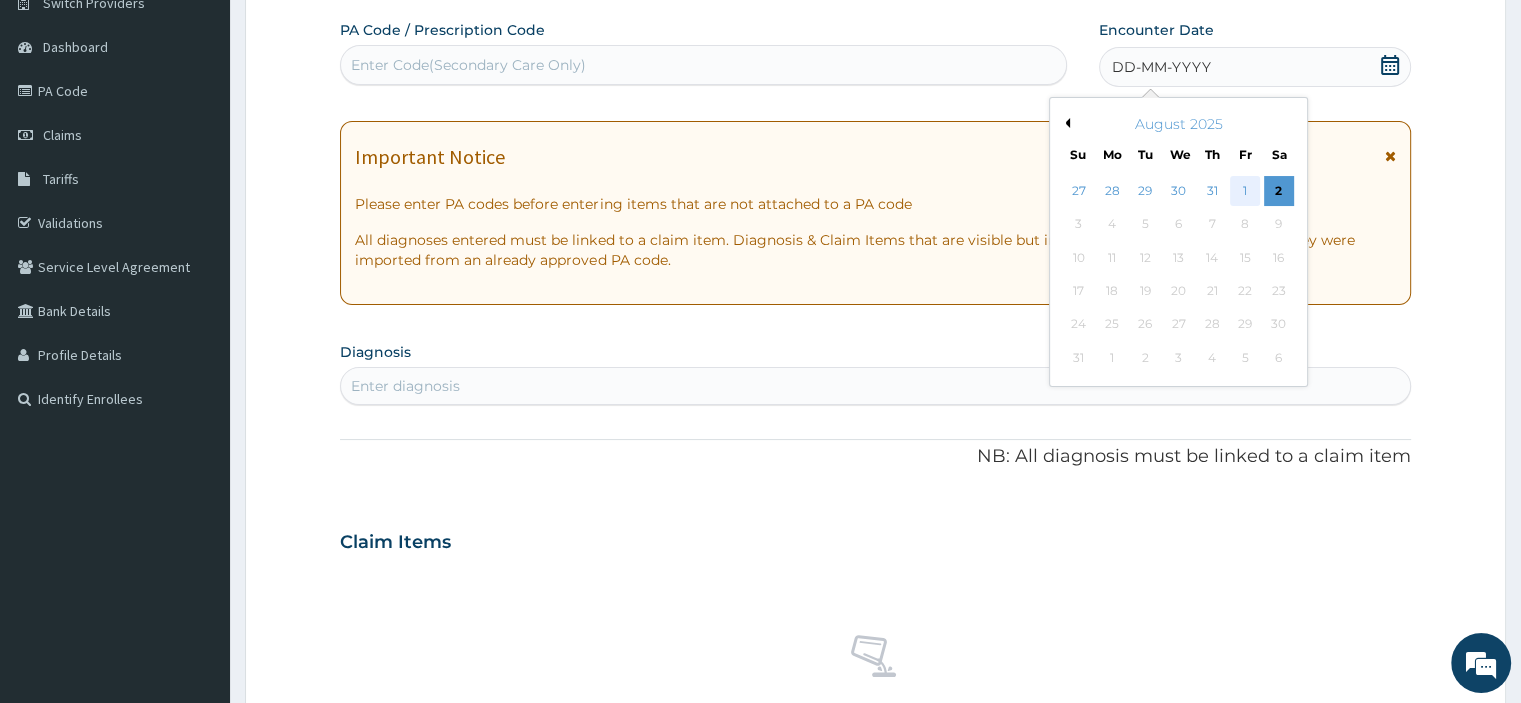 click on "1" at bounding box center (1245, 191) 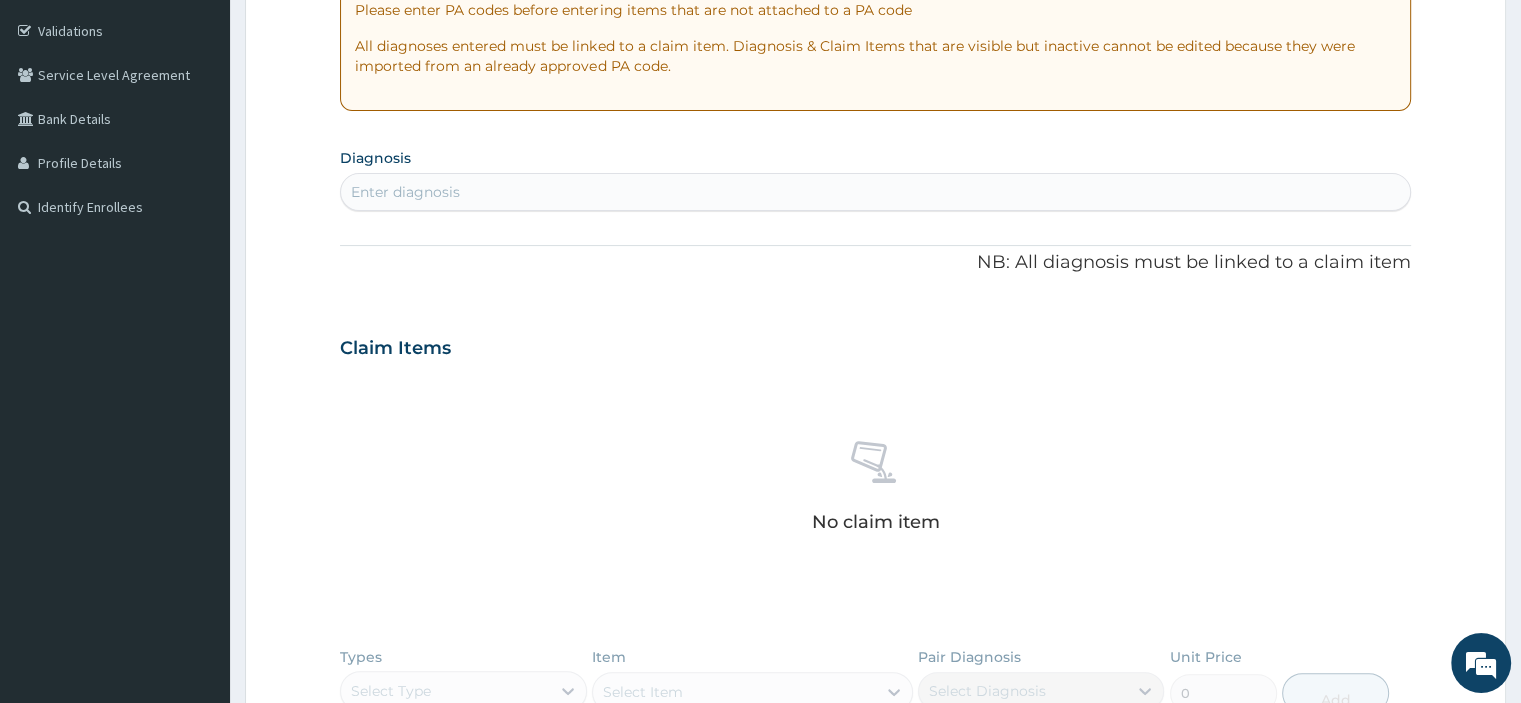 scroll, scrollTop: 364, scrollLeft: 0, axis: vertical 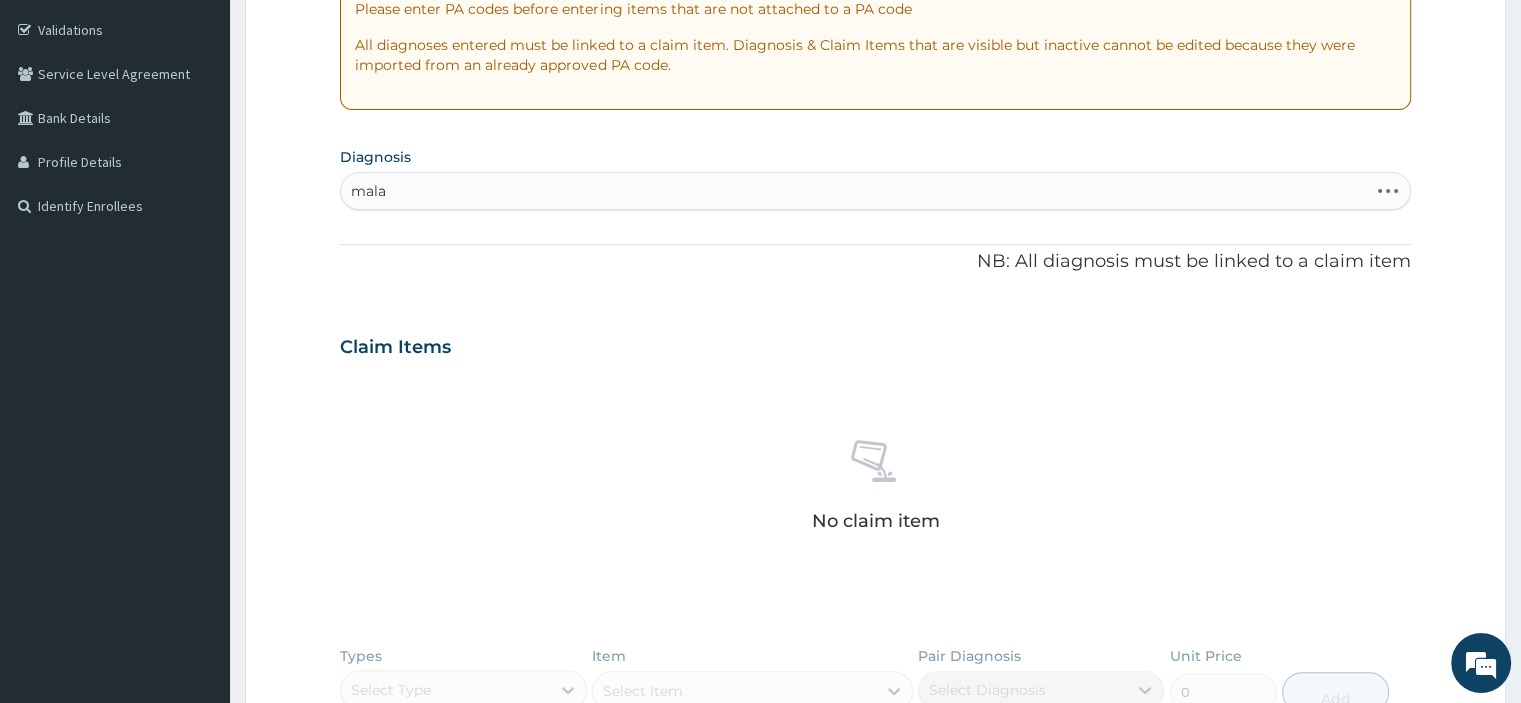 type on "malar" 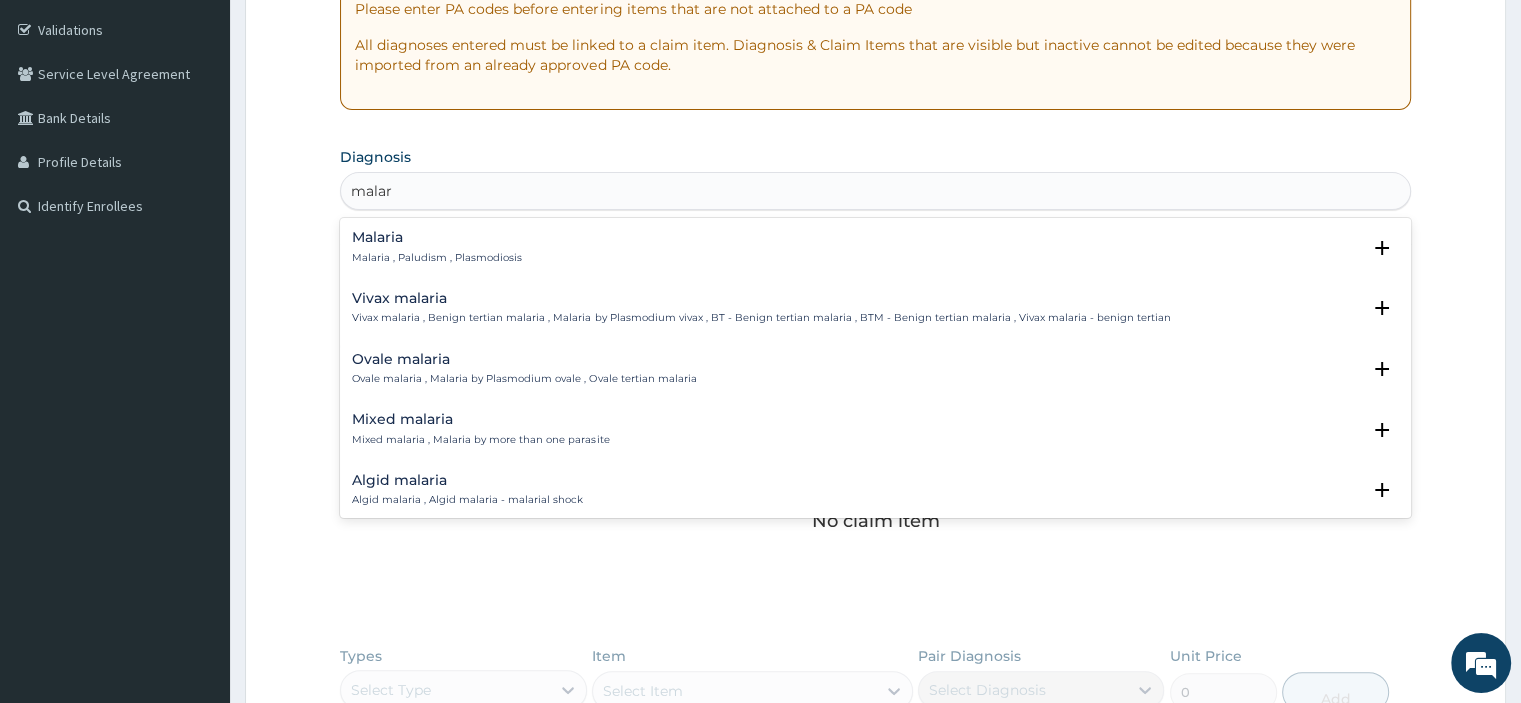 click on "Malaria Malaria , Paludism , Plasmodiosis" at bounding box center [875, 247] 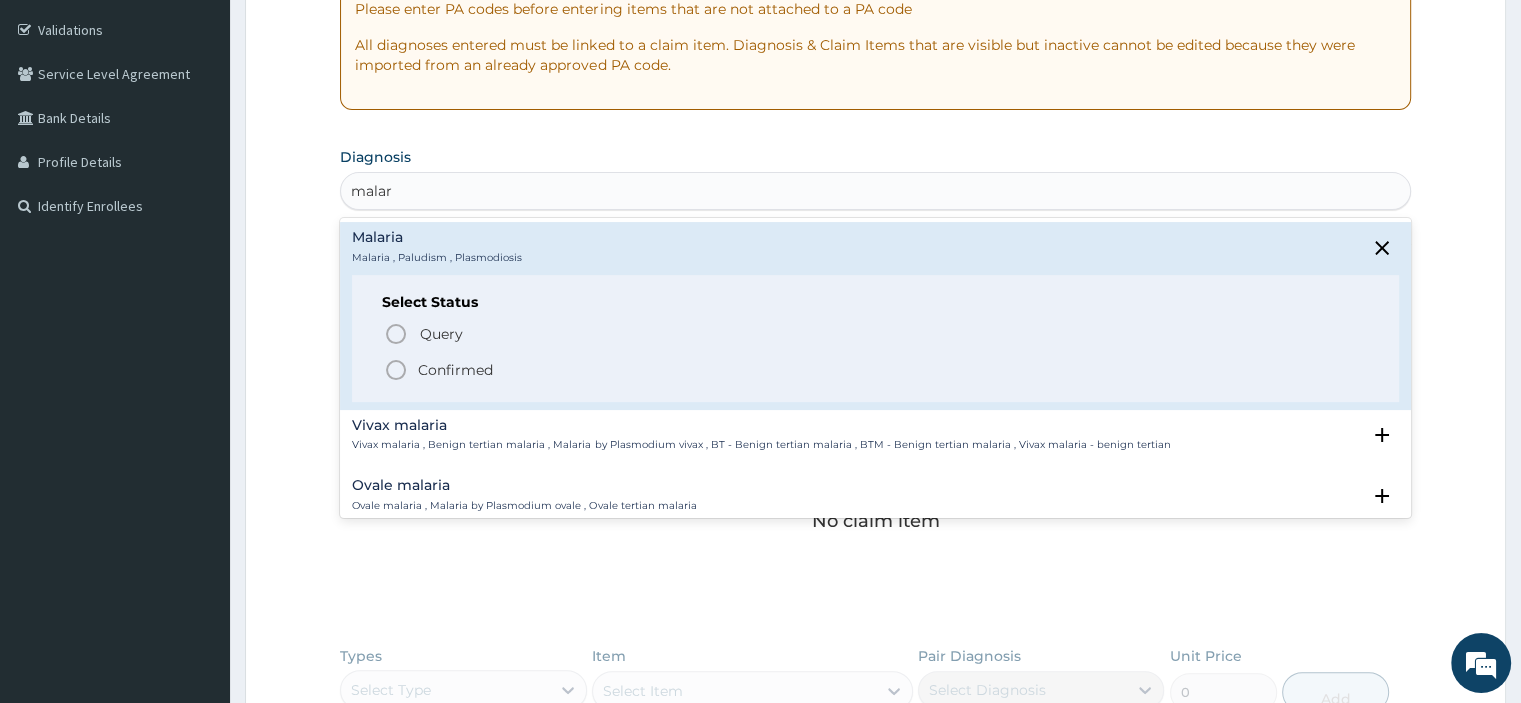 click on "Confirmed" at bounding box center (455, 370) 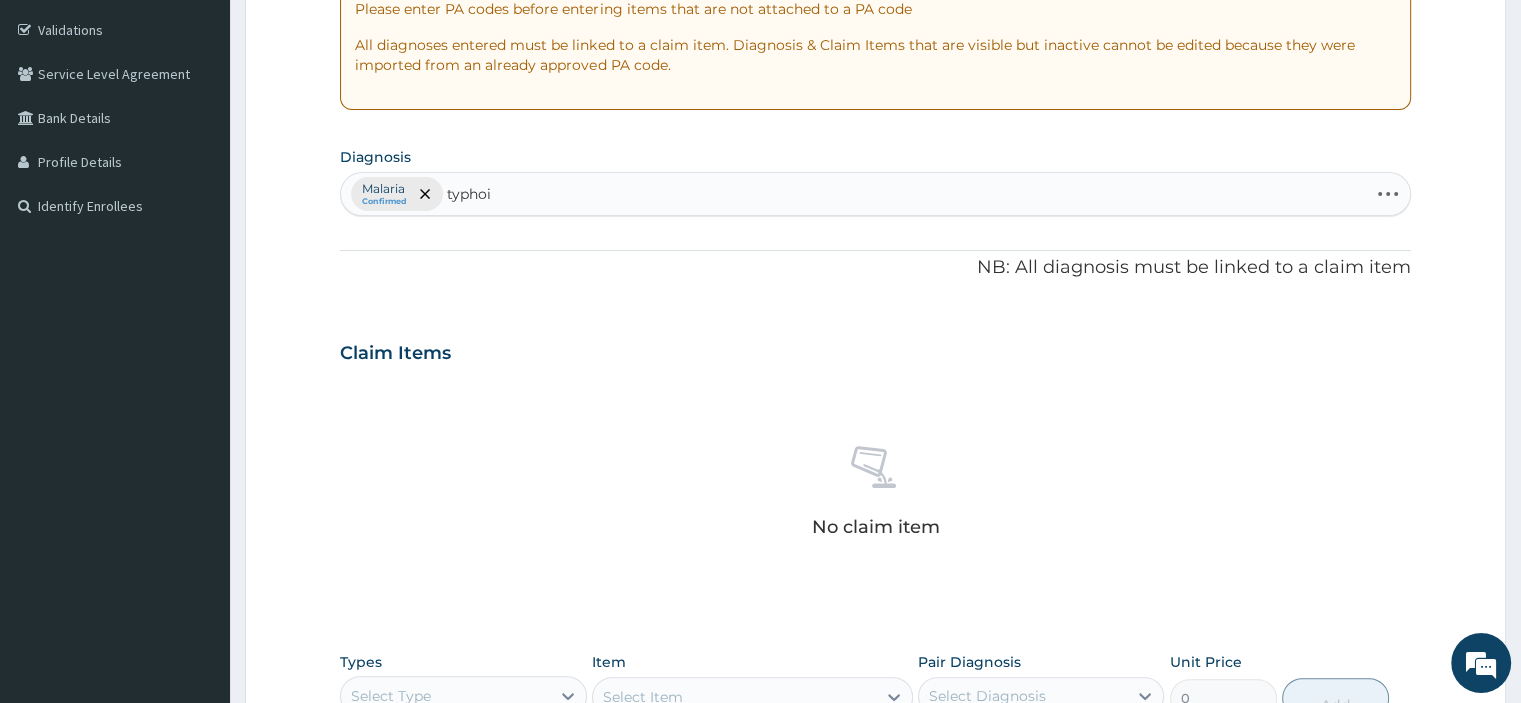 type on "typhoid" 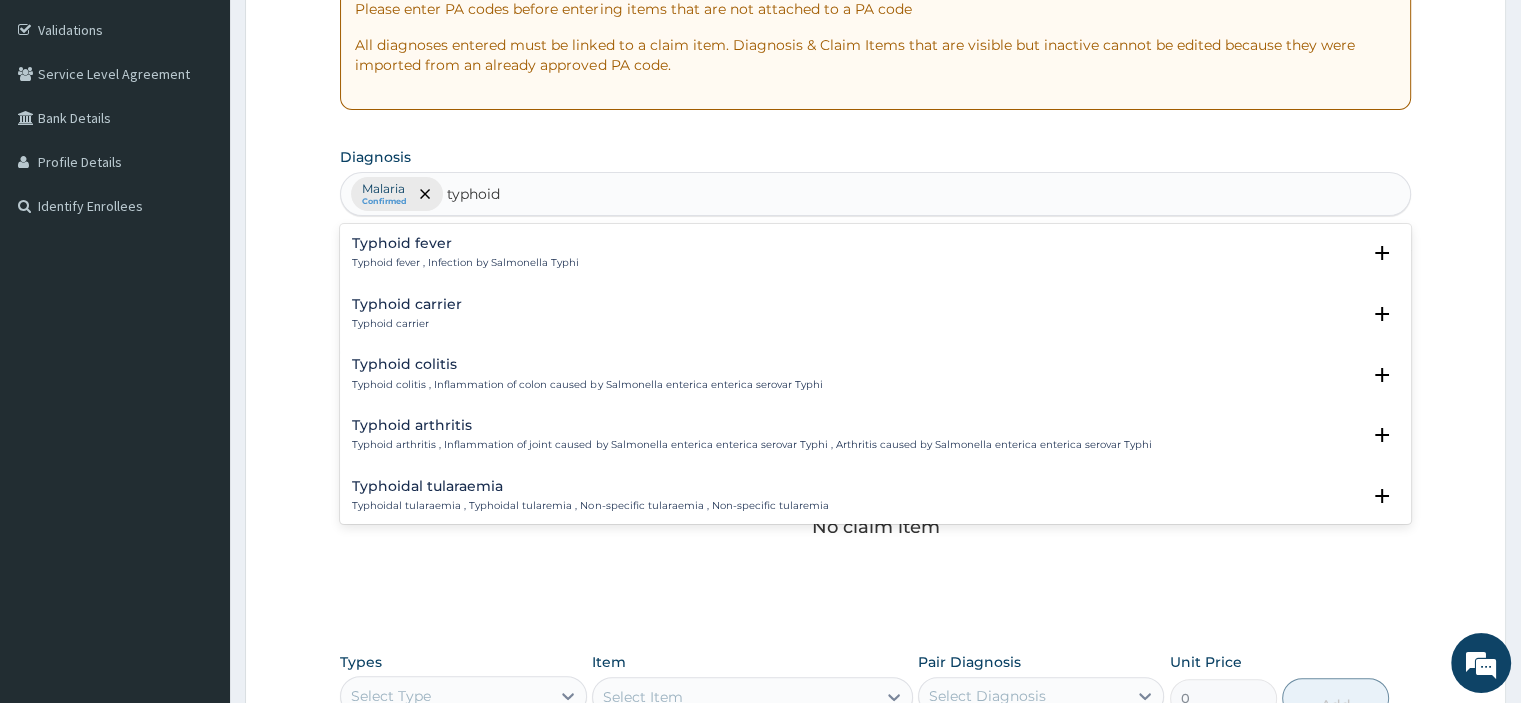 click on "Typhoid fever" at bounding box center (465, 243) 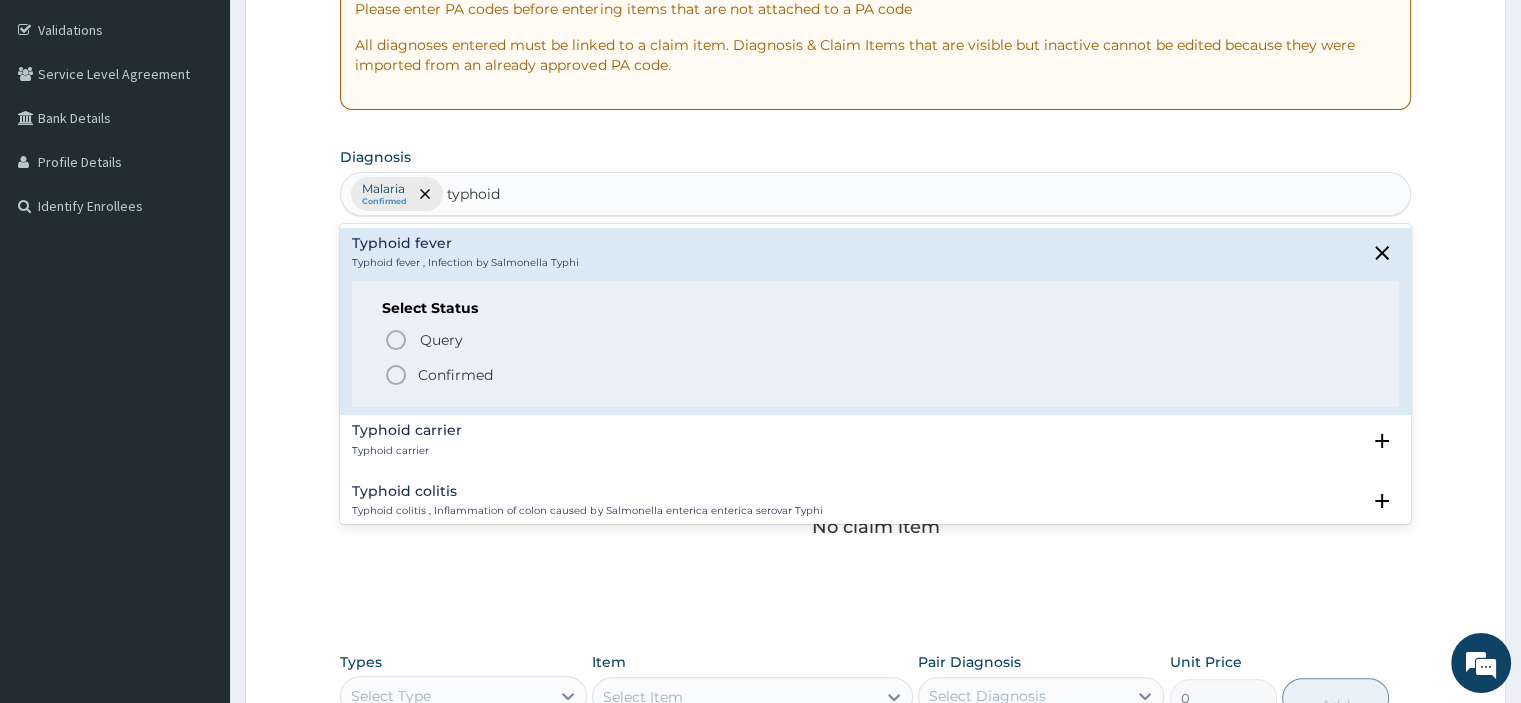 click on "Confirmed" at bounding box center [455, 375] 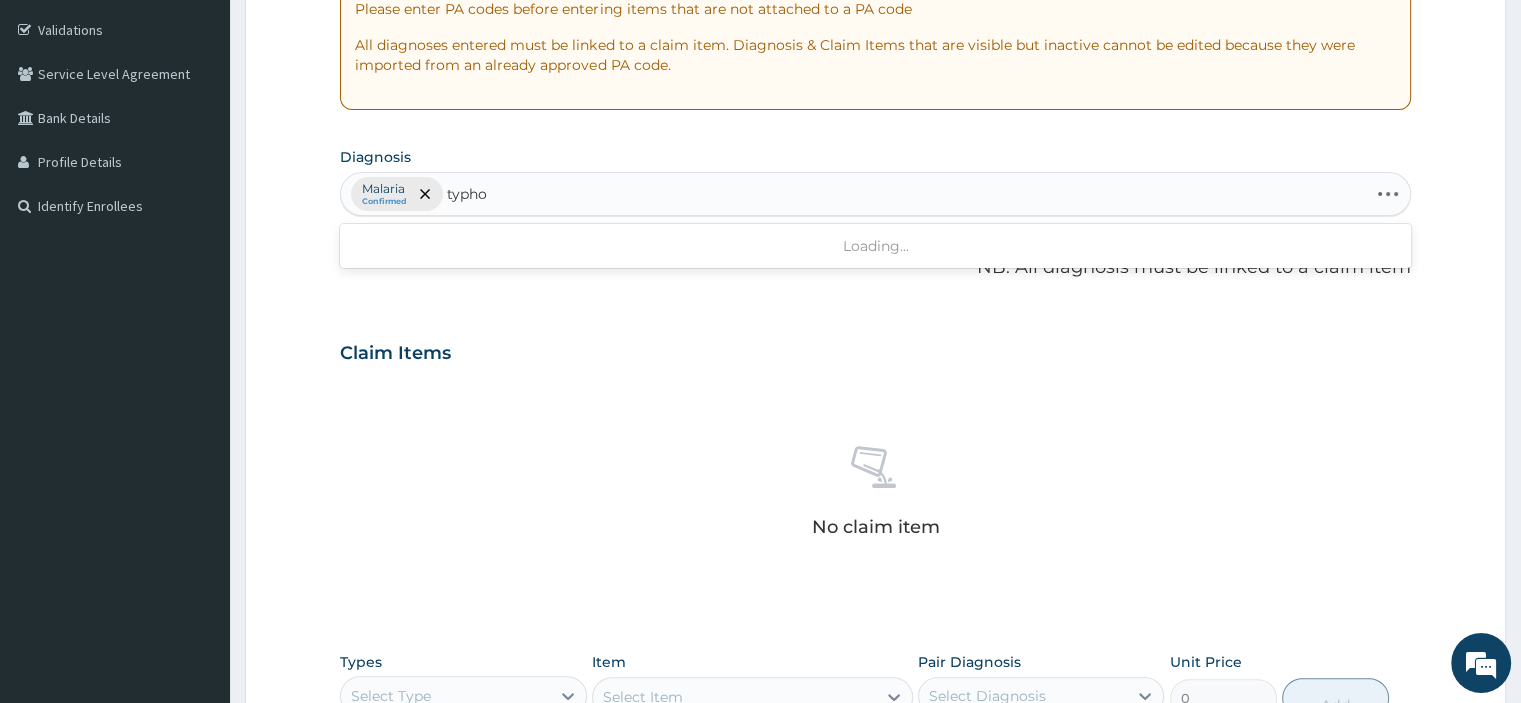 type on "typhoi" 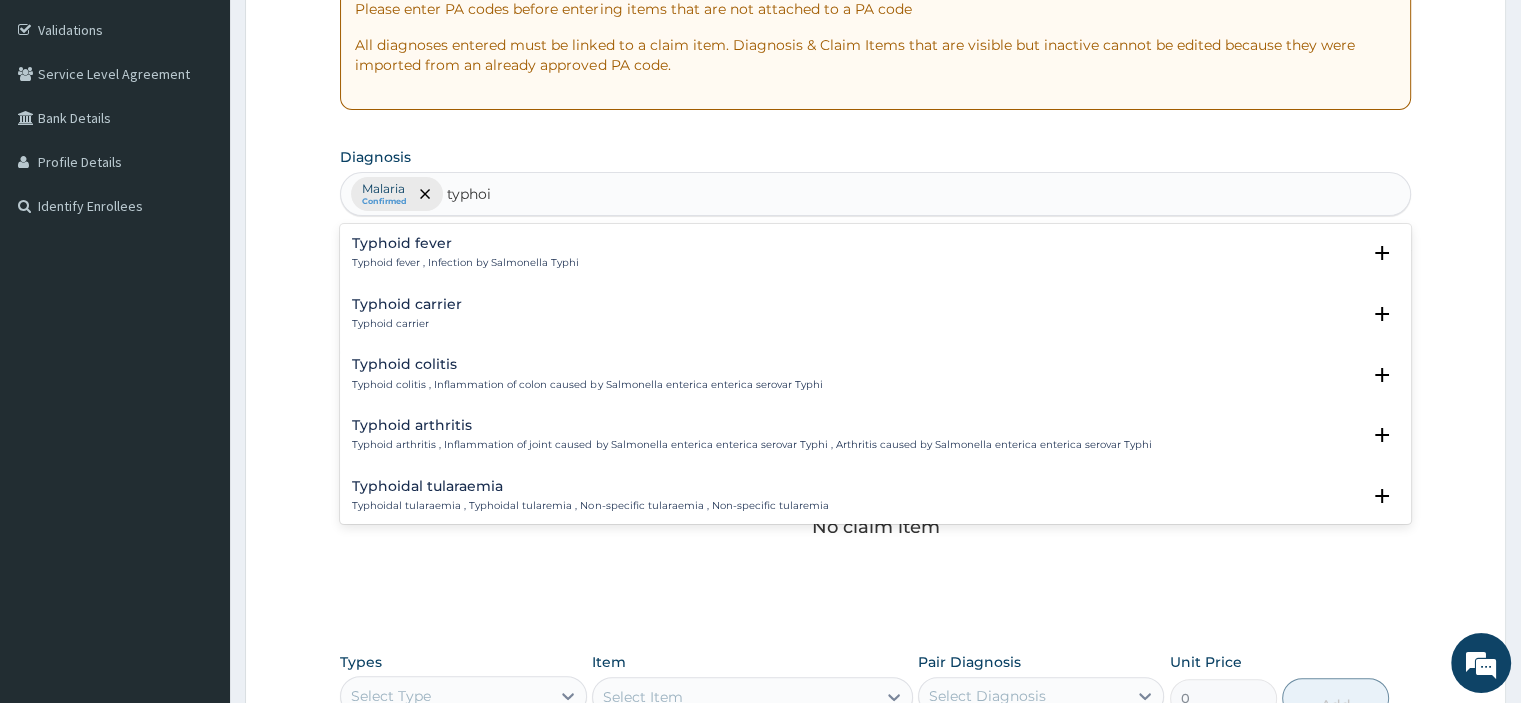 click on "Typhoid fever , Infection by Salmonella Typhi" at bounding box center (465, 263) 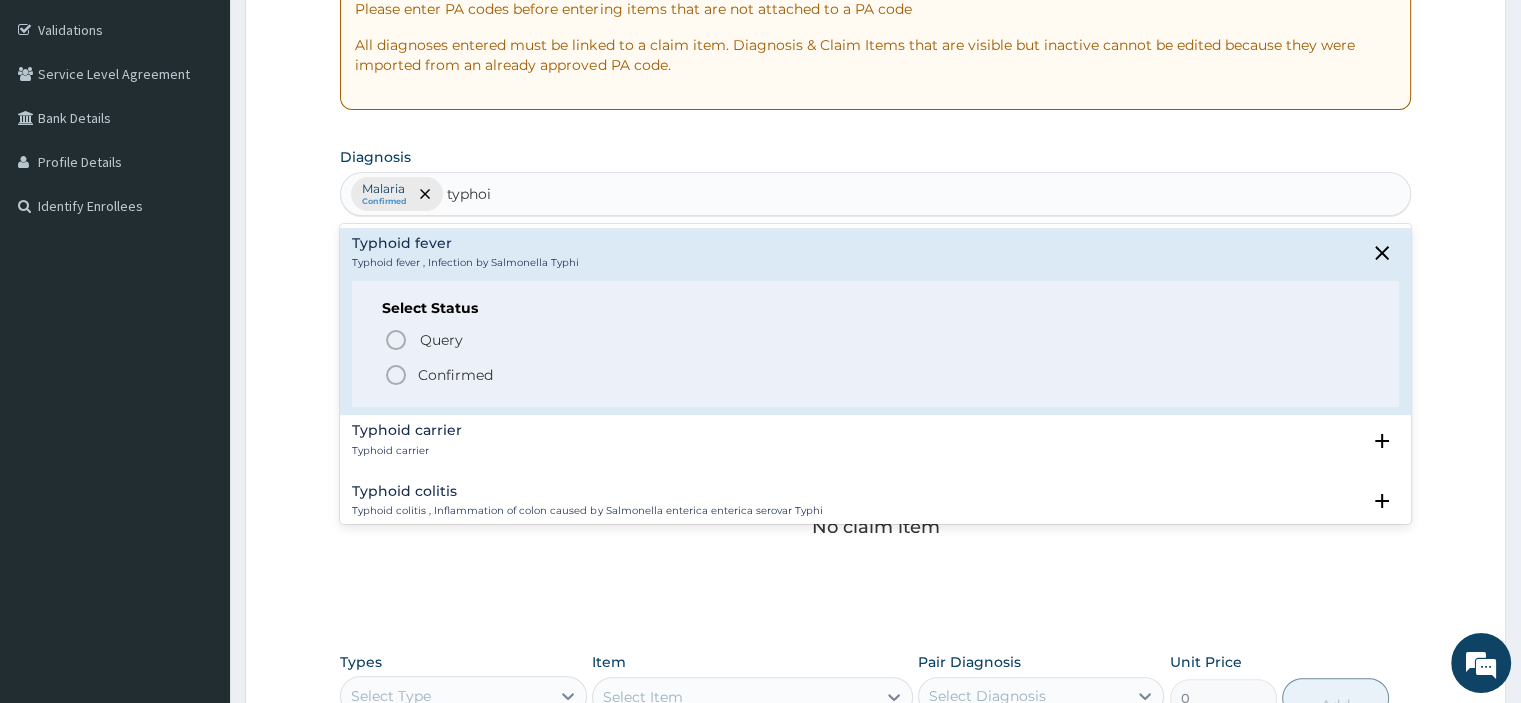 click on "Query" at bounding box center [441, 340] 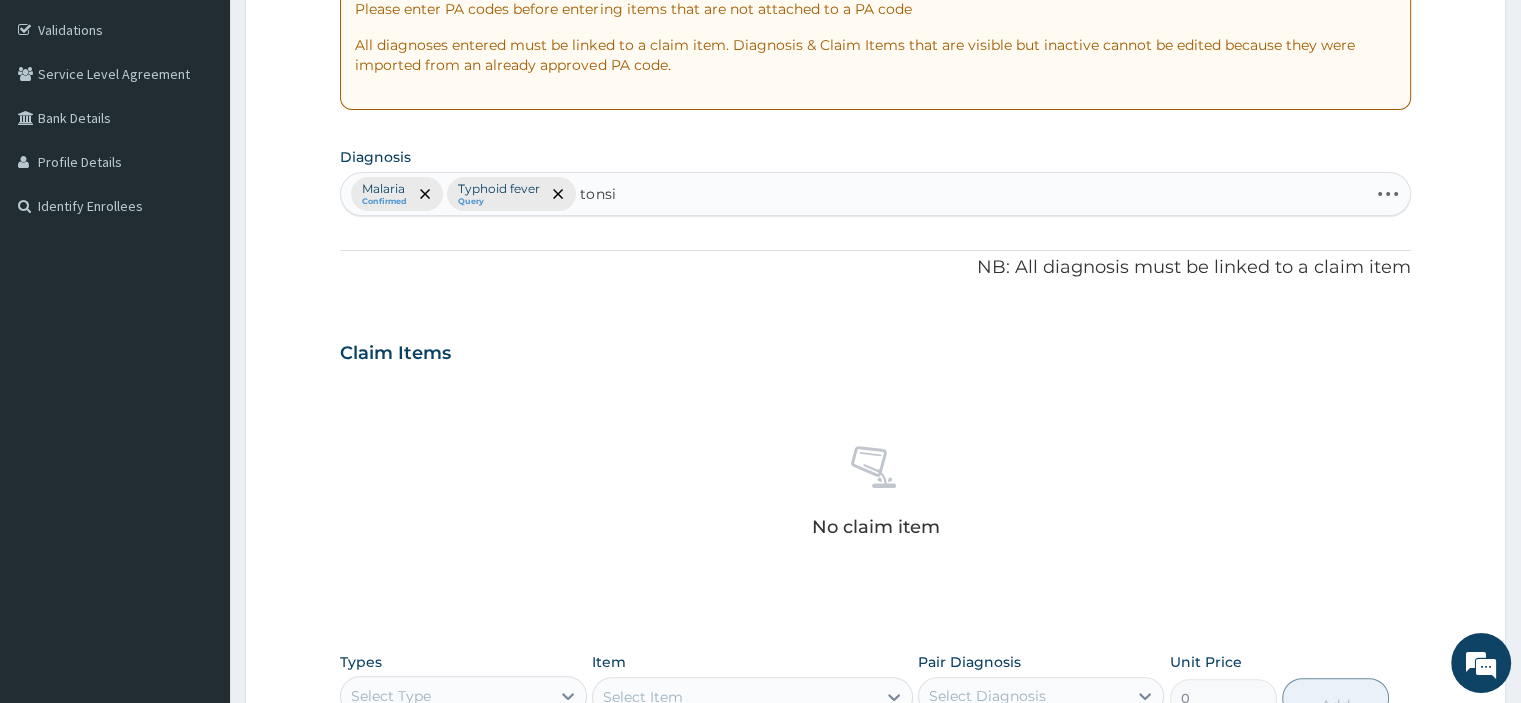 type on "tonsil" 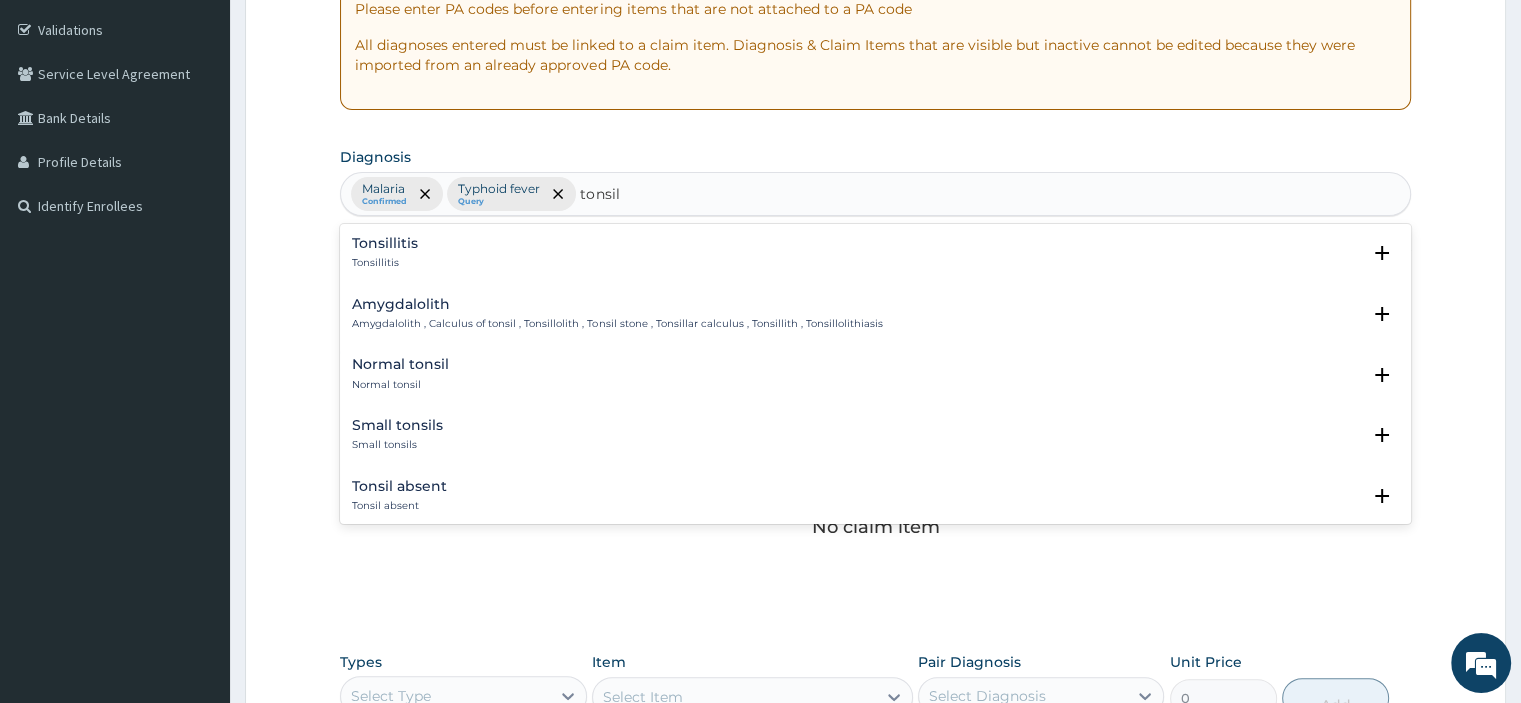 click on "Tonsillitis Tonsillitis" at bounding box center [875, 253] 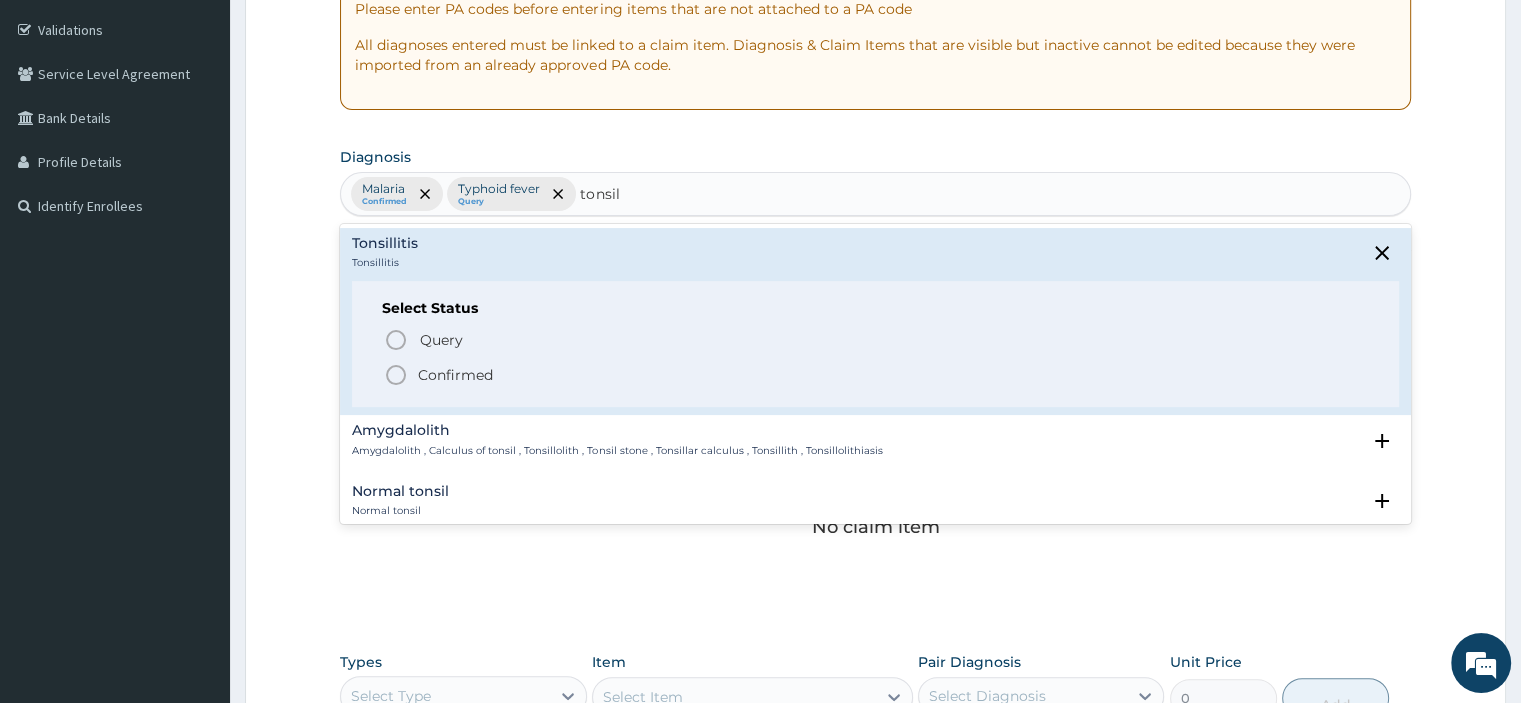 click on "Confirmed" at bounding box center [455, 375] 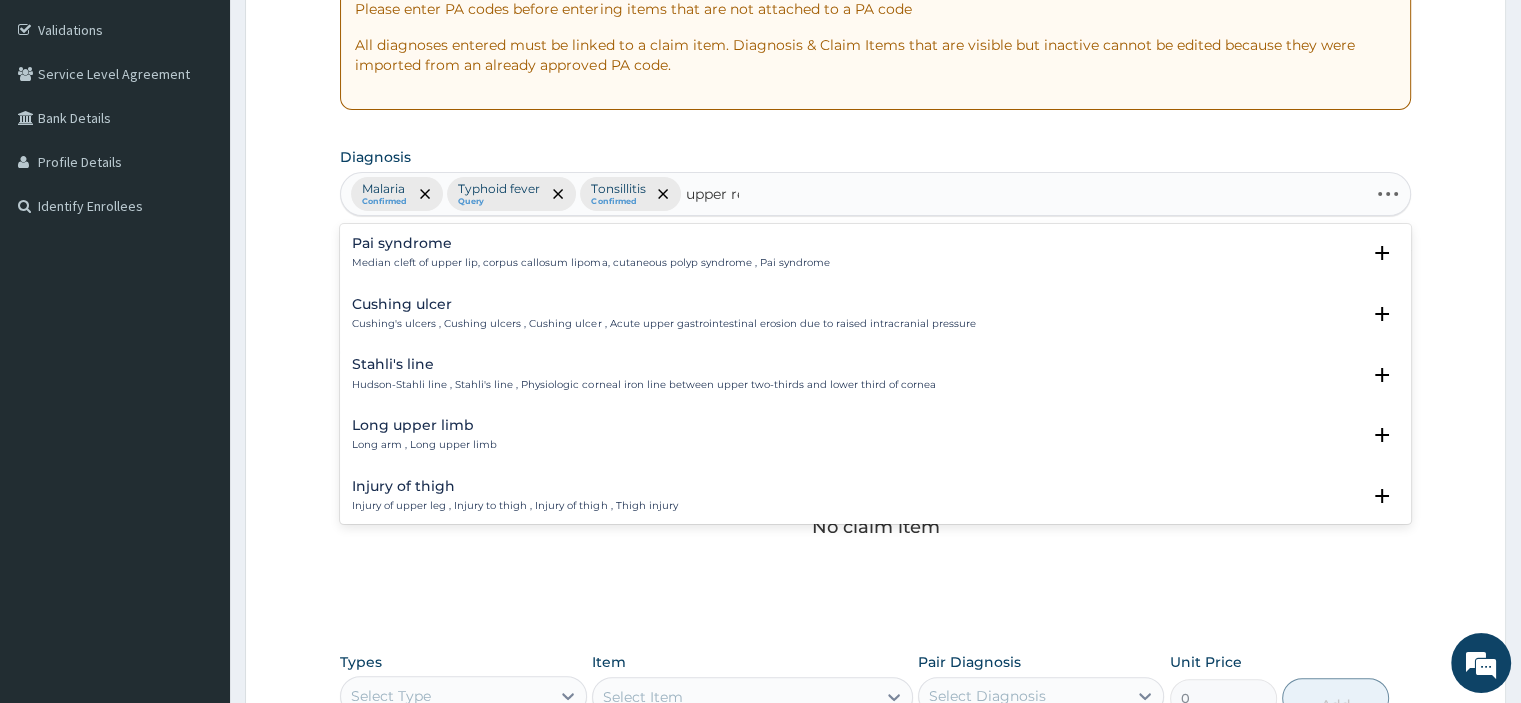 type on "upper res" 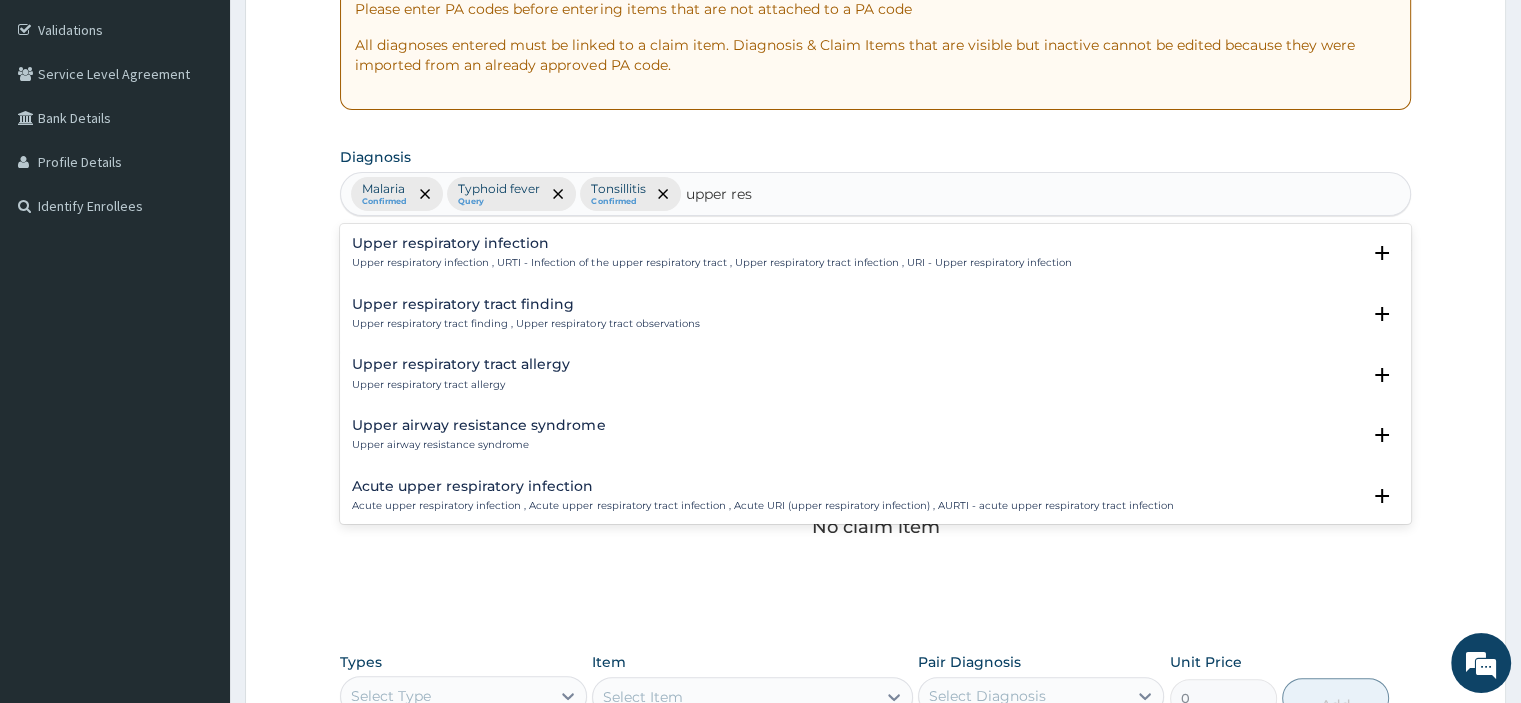 click on "Upper respiratory infection , URTI - Infection of the upper respiratory tract , Upper respiratory tract infection , URI - Upper respiratory infection" at bounding box center [711, 263] 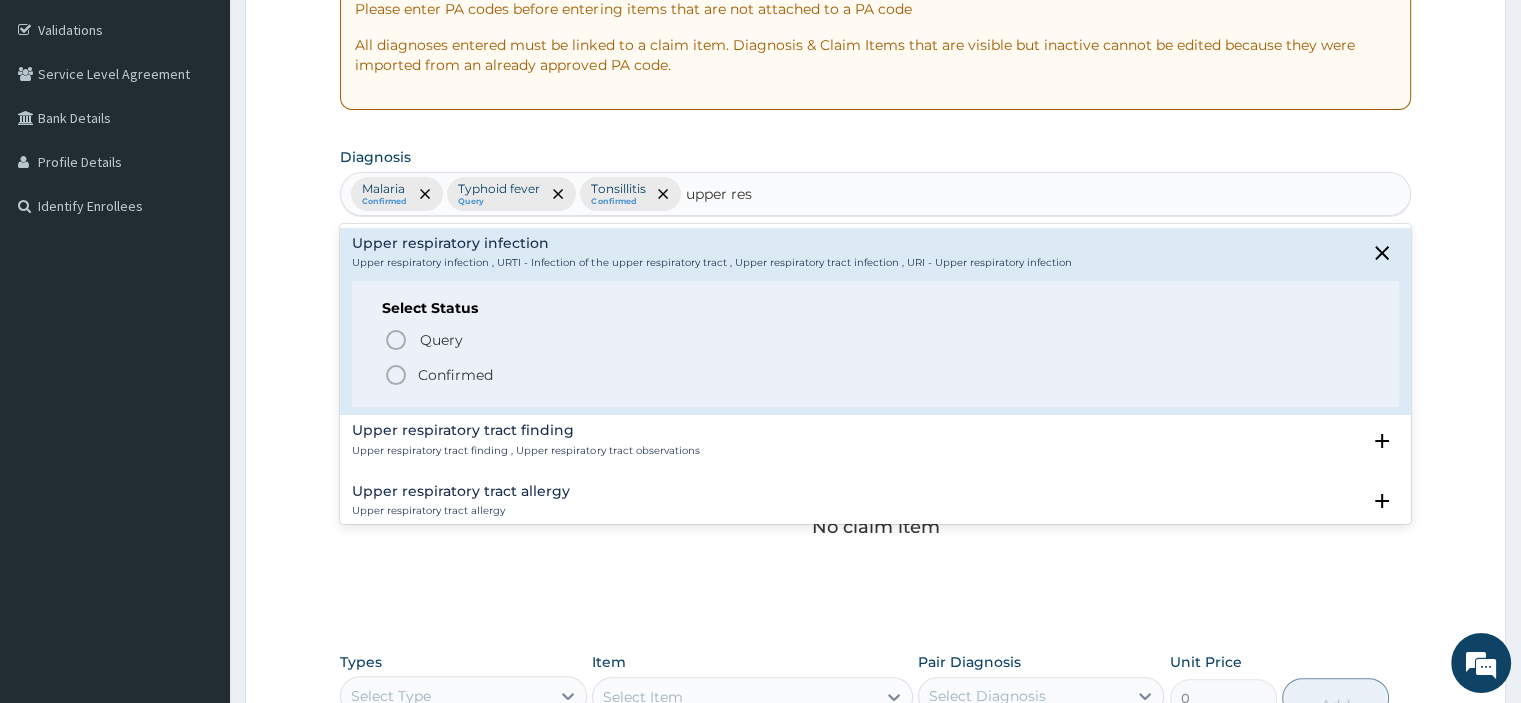 click on "Confirmed" at bounding box center (455, 375) 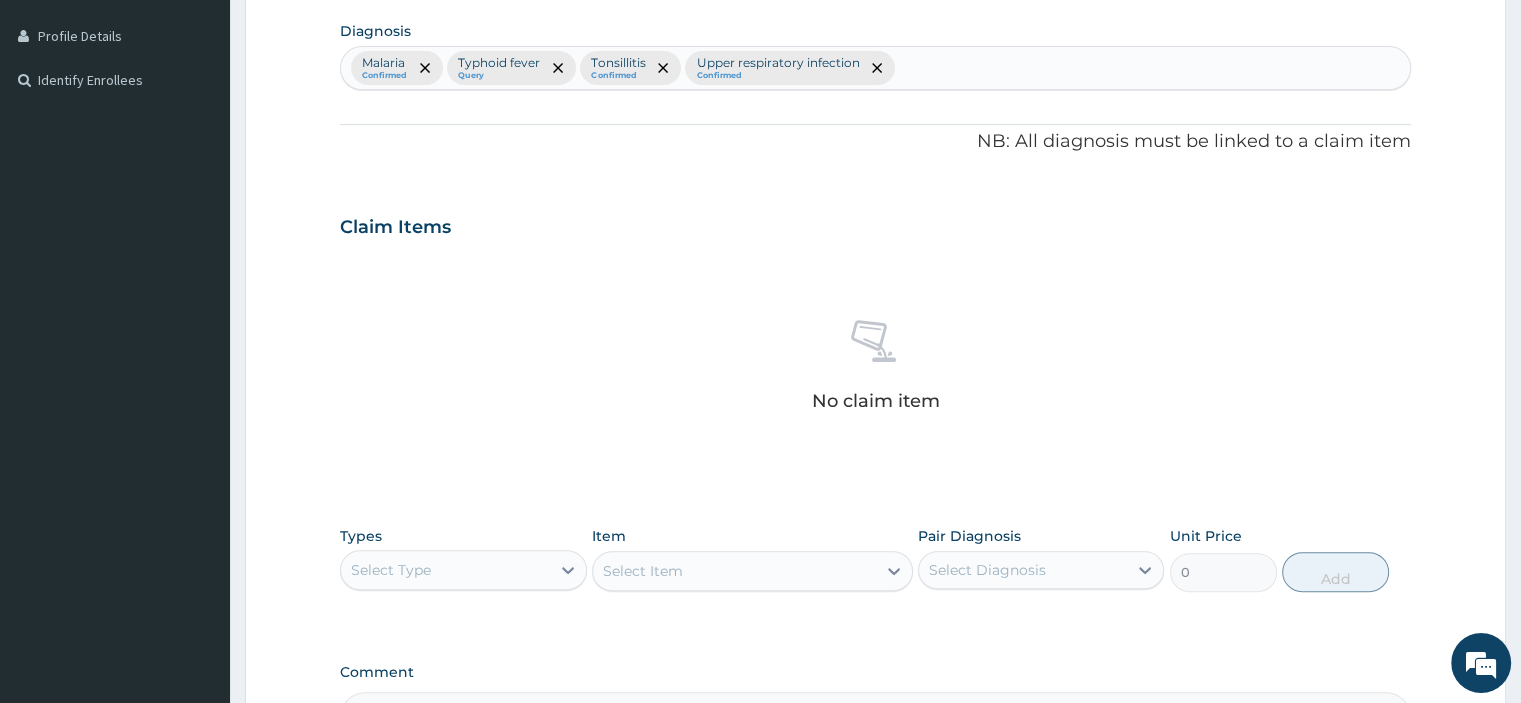 scroll, scrollTop: 690, scrollLeft: 0, axis: vertical 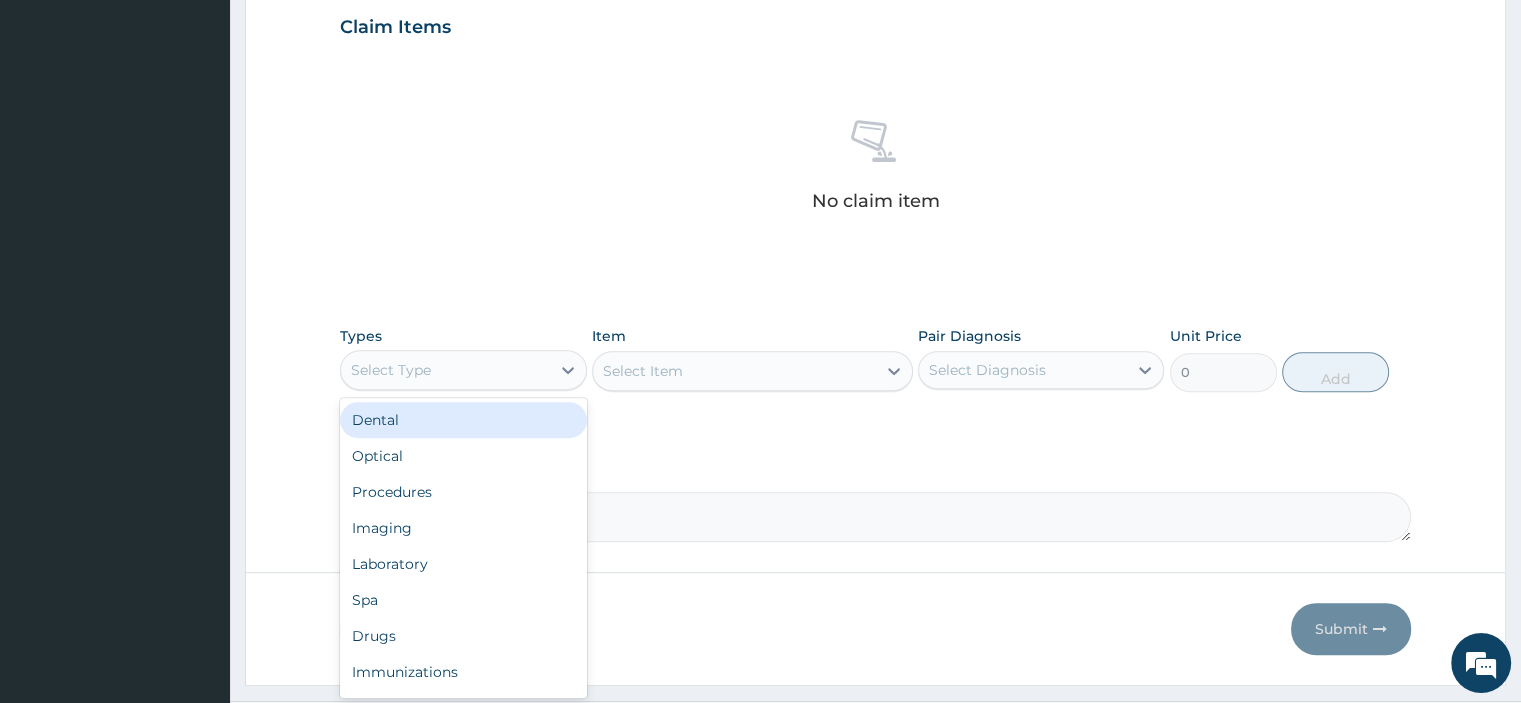click on "Procedures" at bounding box center [463, 492] 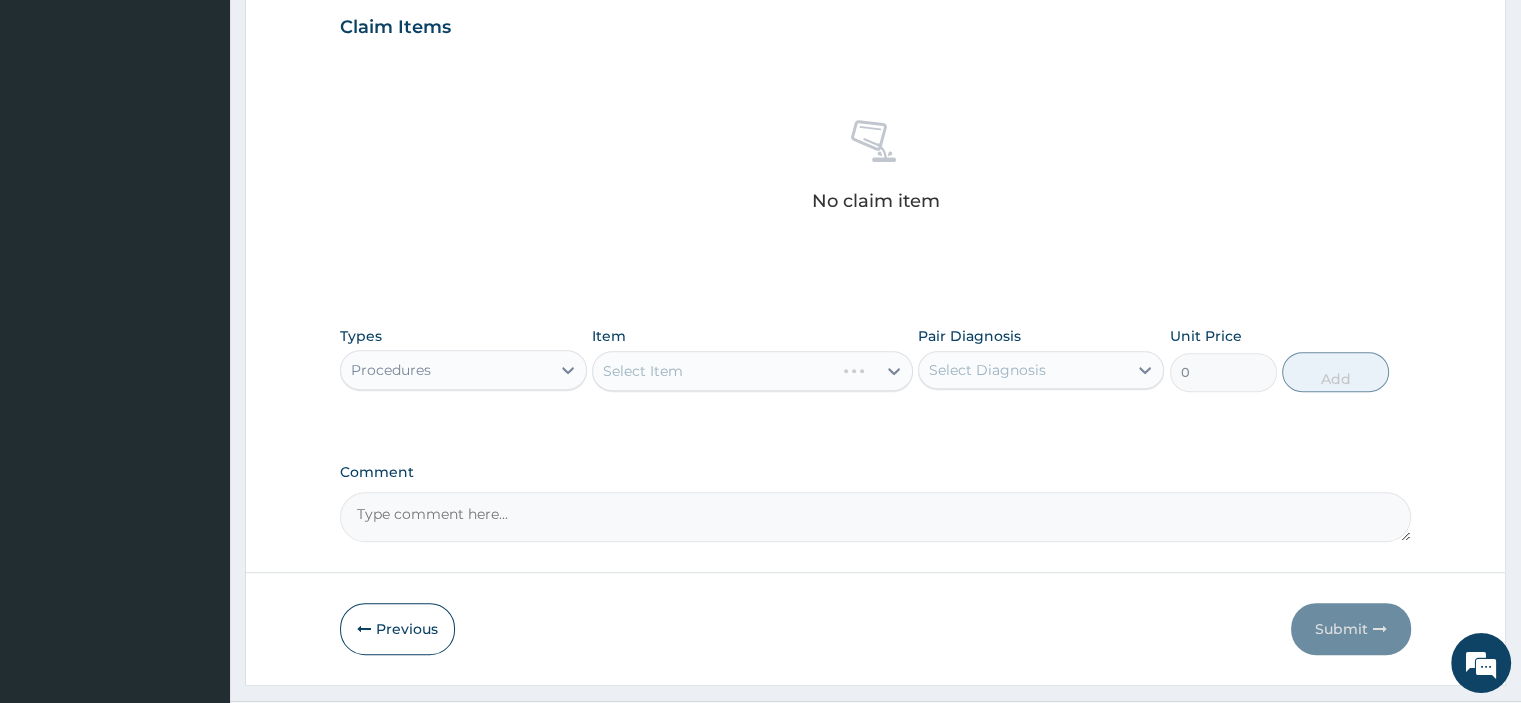 click on "Select Item" at bounding box center (752, 371) 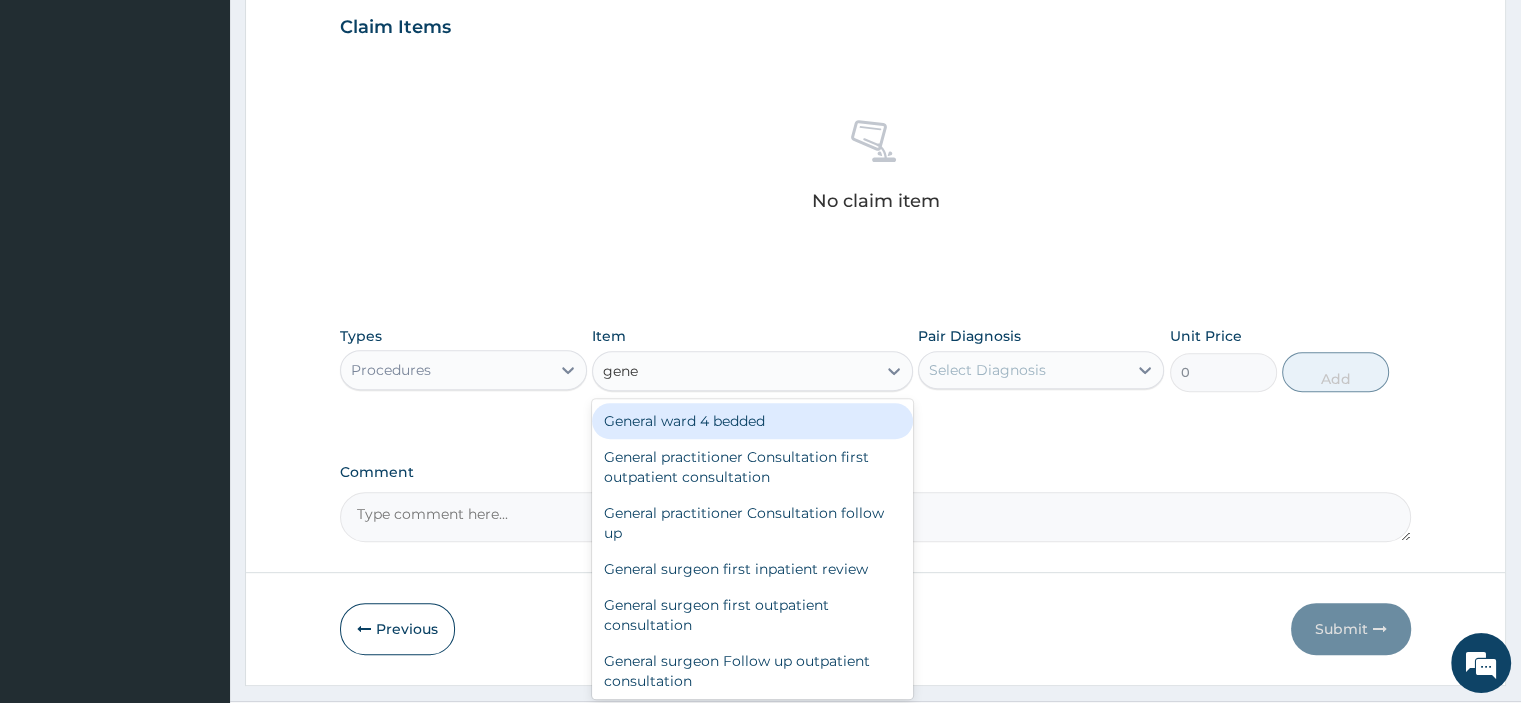 type on "gener" 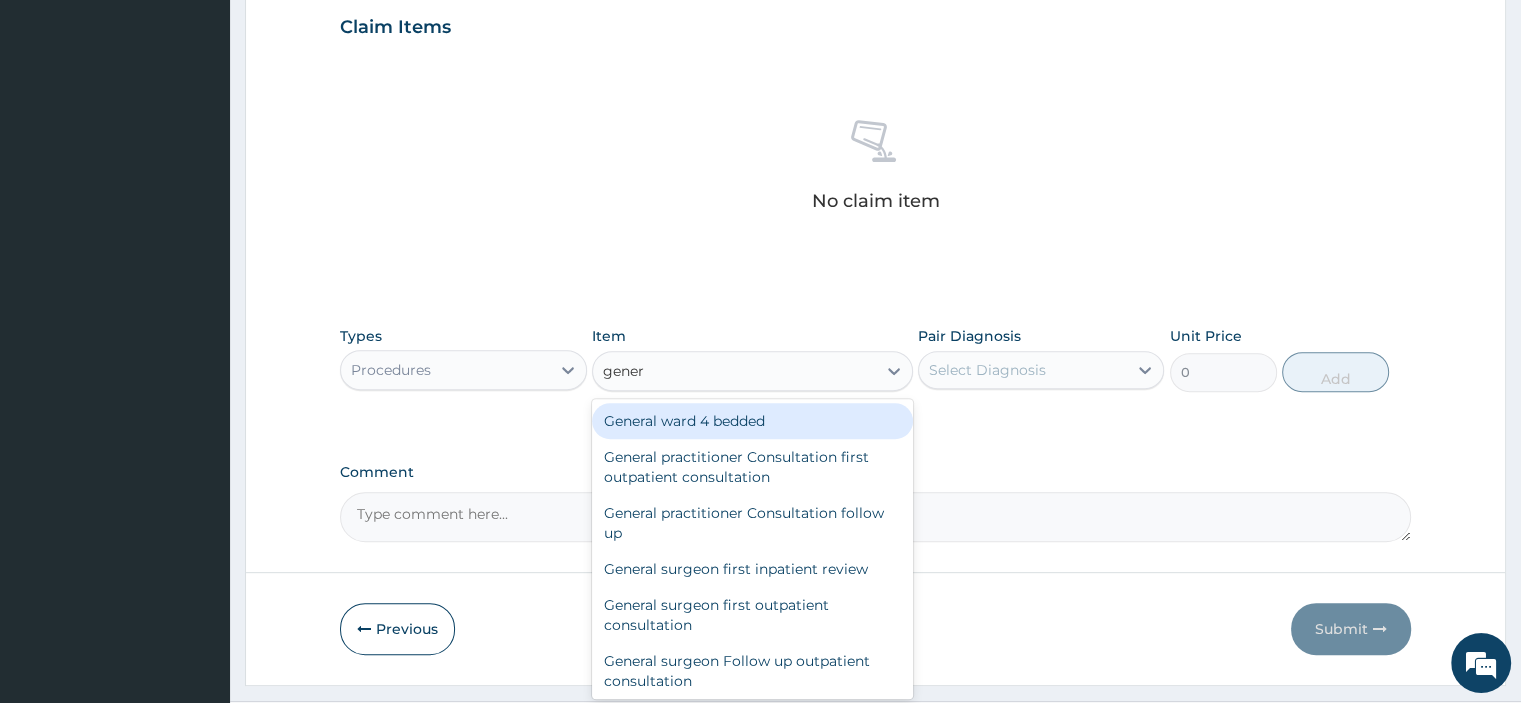 click on "General practitioner Consultation first outpatient consultation" at bounding box center (752, 467) 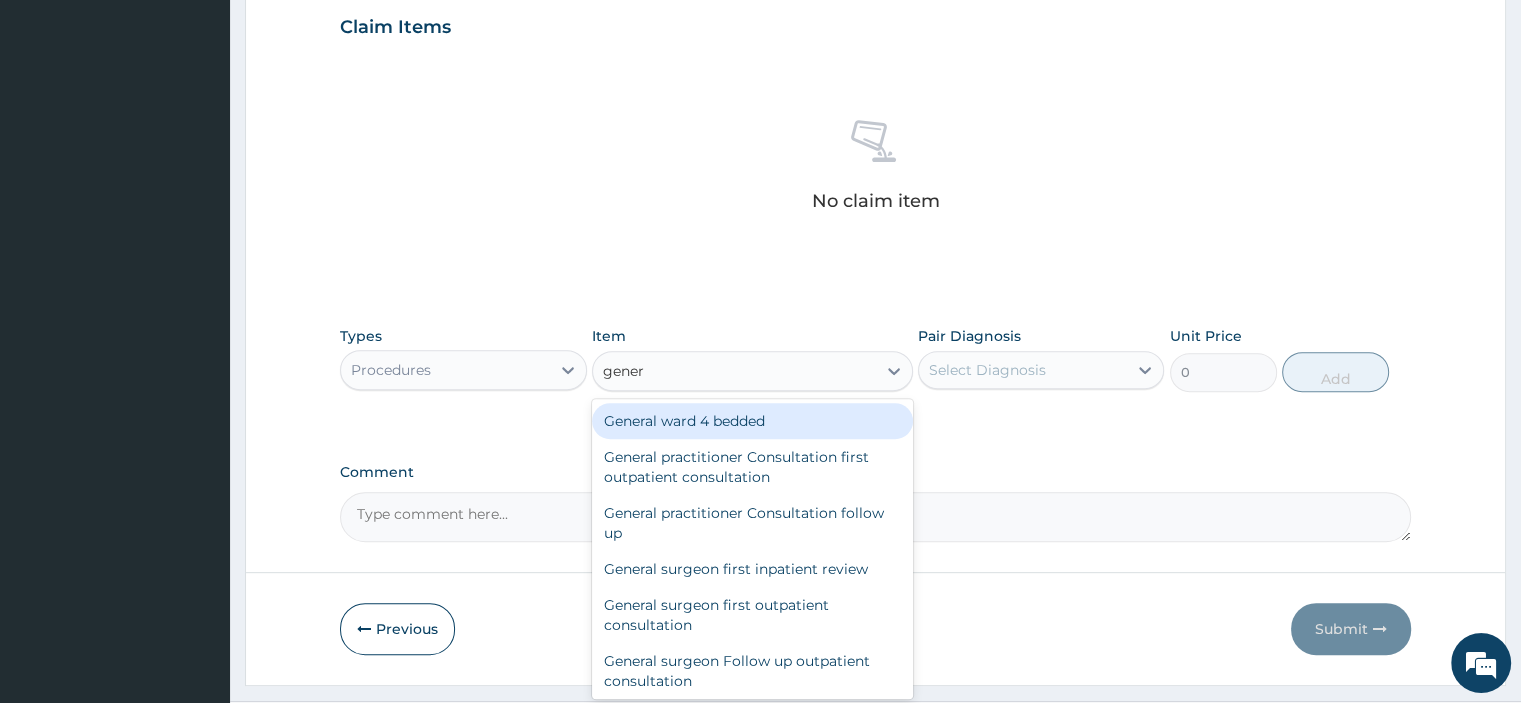 type 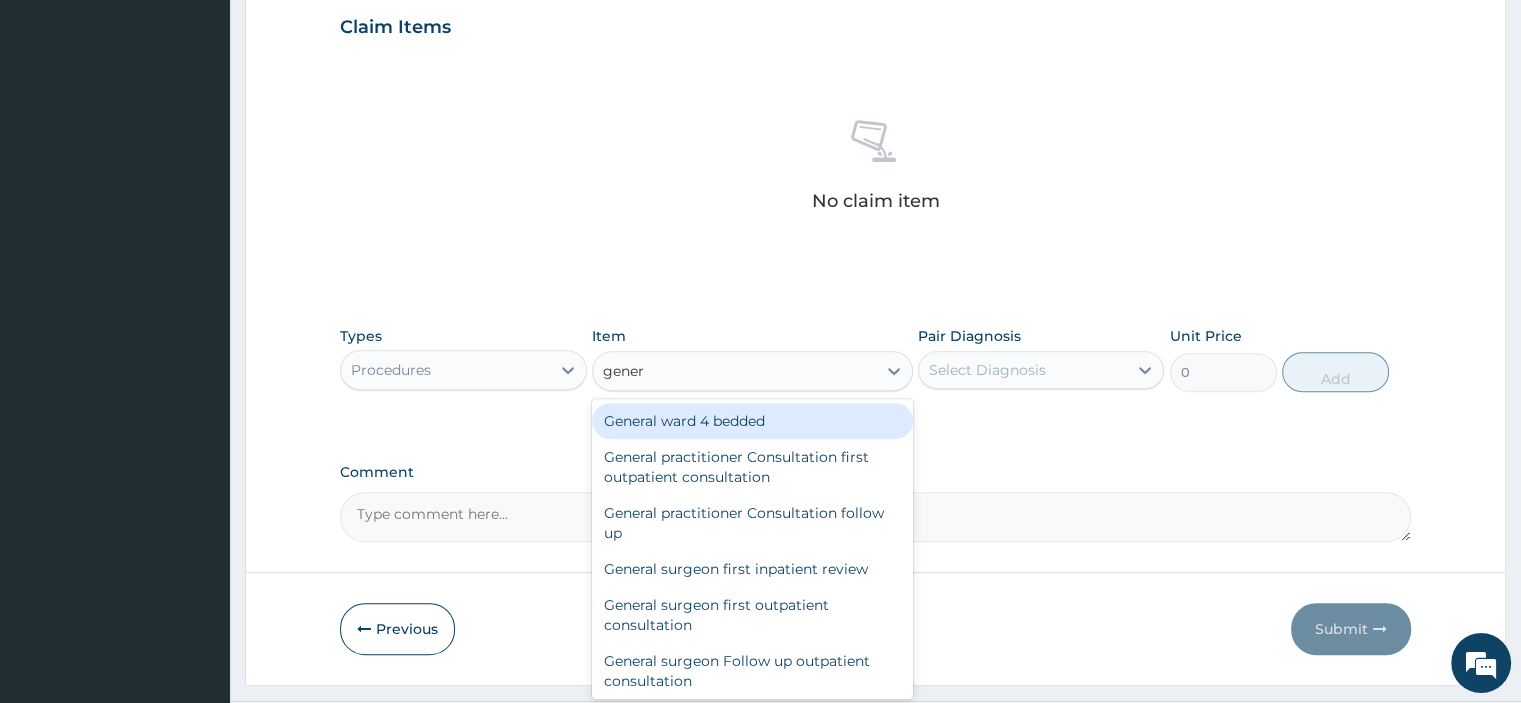 type on "3795" 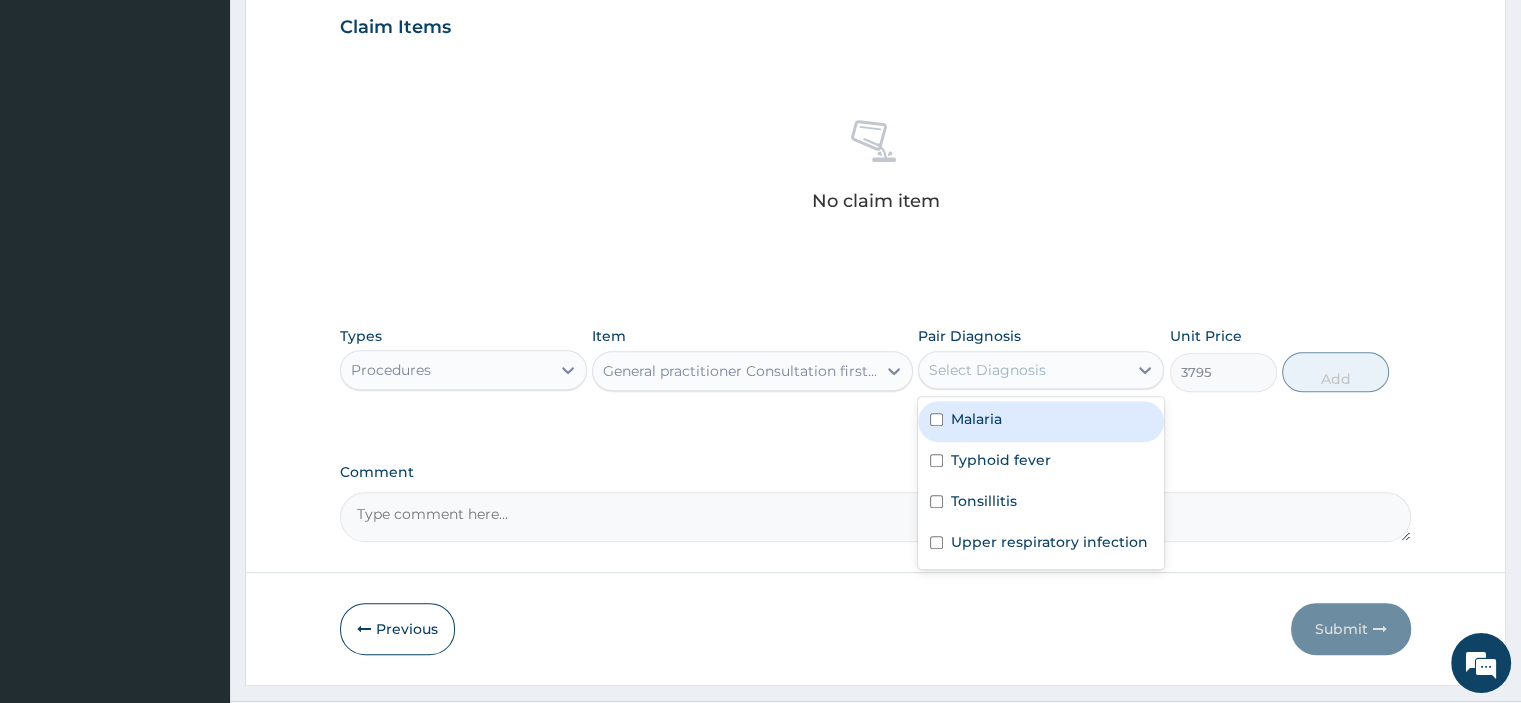 click on "Malaria" at bounding box center (1041, 421) 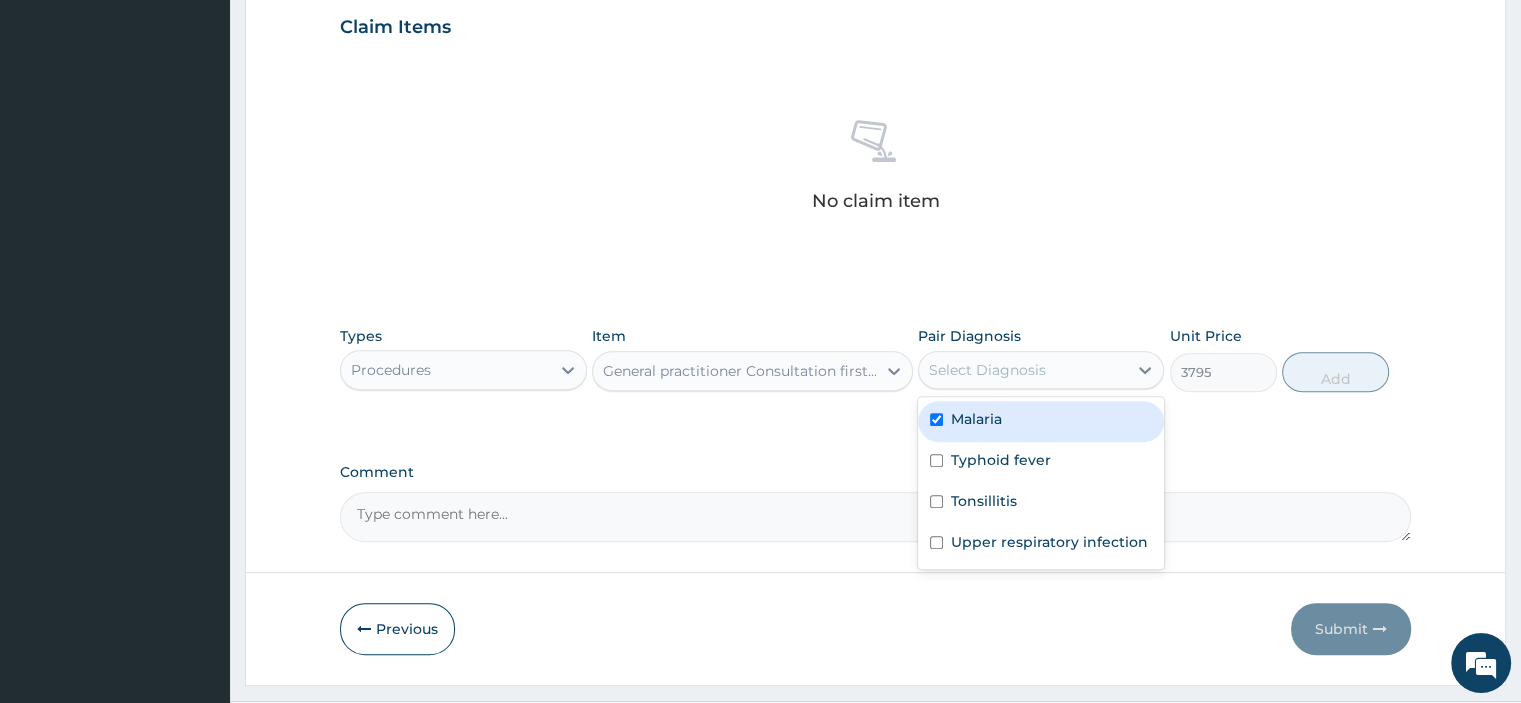 checkbox on "true" 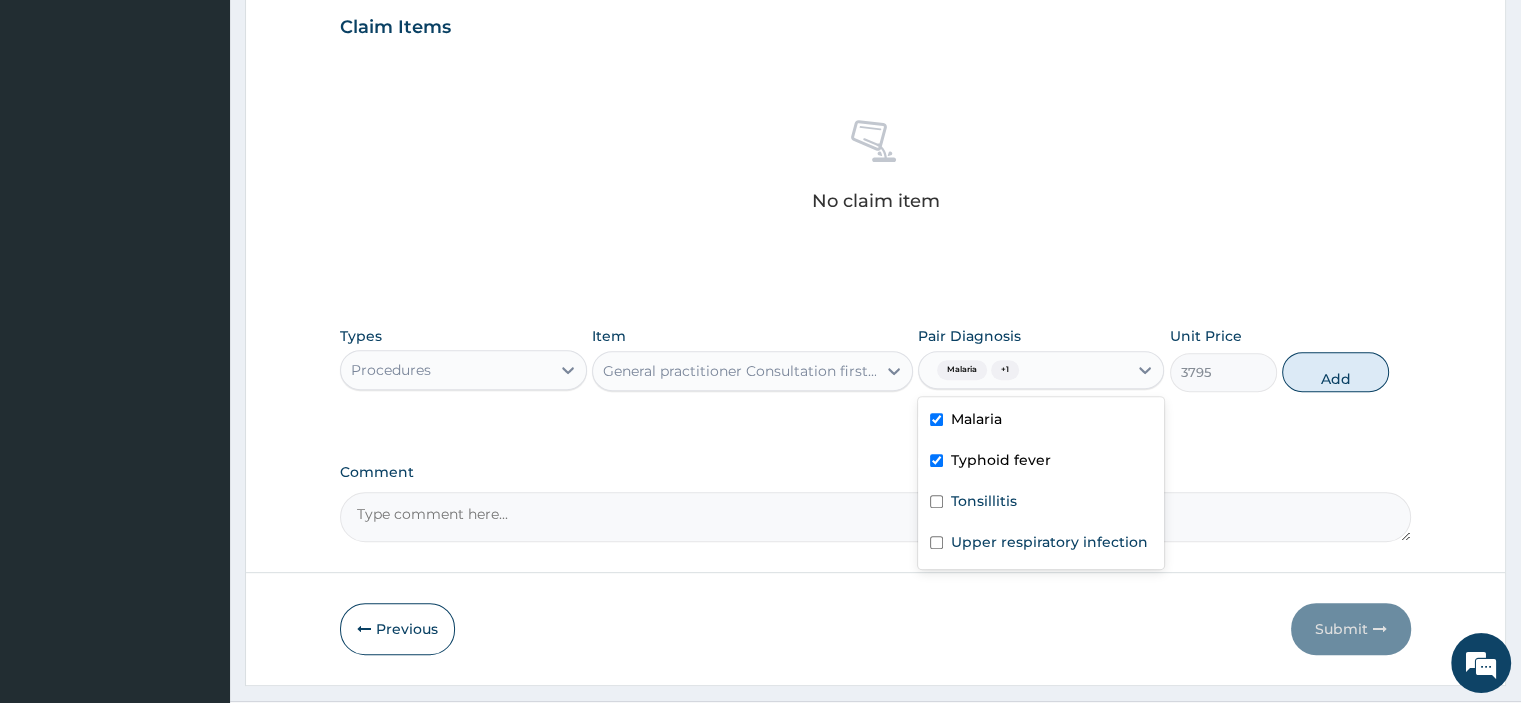 checkbox on "true" 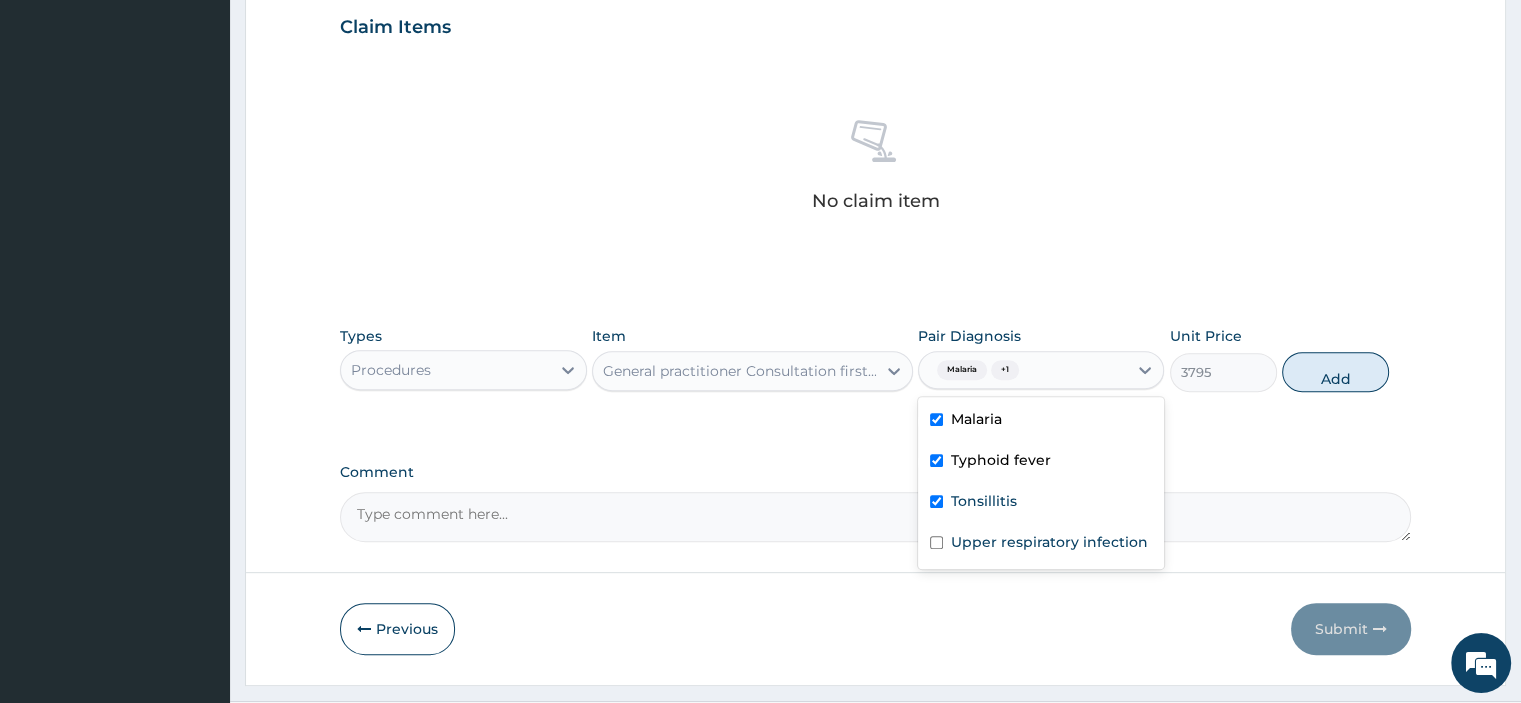 checkbox on "true" 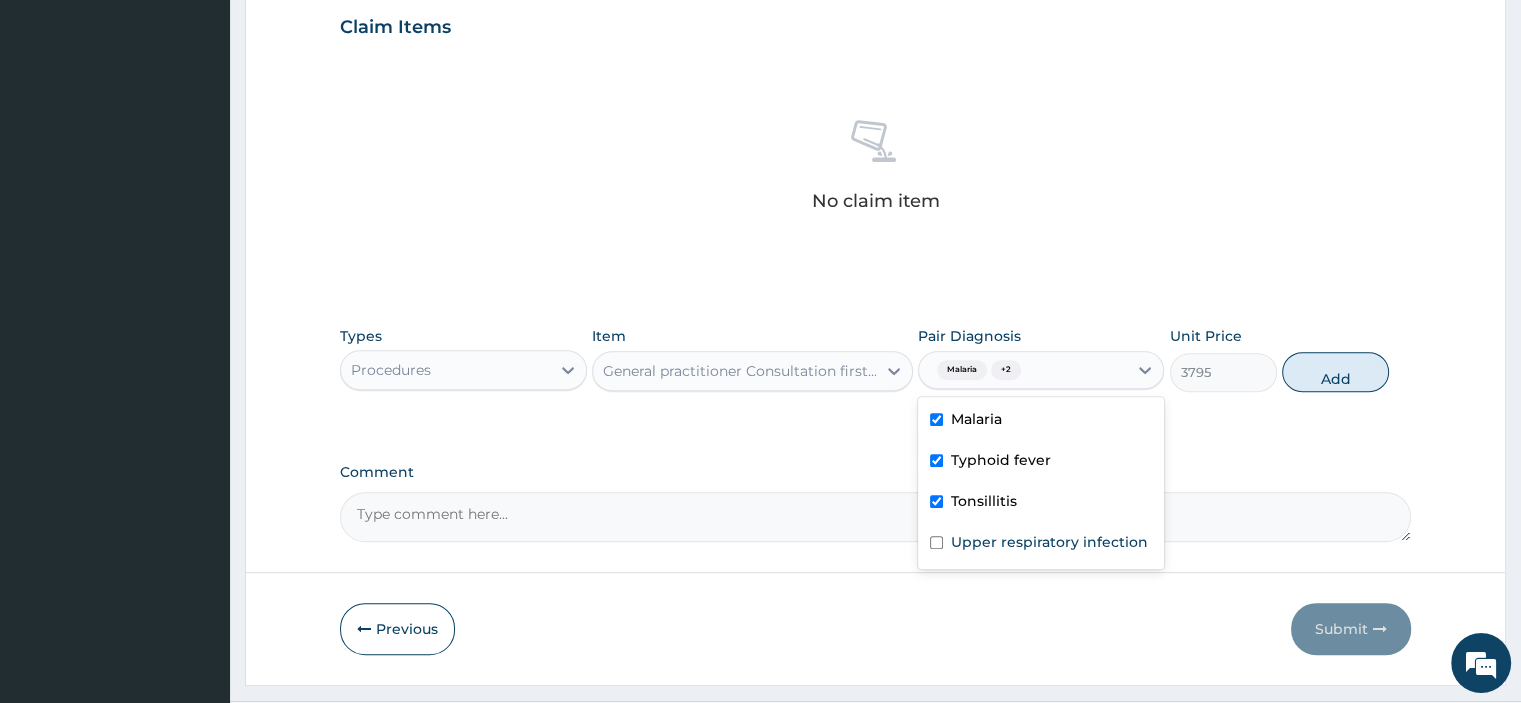 click on "Upper respiratory infection" at bounding box center (1041, 544) 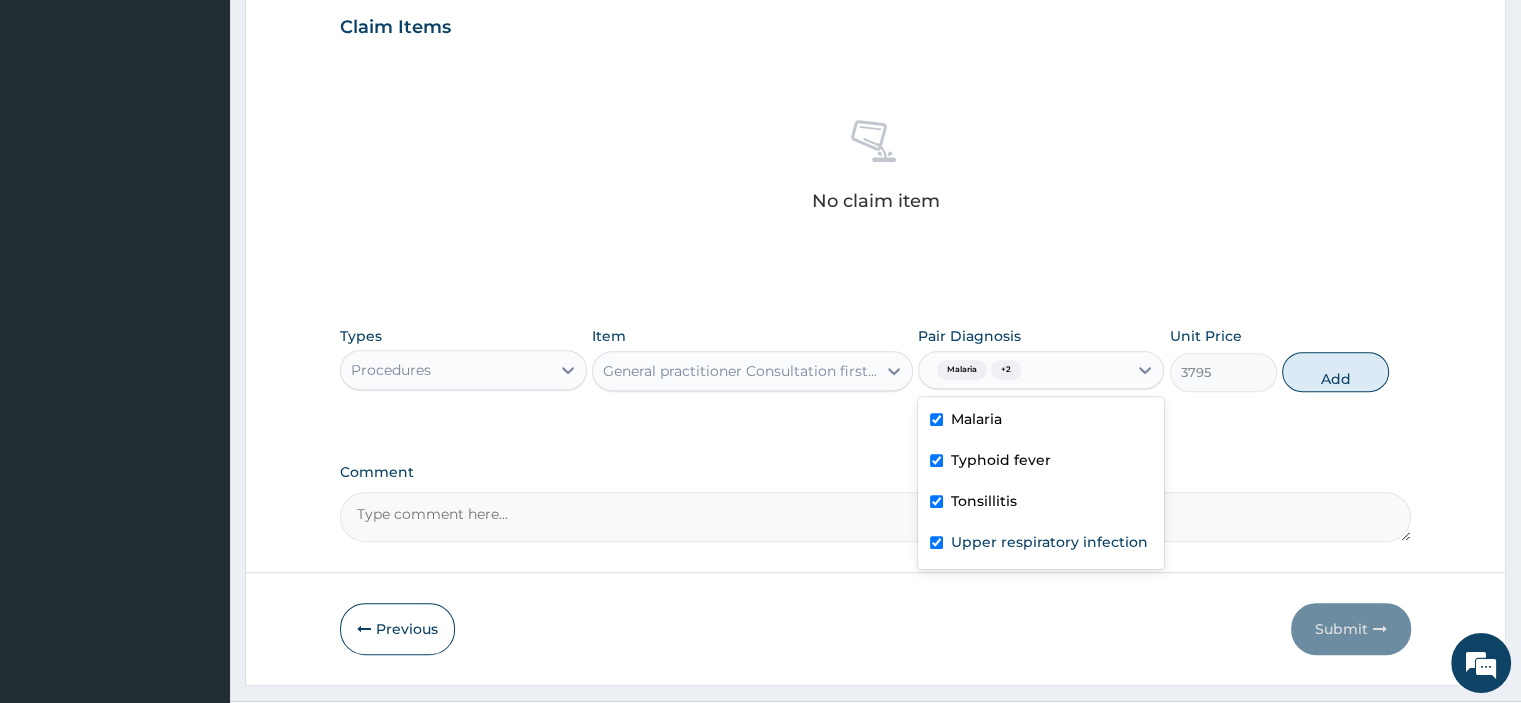 checkbox on "true" 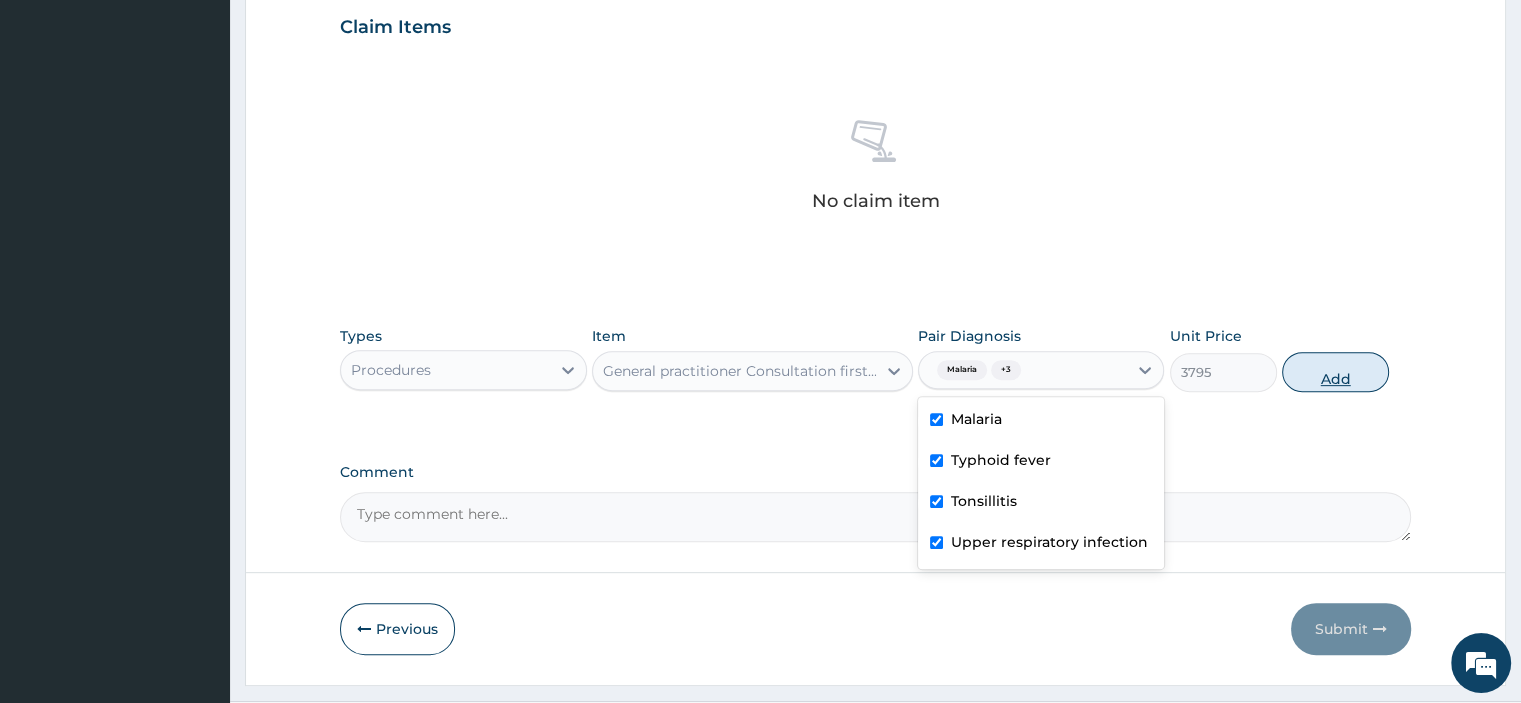 click on "Add" at bounding box center (1335, 372) 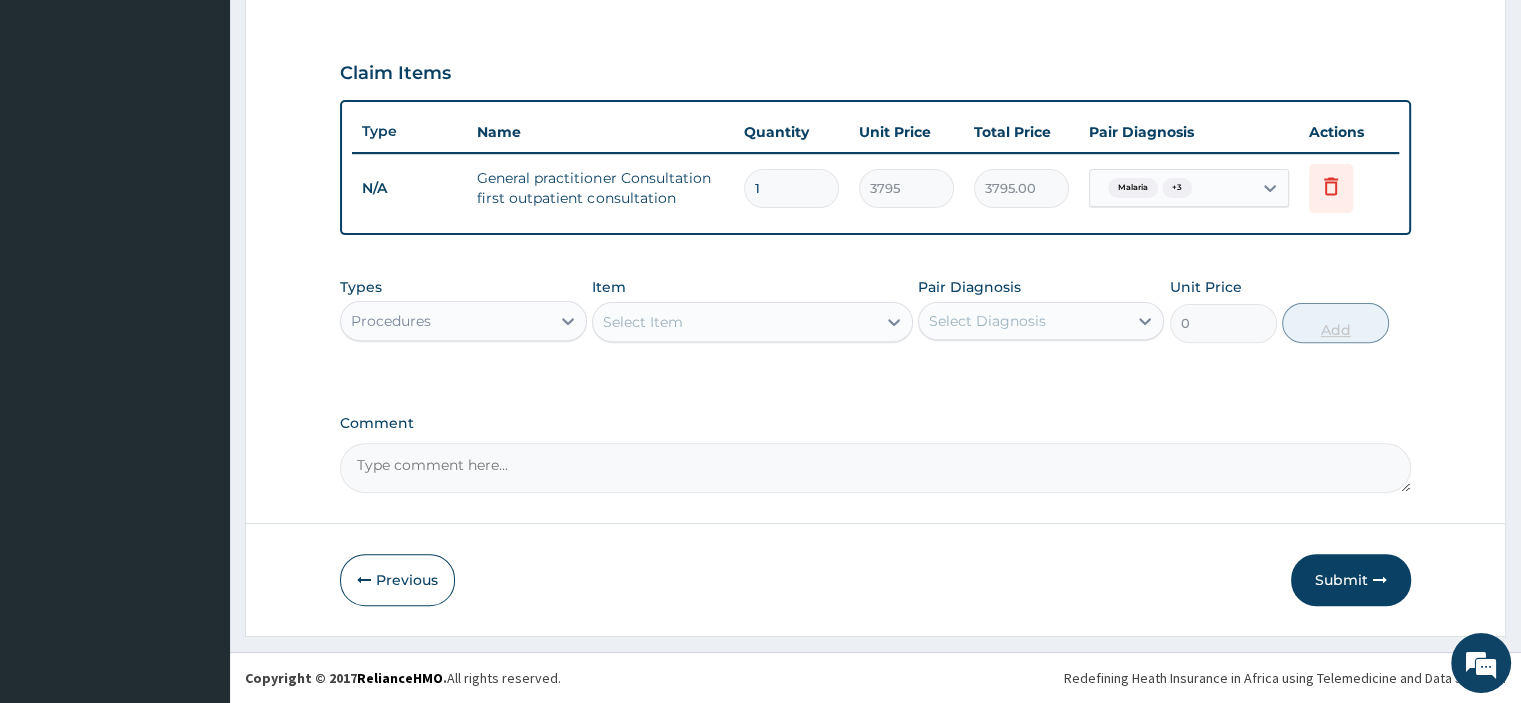 scroll, scrollTop: 640, scrollLeft: 0, axis: vertical 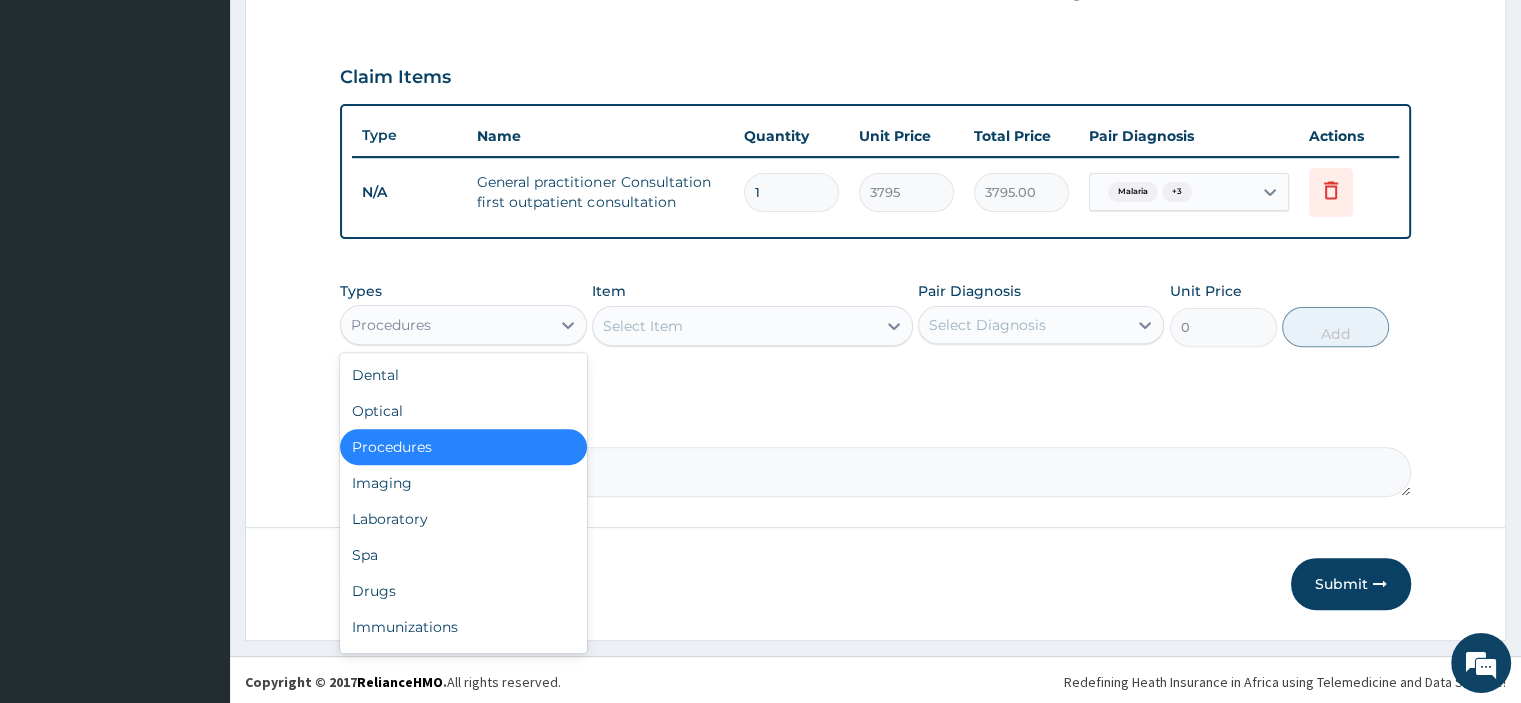 click on "Laboratory" at bounding box center (463, 519) 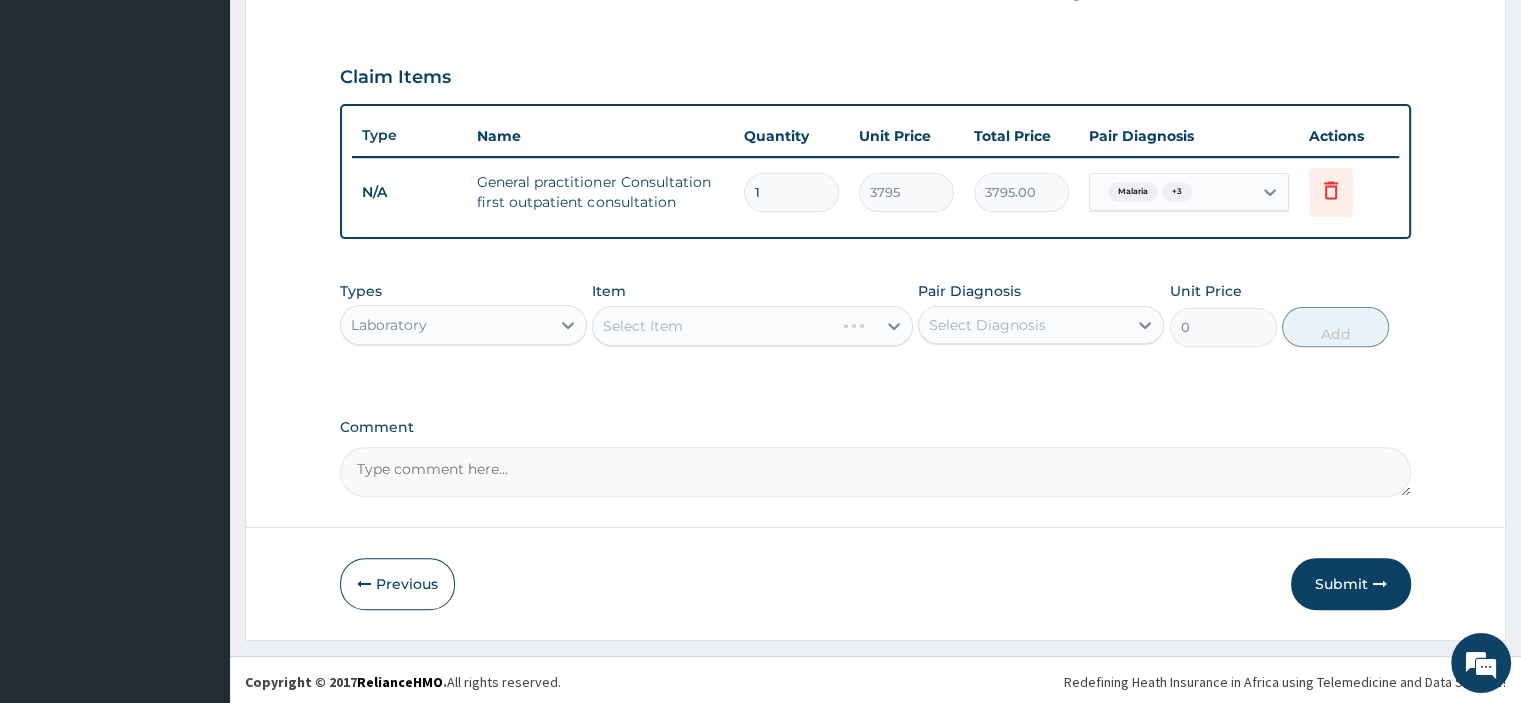click on "Select Item" at bounding box center (752, 326) 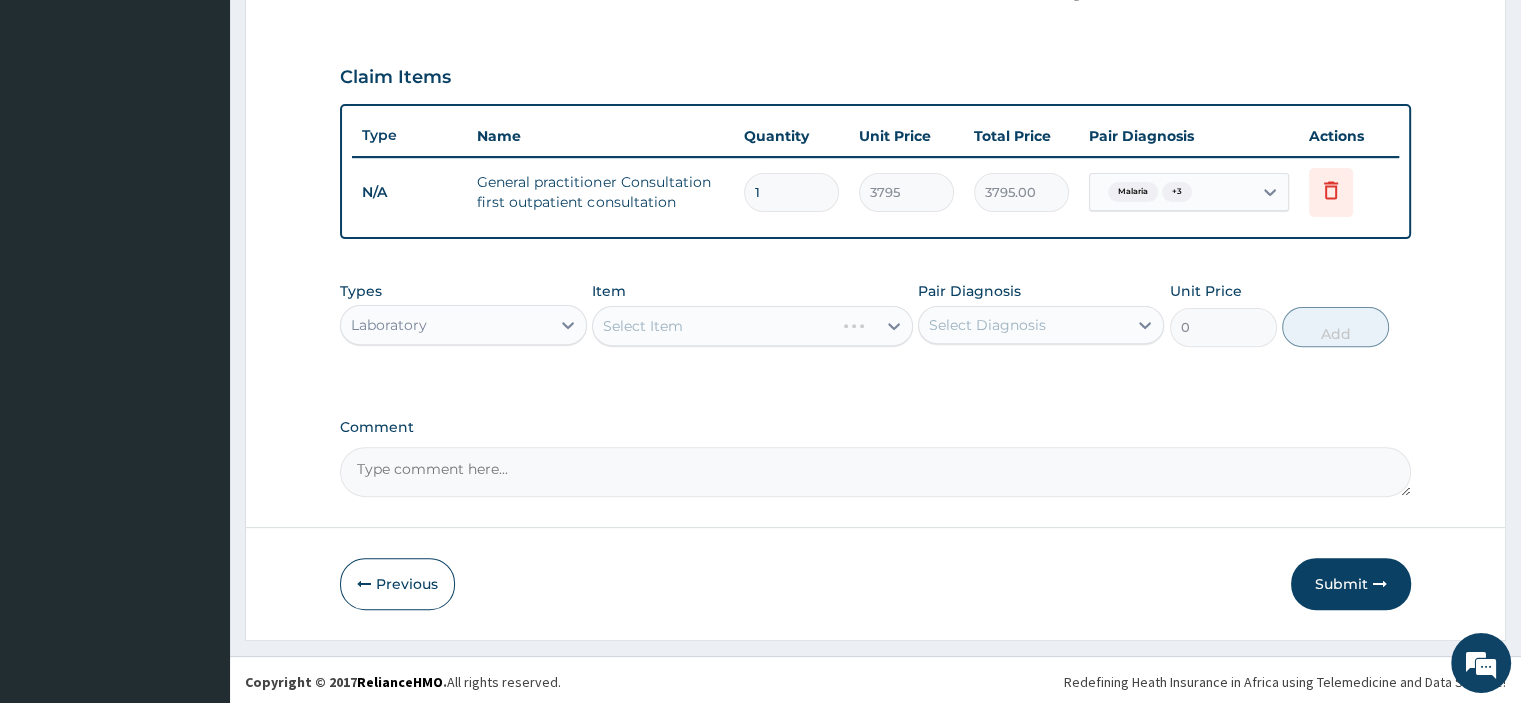 click on "Select Item" at bounding box center (752, 326) 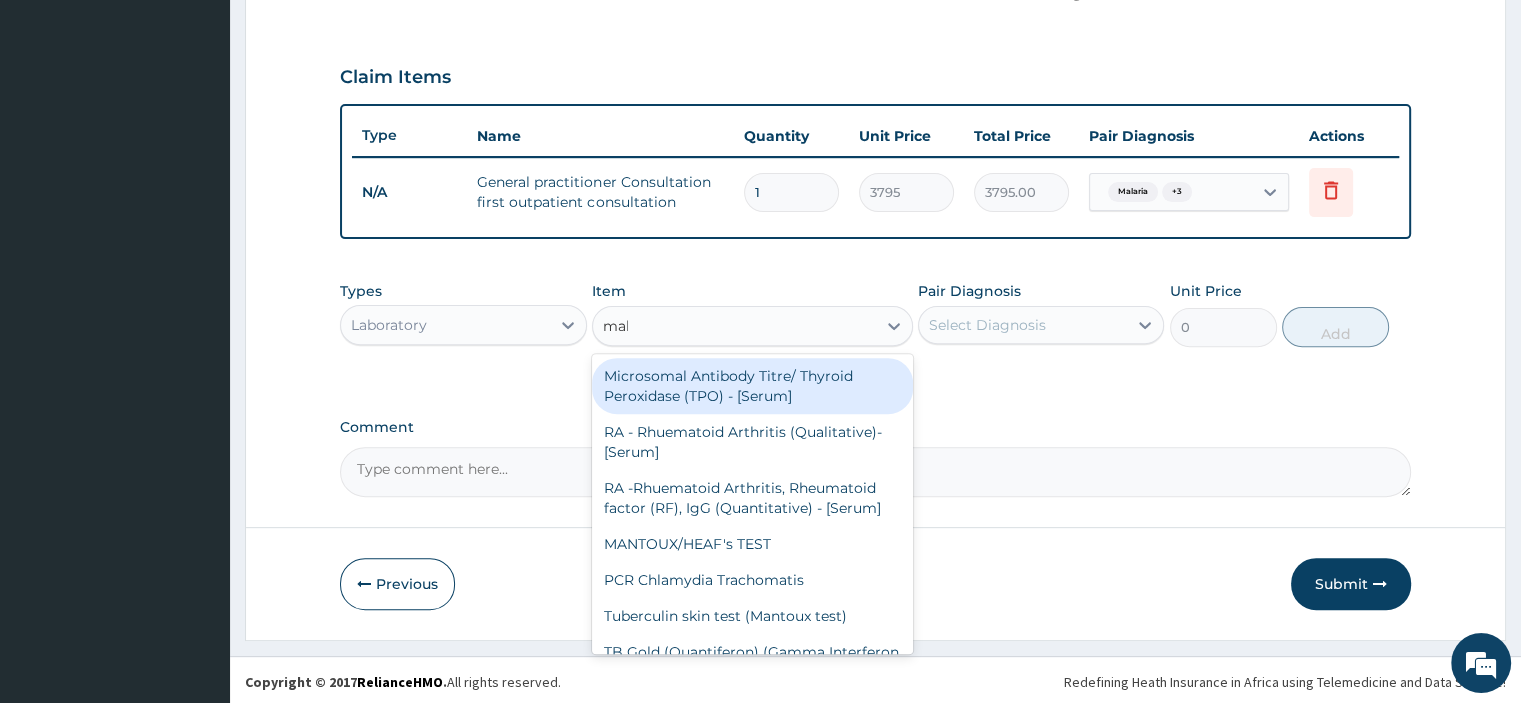 type on "mala" 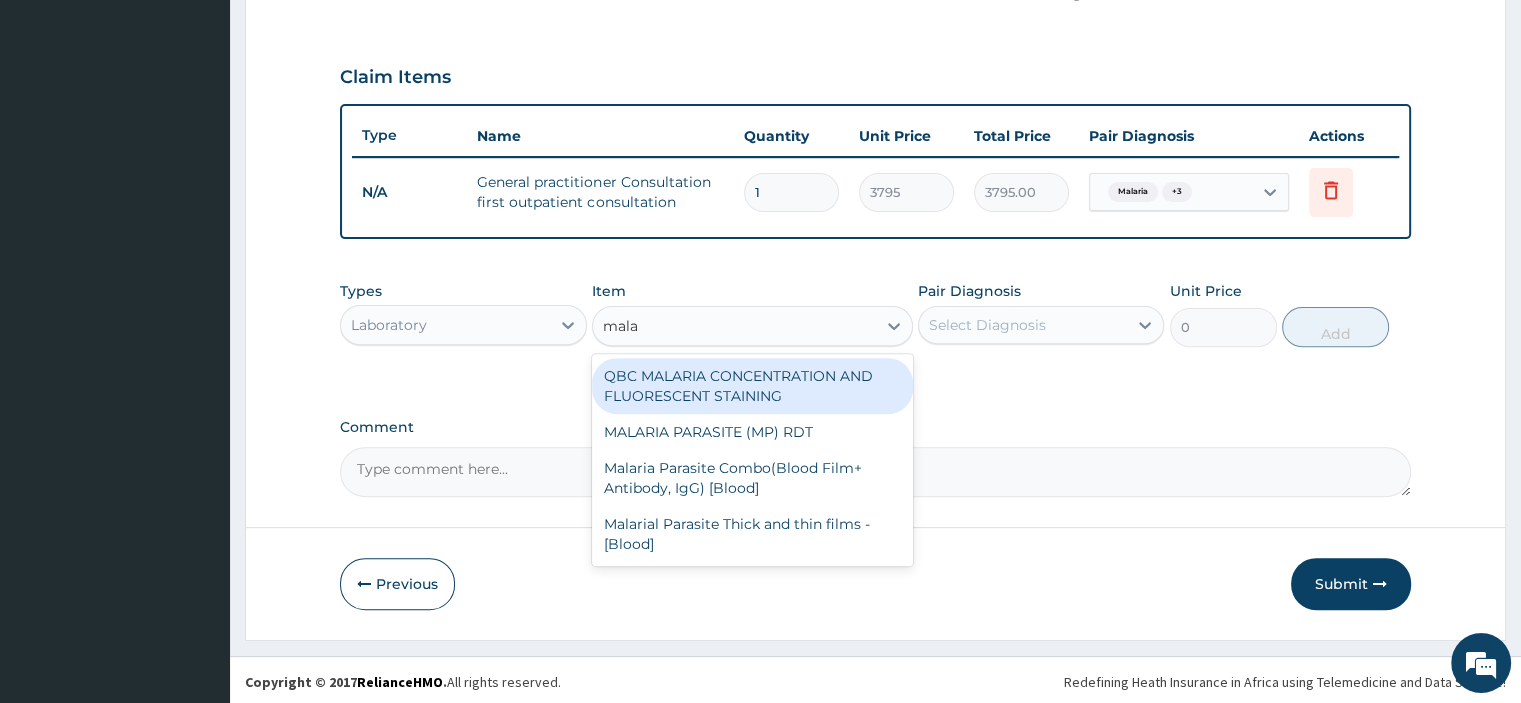 click on "Malarial Parasite Thick and thin films - [Blood]" at bounding box center (752, 534) 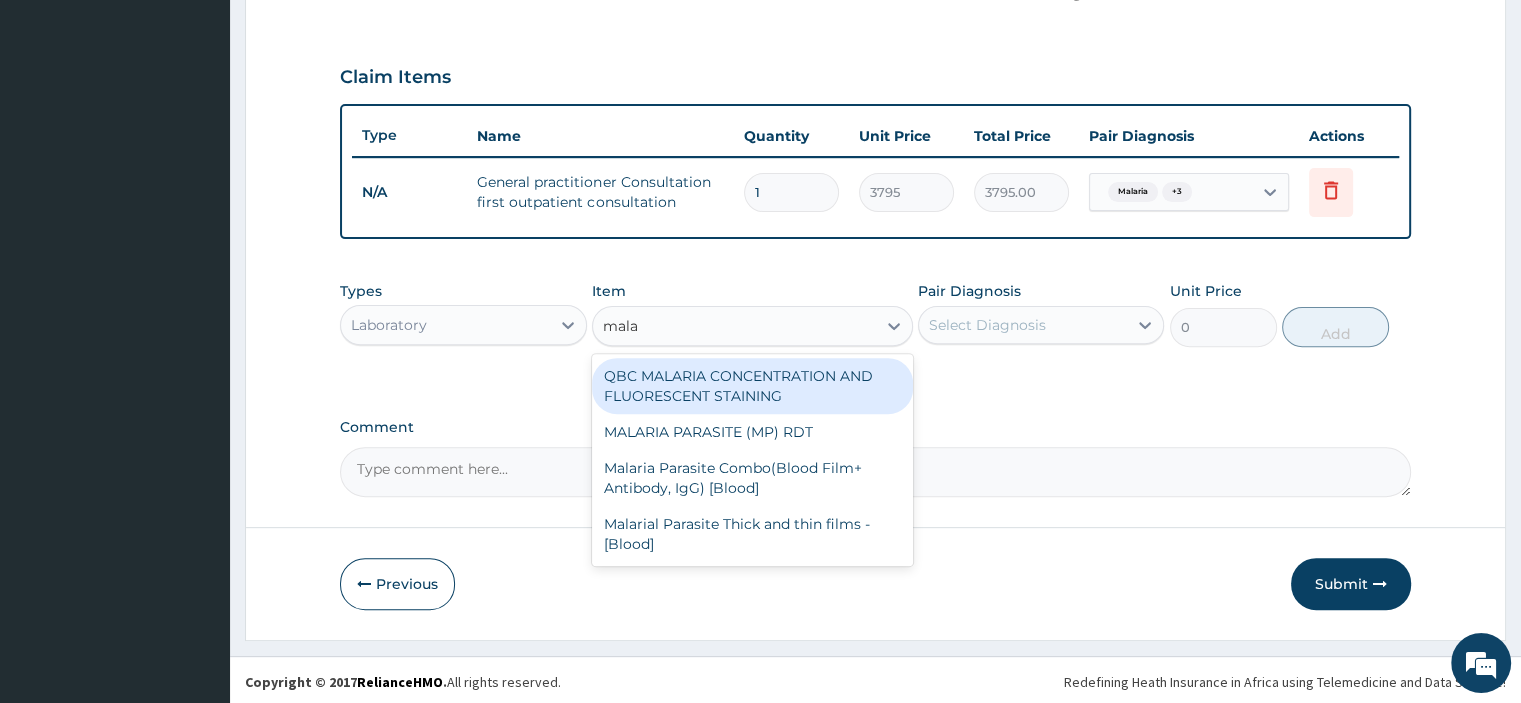 type 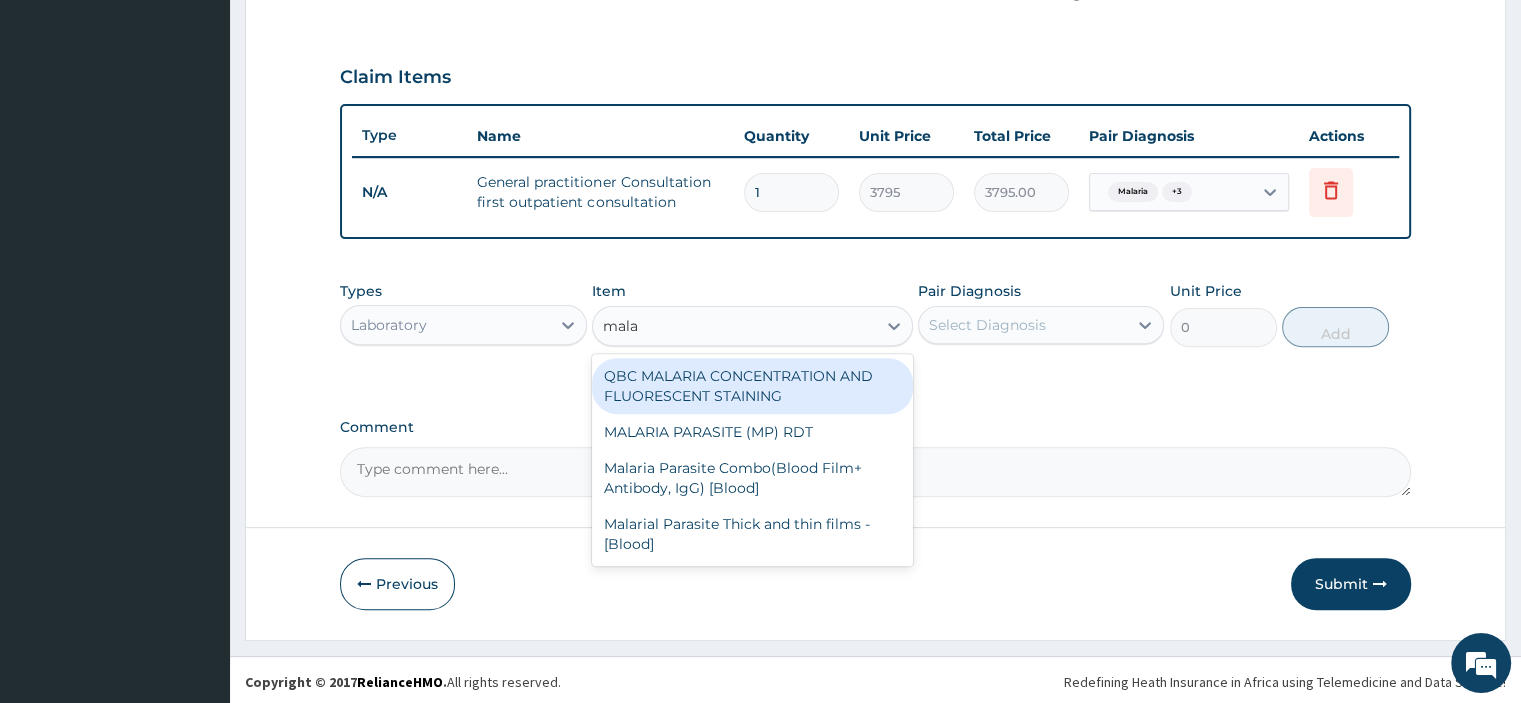 type on "1725" 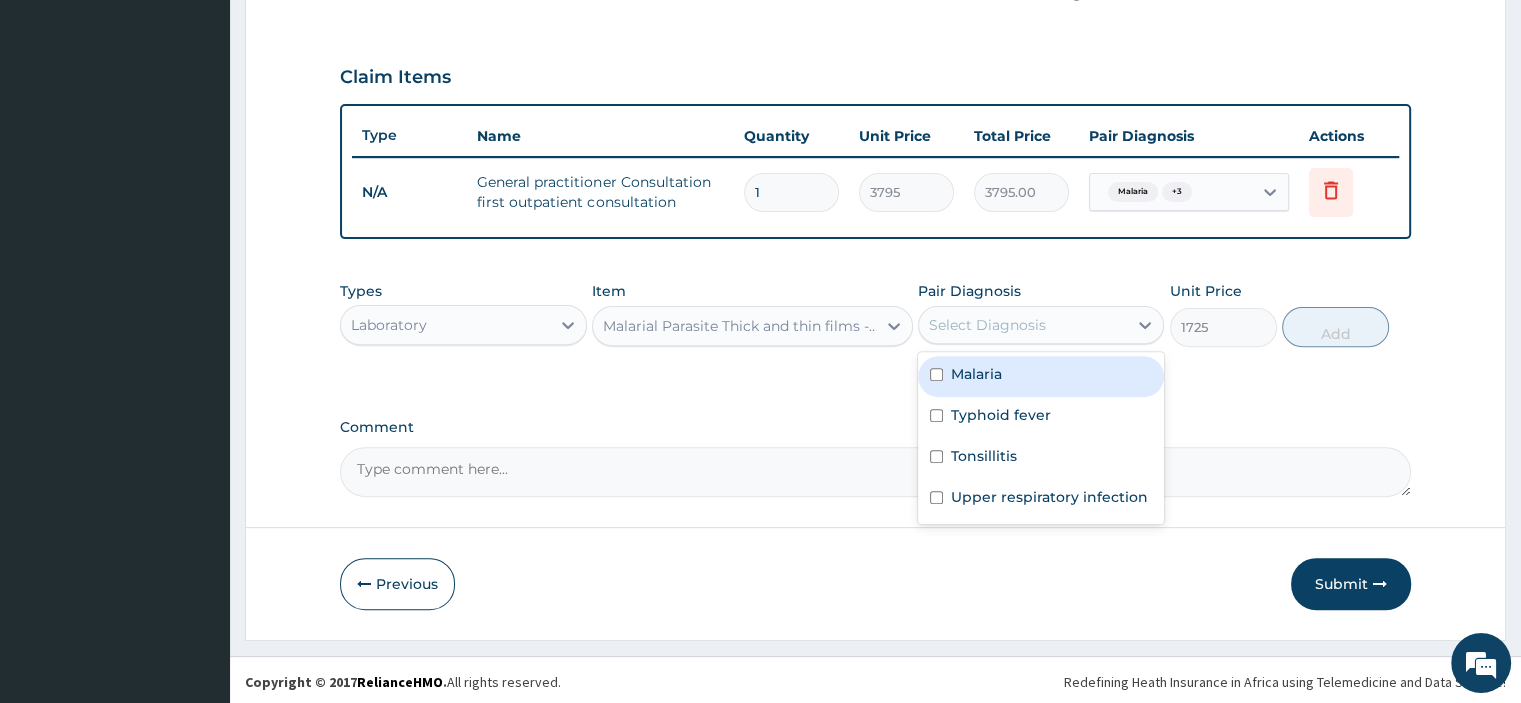 click on "Malaria" at bounding box center (1041, 376) 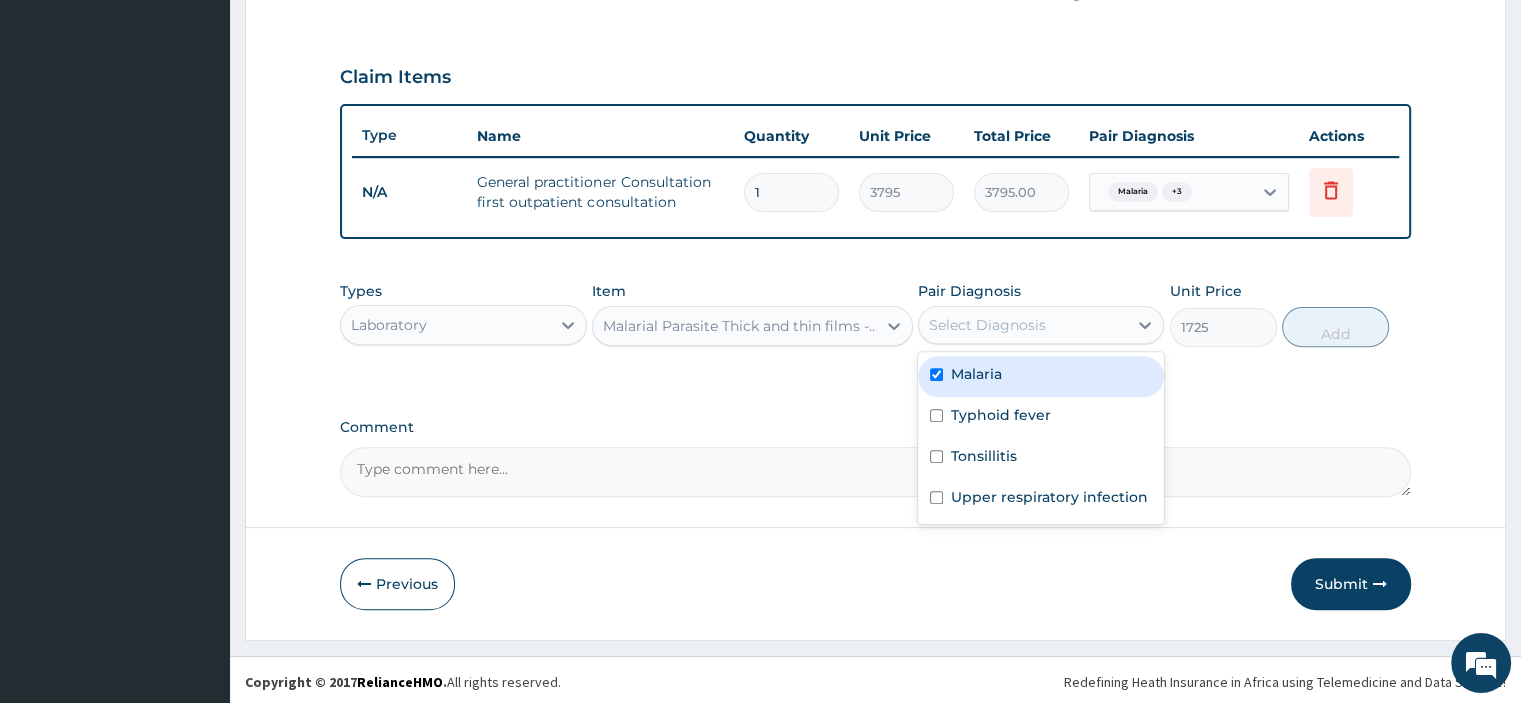 checkbox on "true" 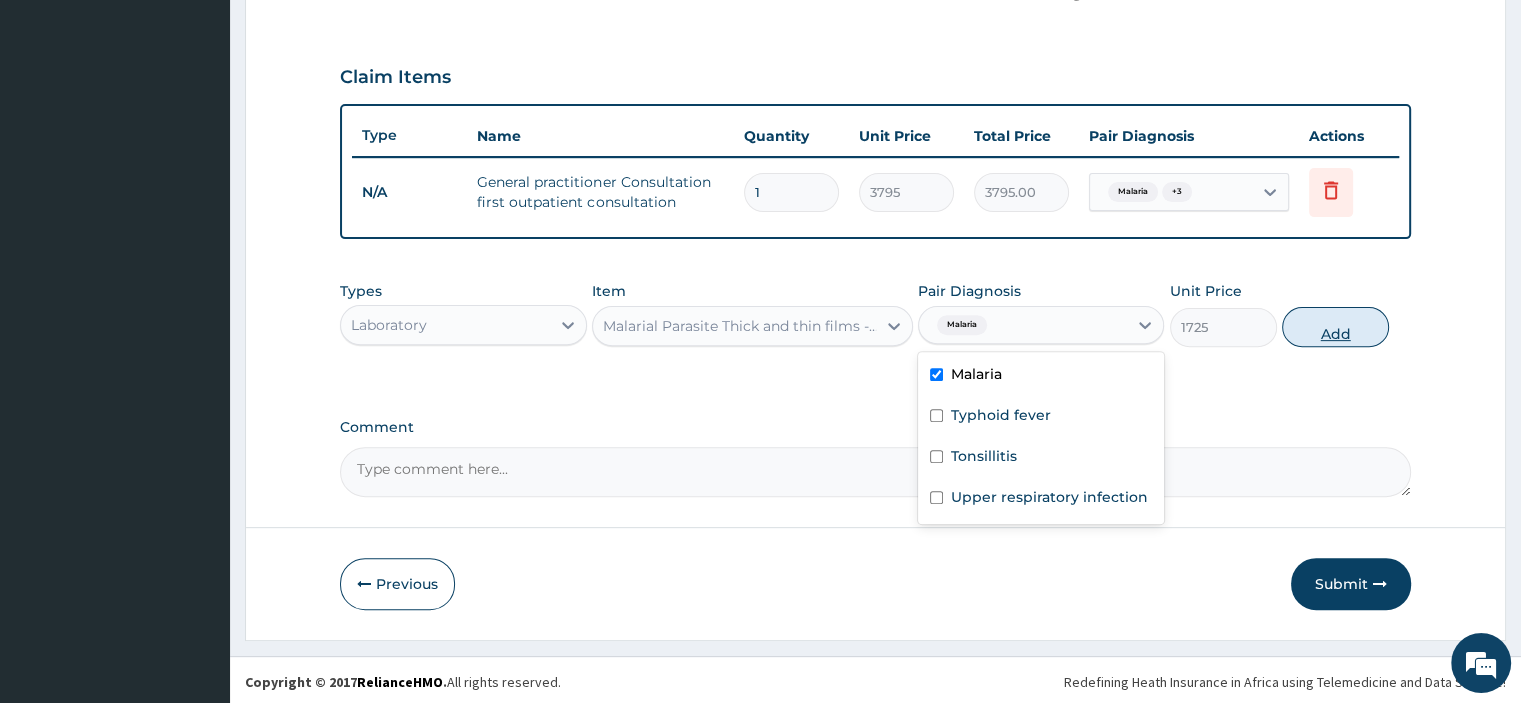 click on "Add" at bounding box center [1335, 327] 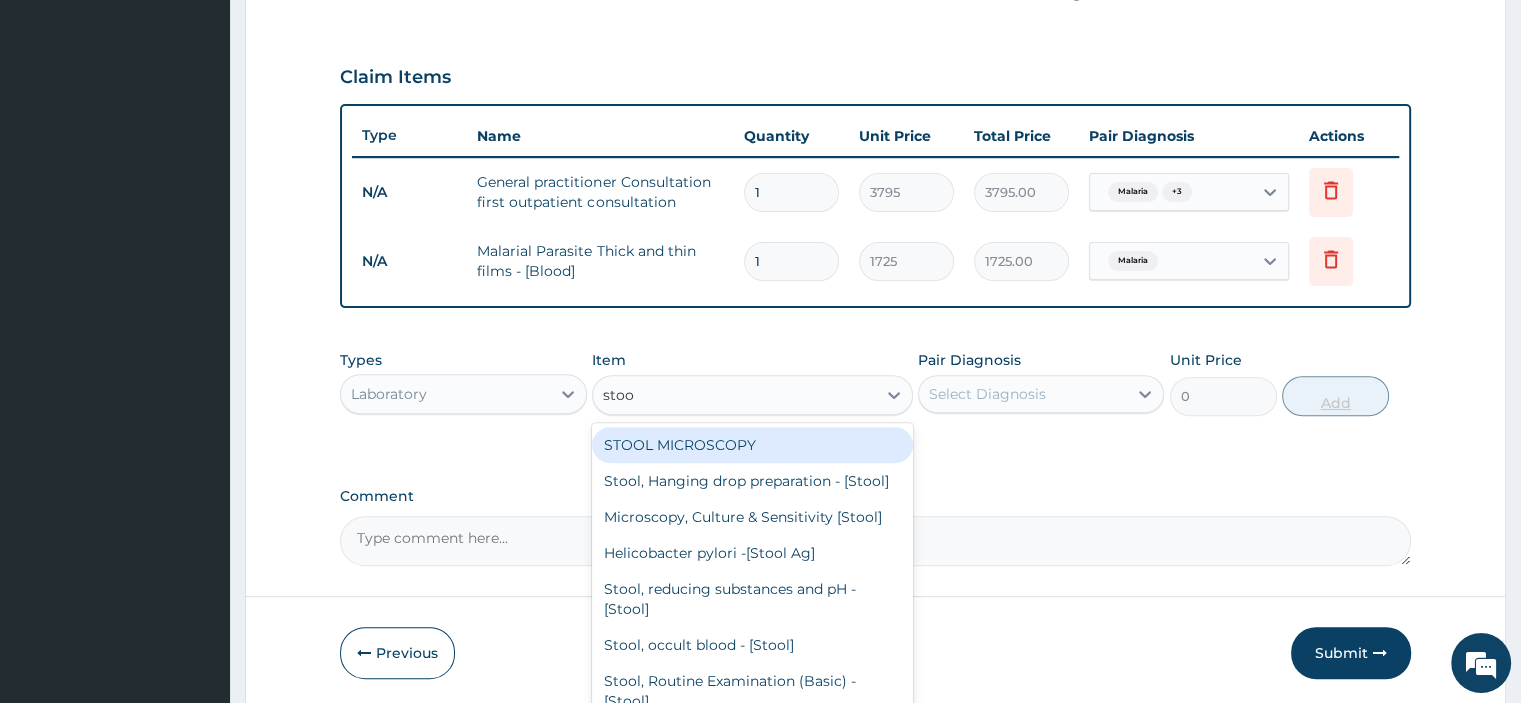 type on "stool" 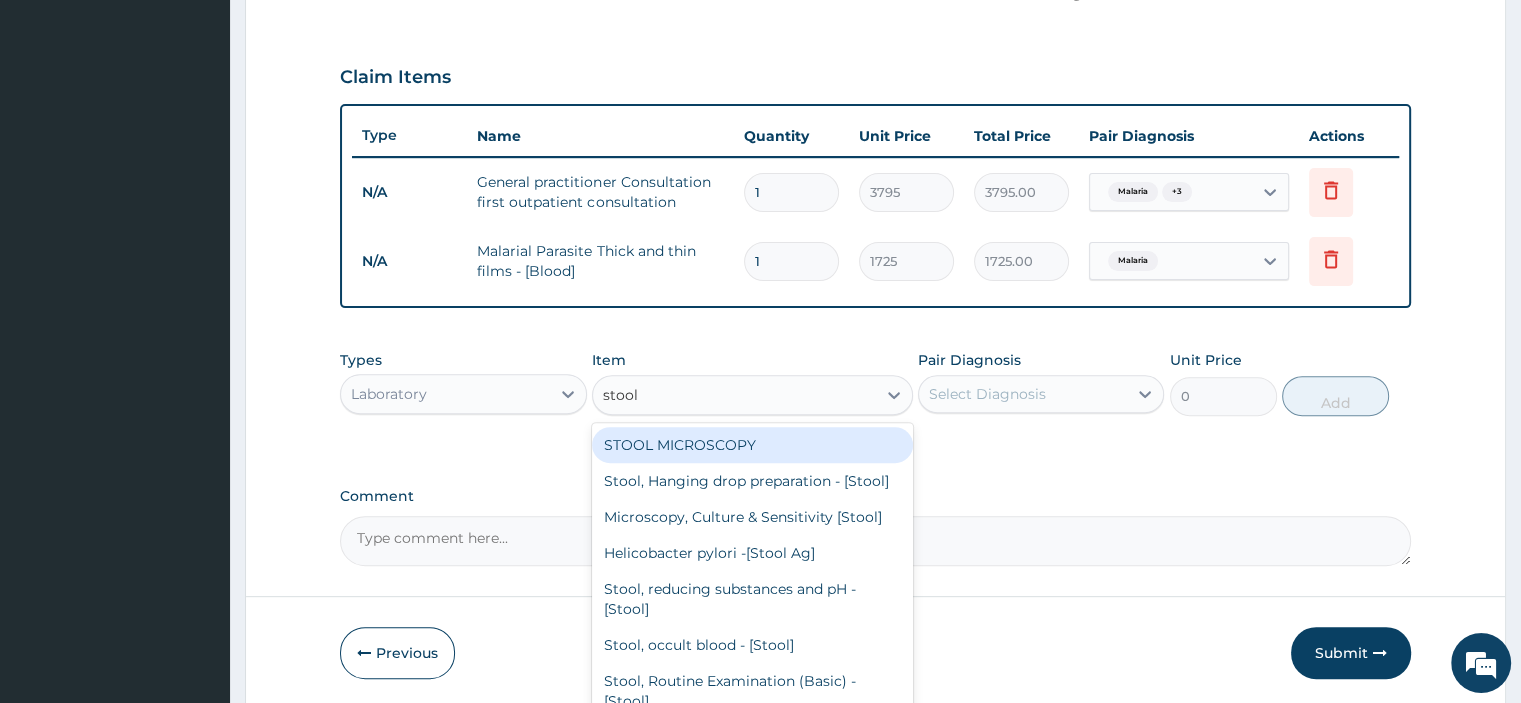 click on "Microscopy, Culture & Sensitivity [Stool]" at bounding box center [752, 517] 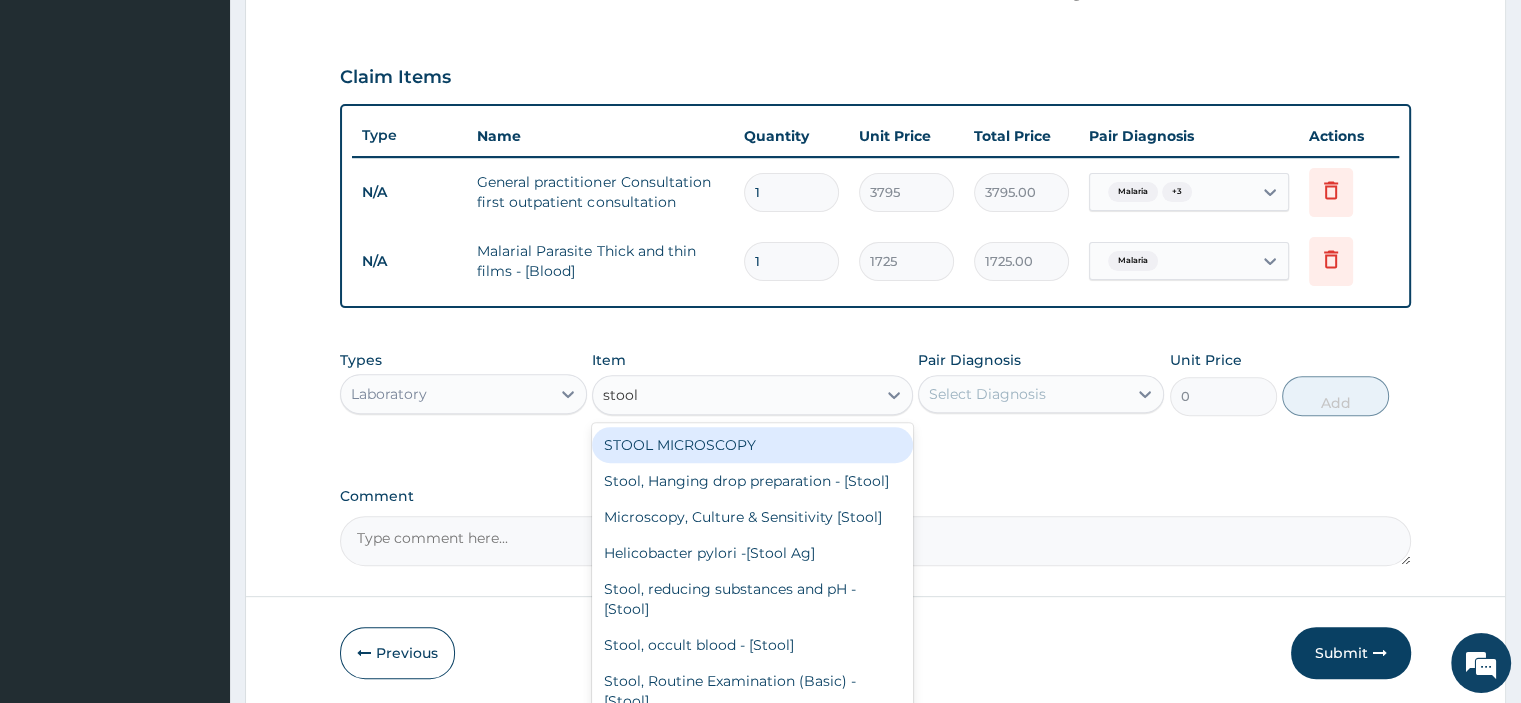 type 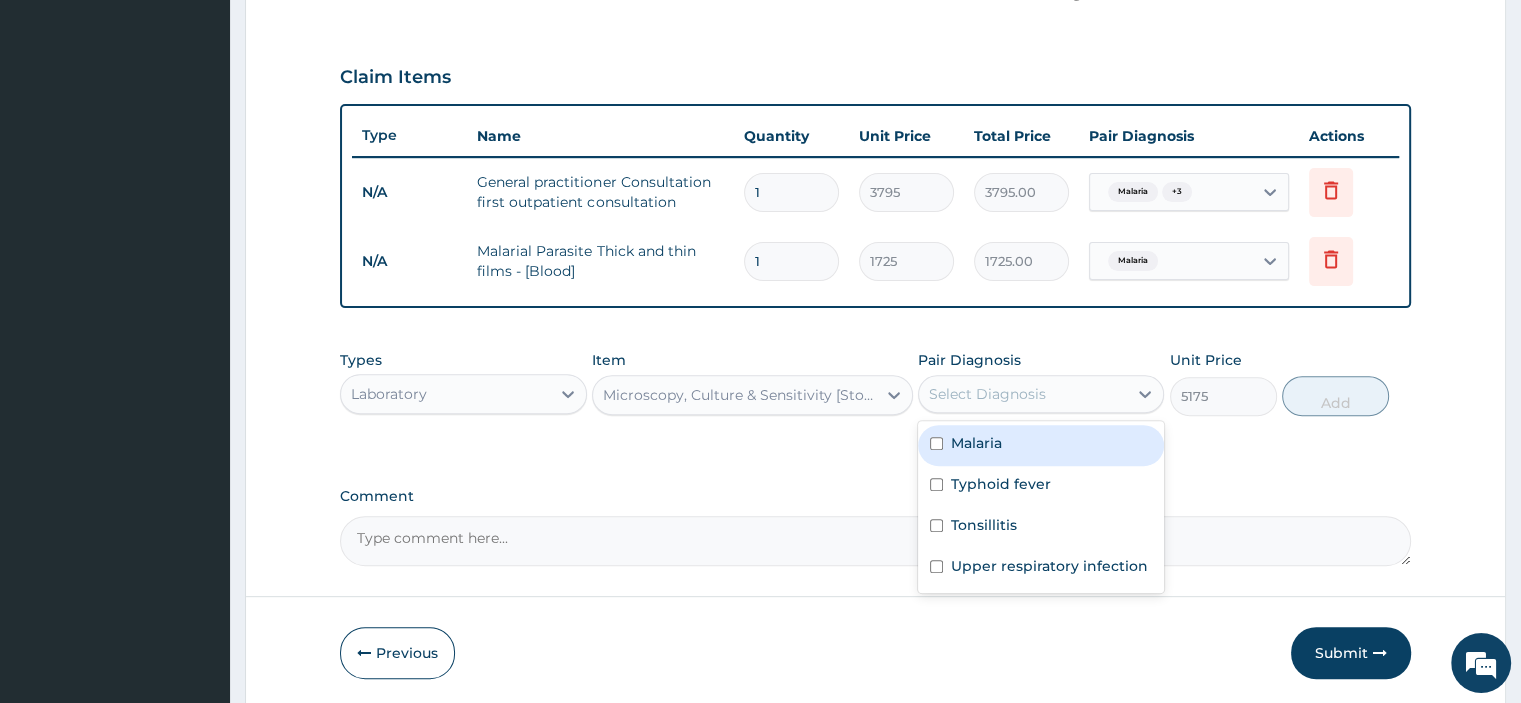 click on "Typhoid fever" at bounding box center (1001, 484) 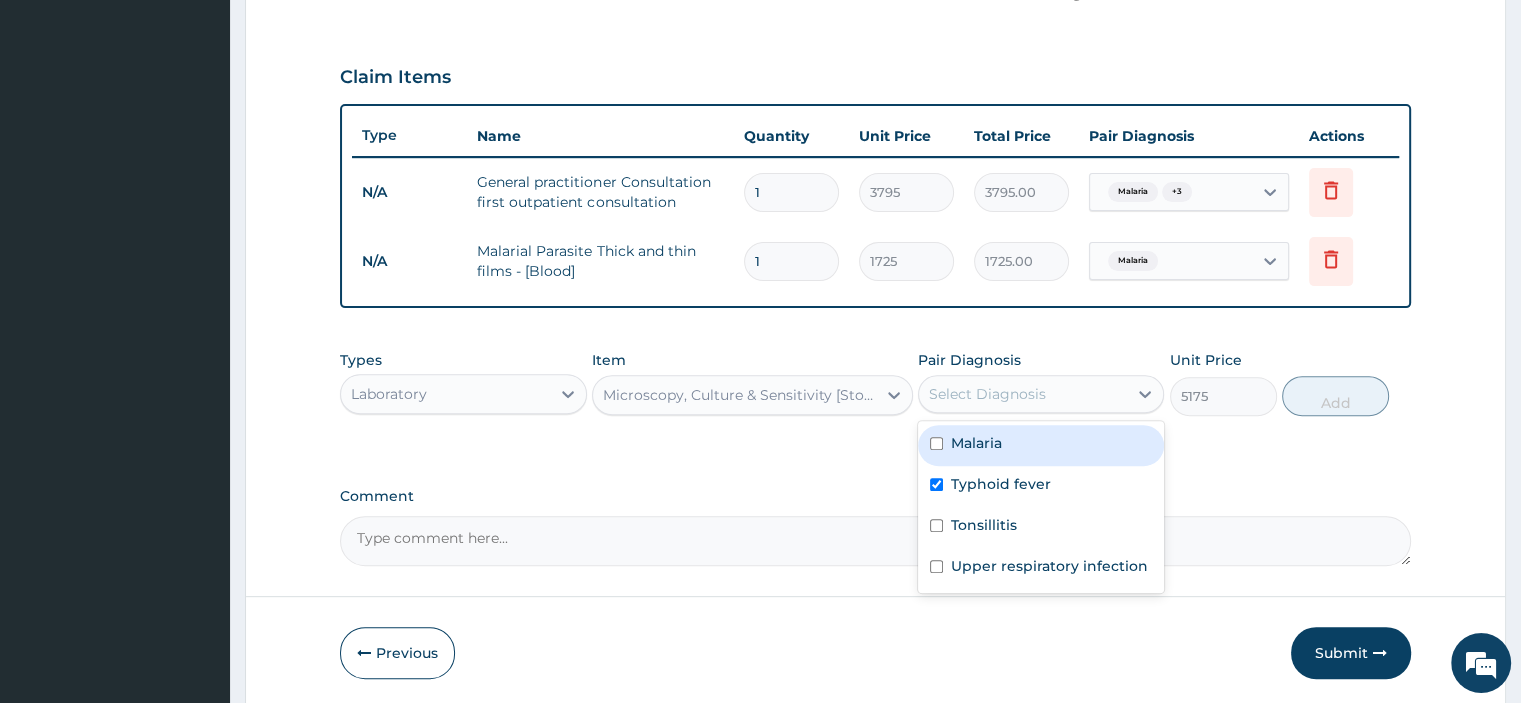 checkbox on "true" 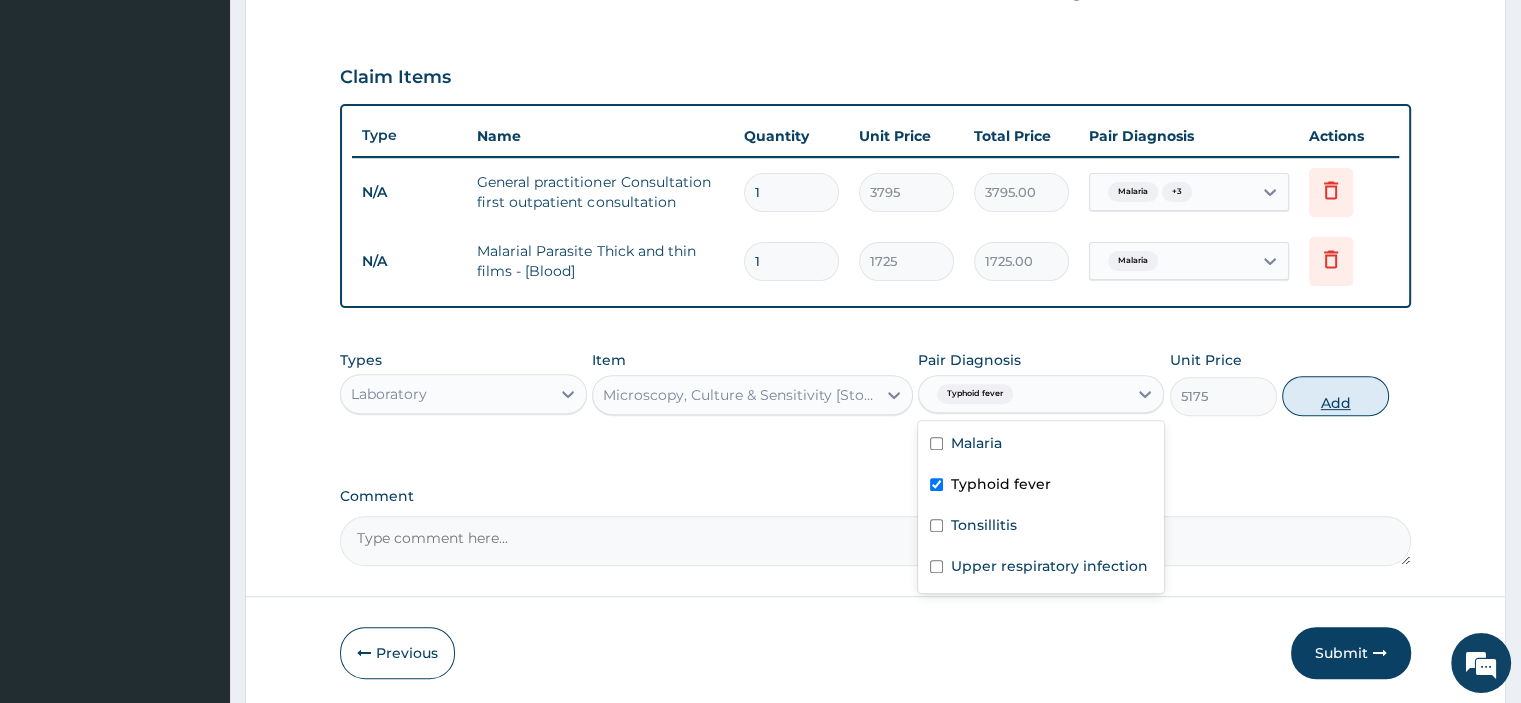 click on "Add" at bounding box center [1335, 396] 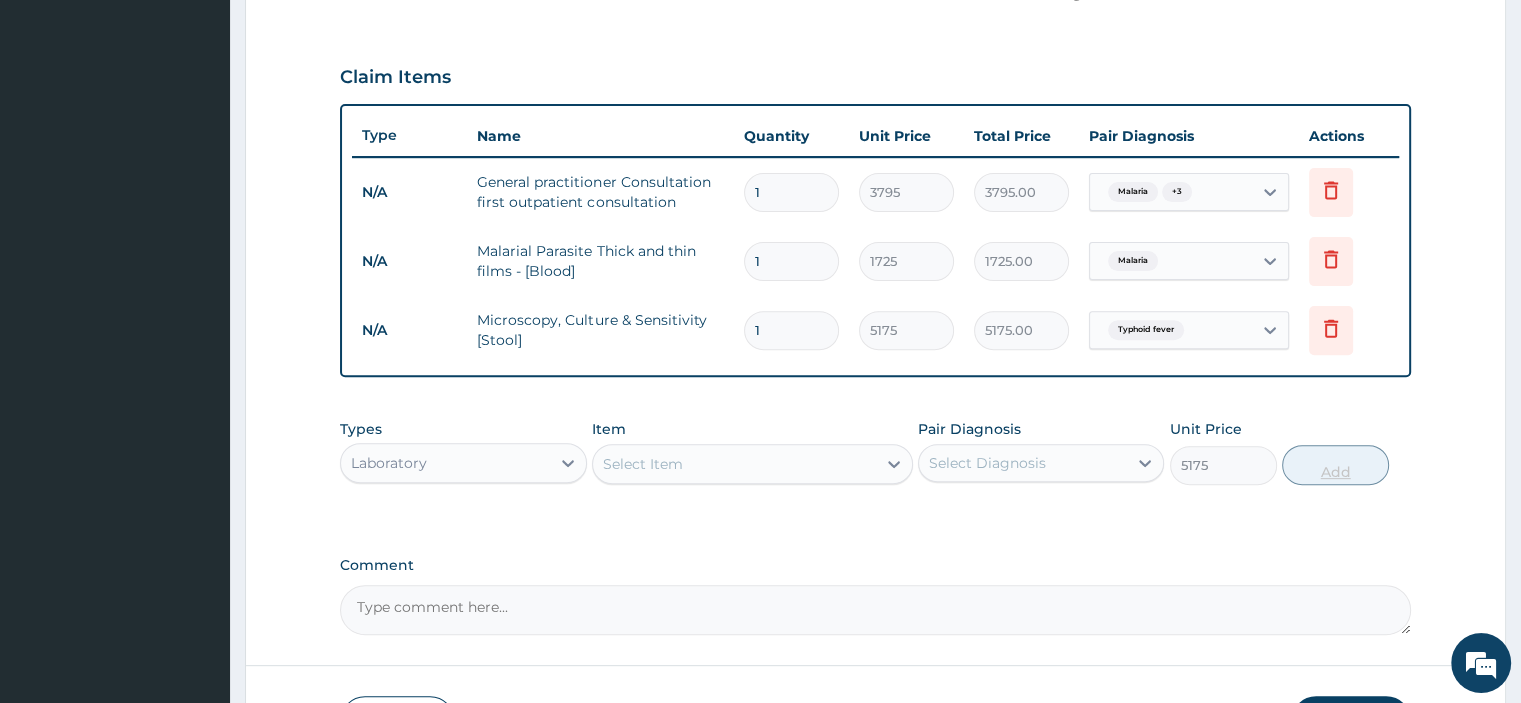 type on "0" 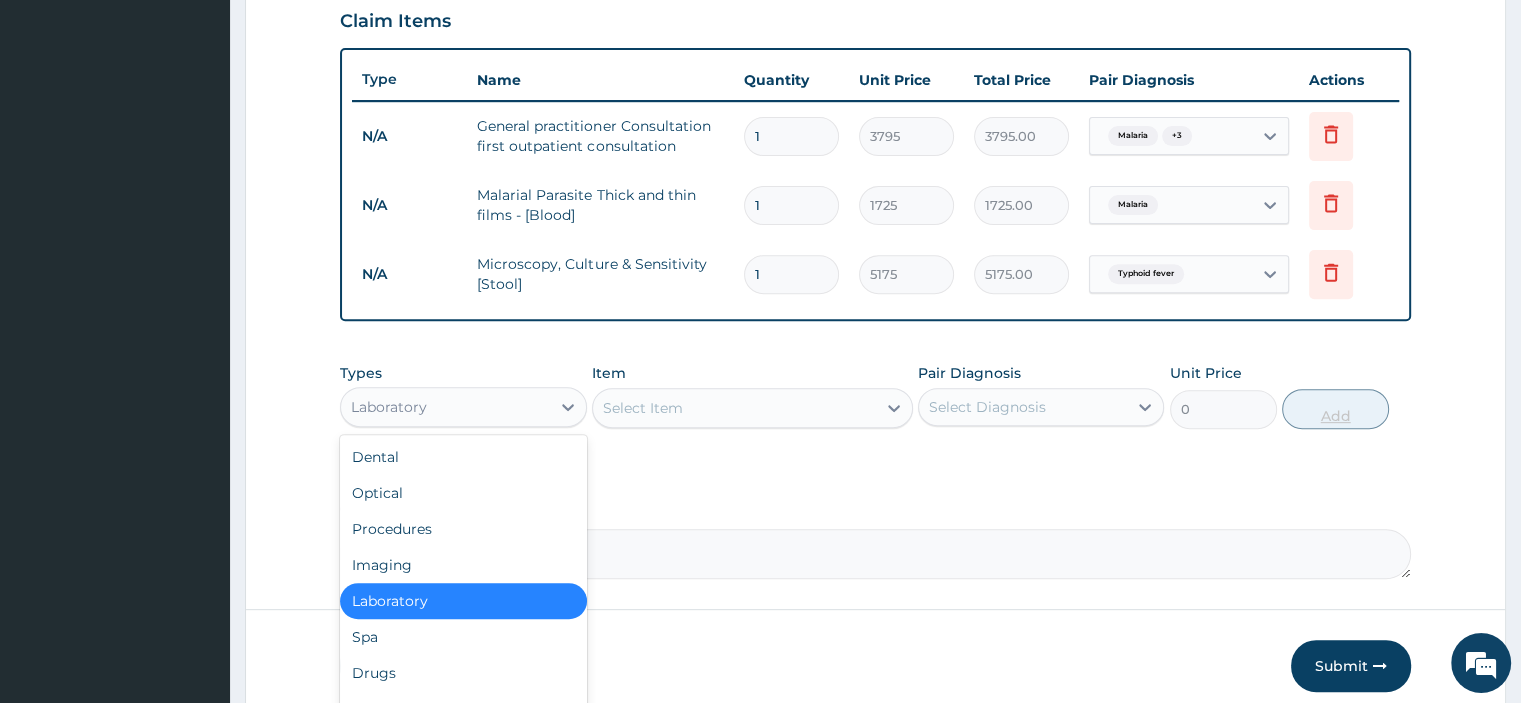 scroll, scrollTop: 778, scrollLeft: 0, axis: vertical 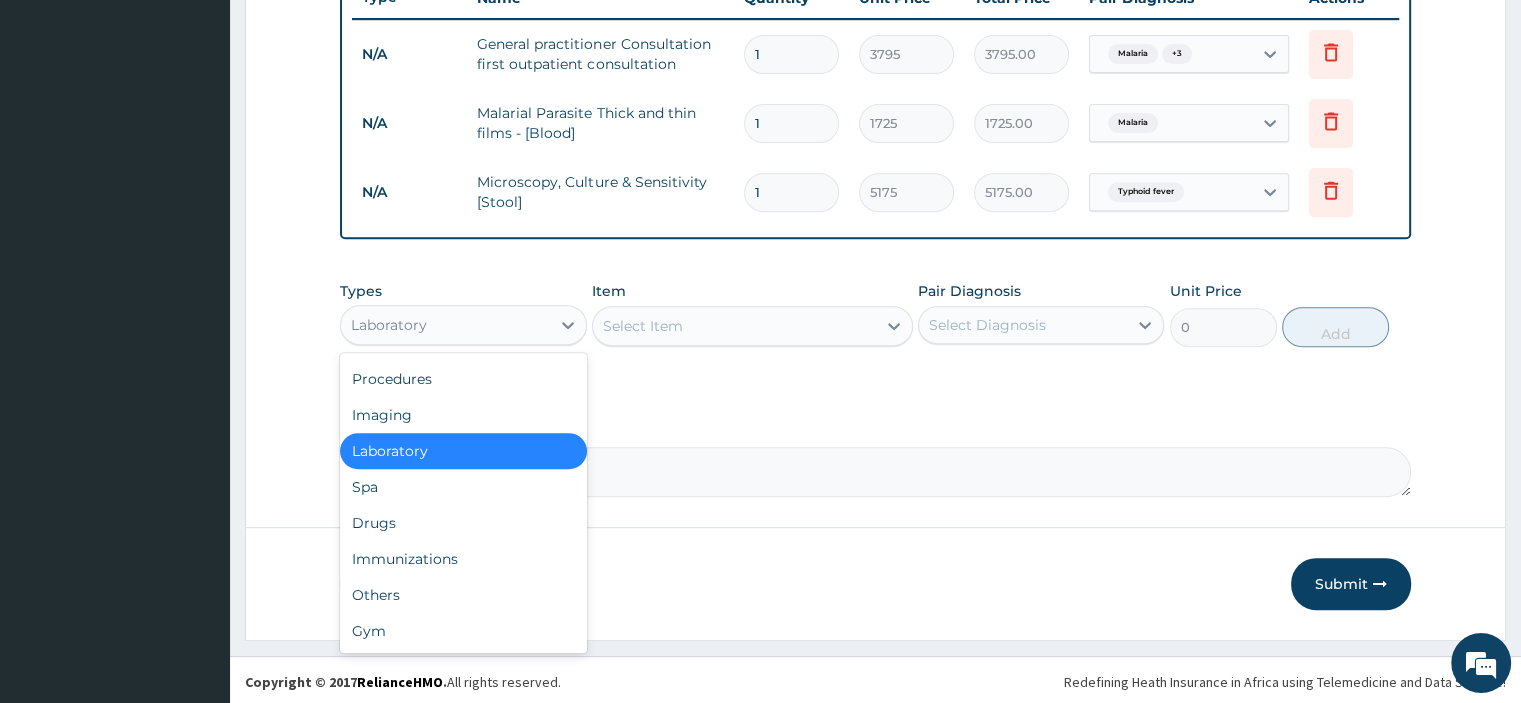 click on "Drugs" at bounding box center [463, 523] 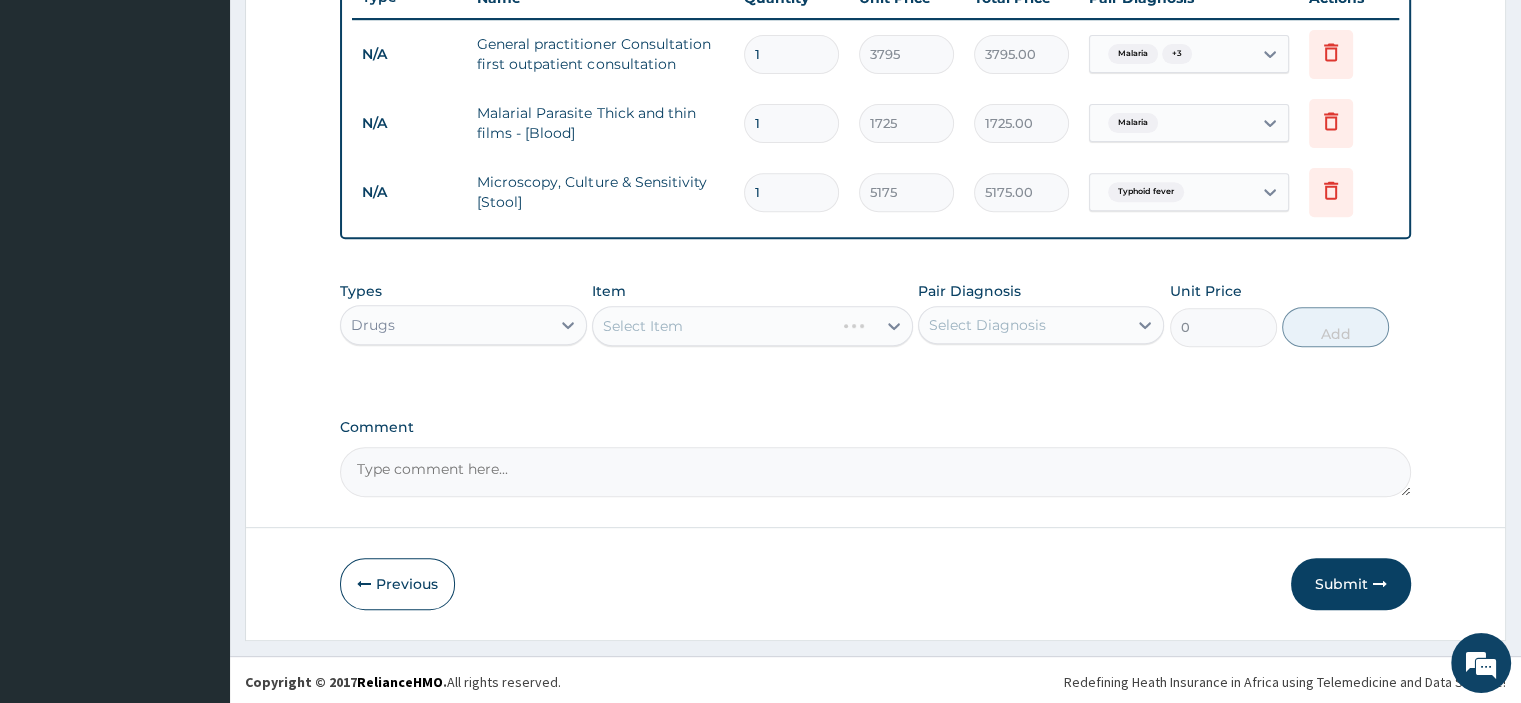 click on "Select Item" at bounding box center [752, 326] 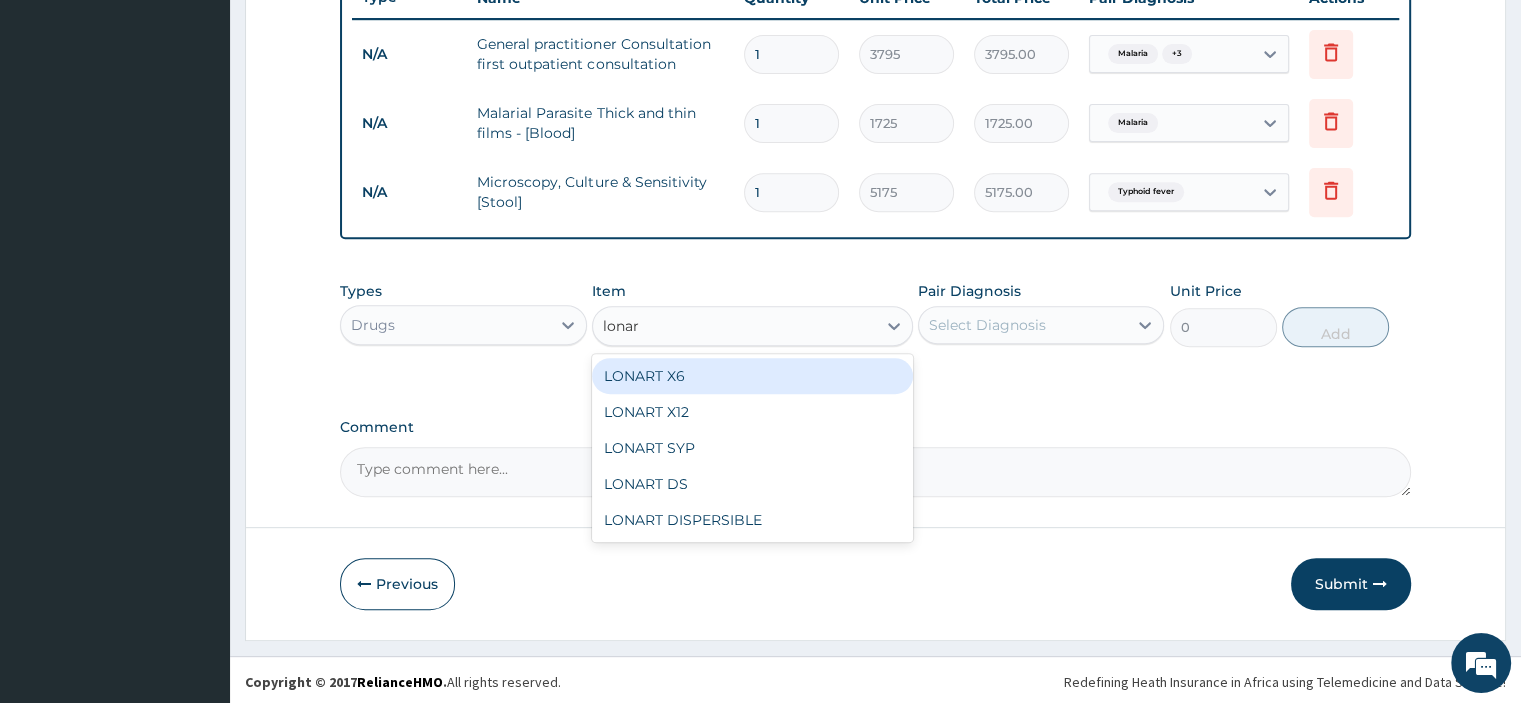 type on "lonart" 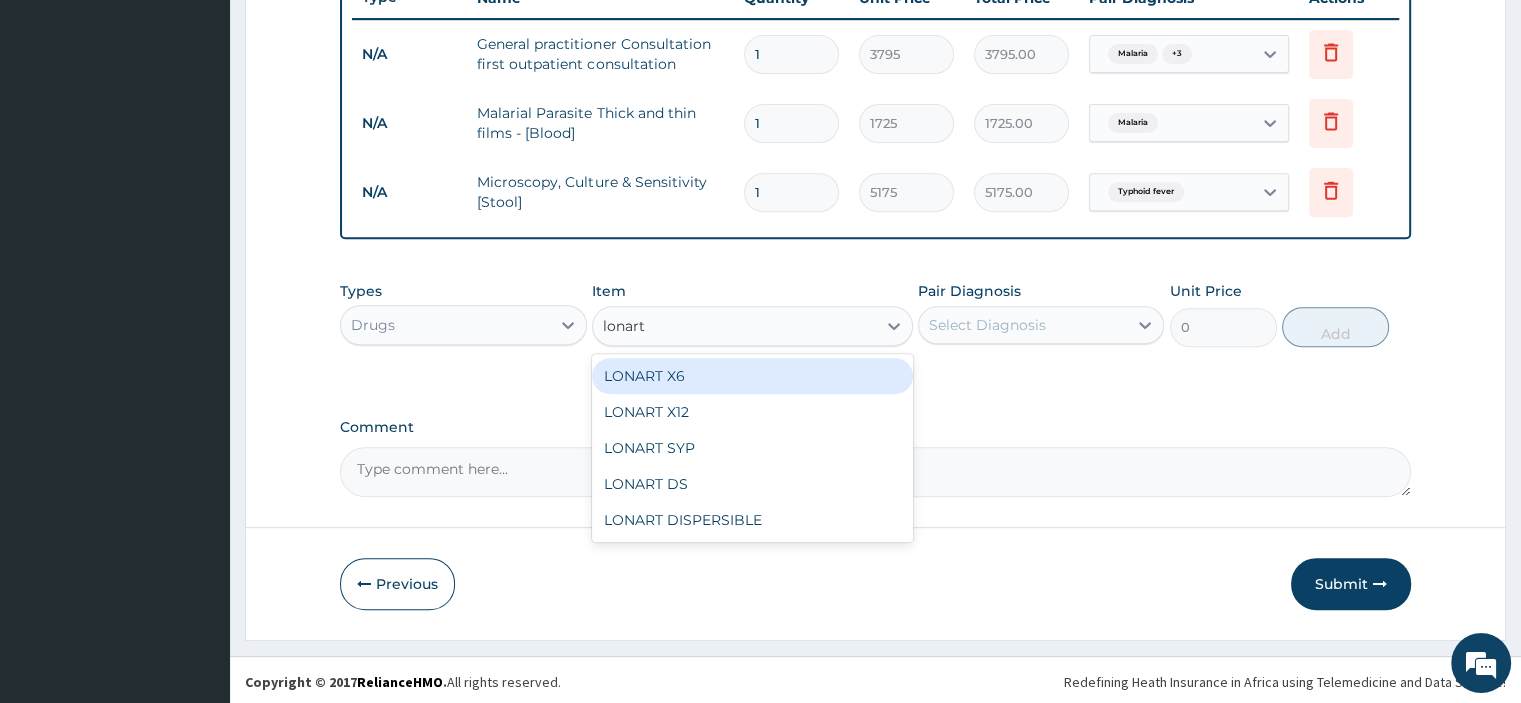 click on "LONART X6" at bounding box center [752, 376] 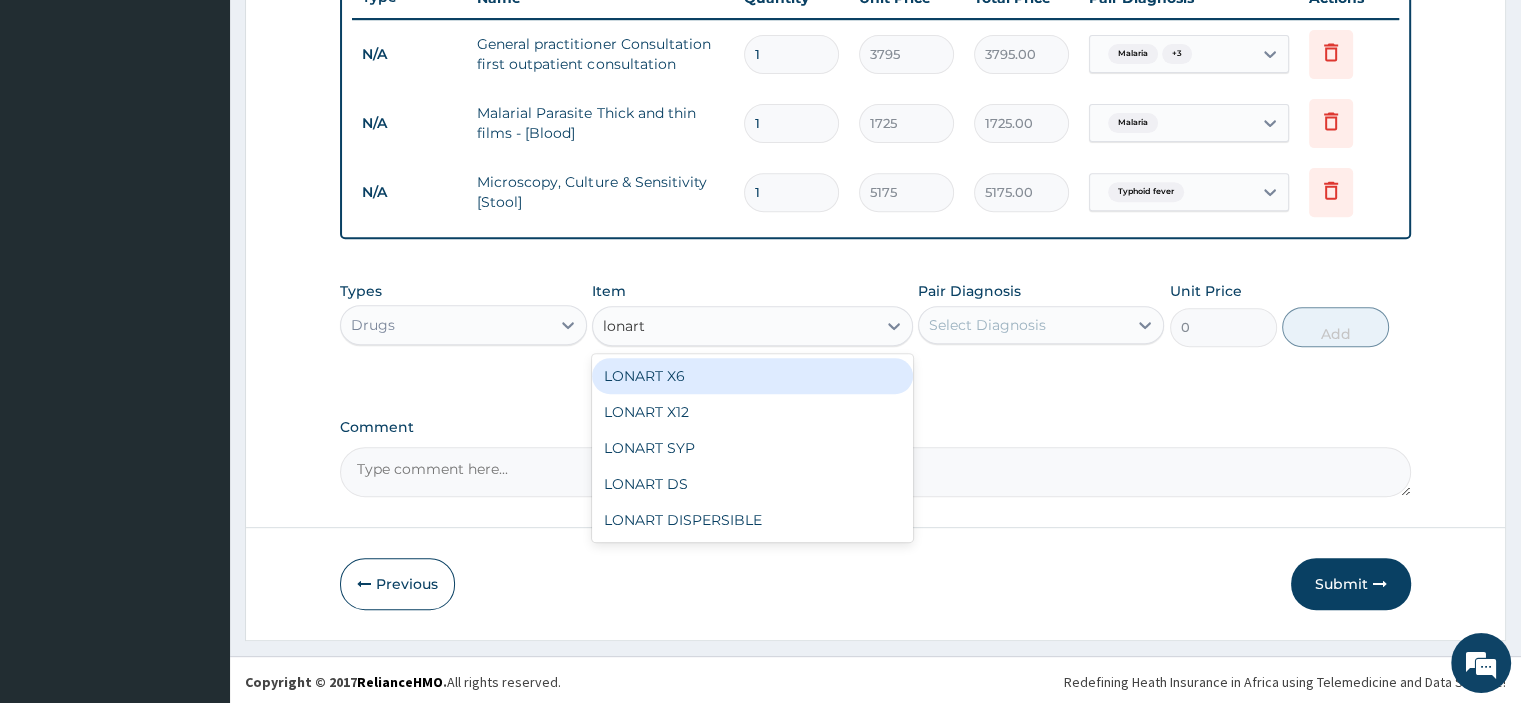 type 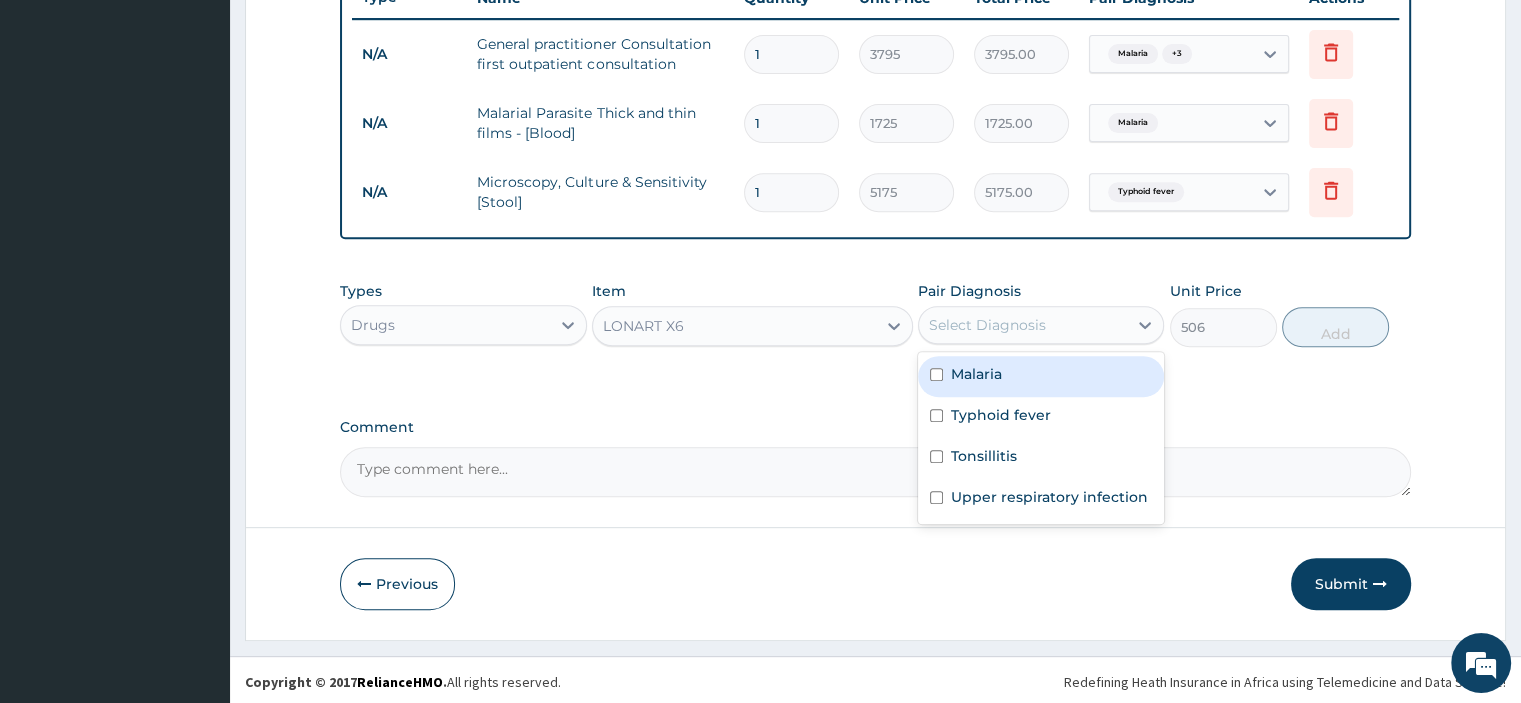 click on "Malaria" at bounding box center [1041, 376] 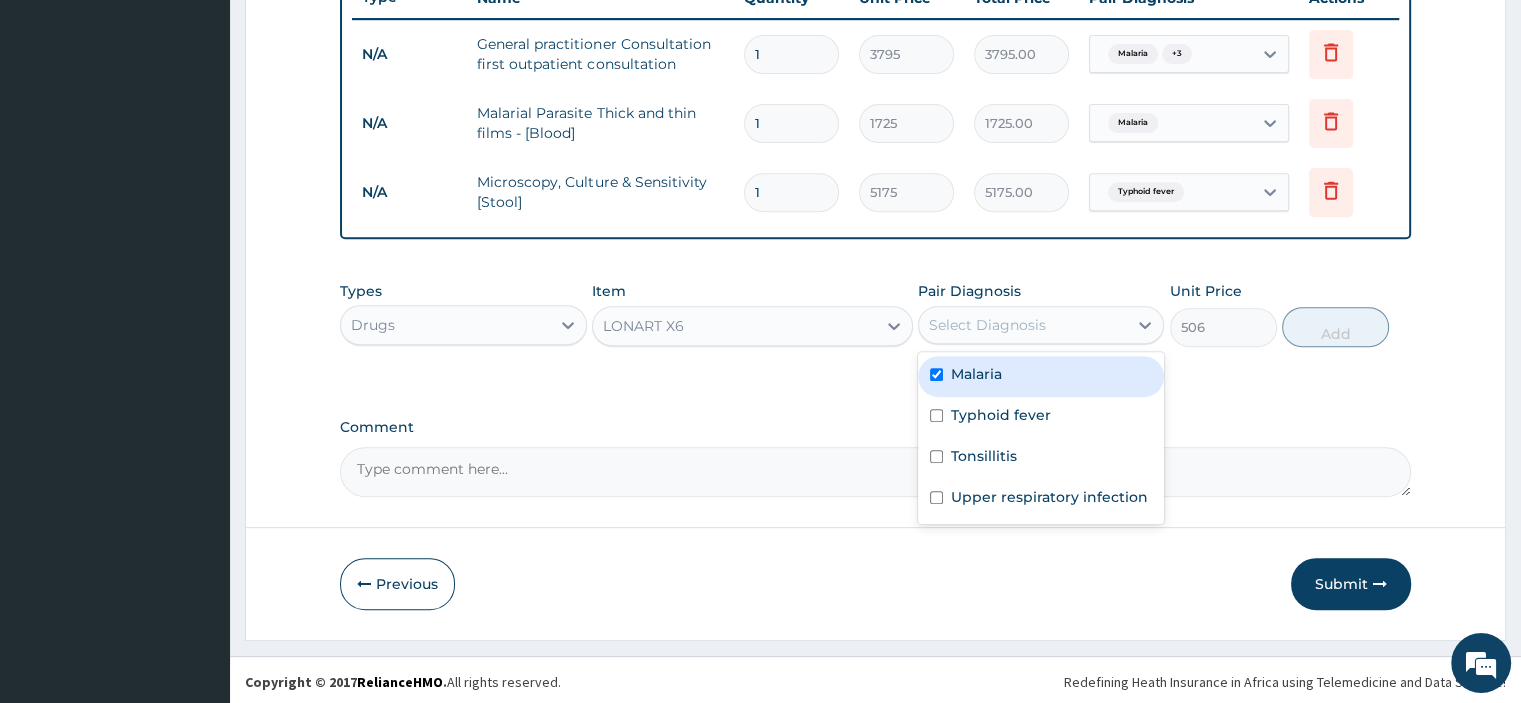 checkbox on "true" 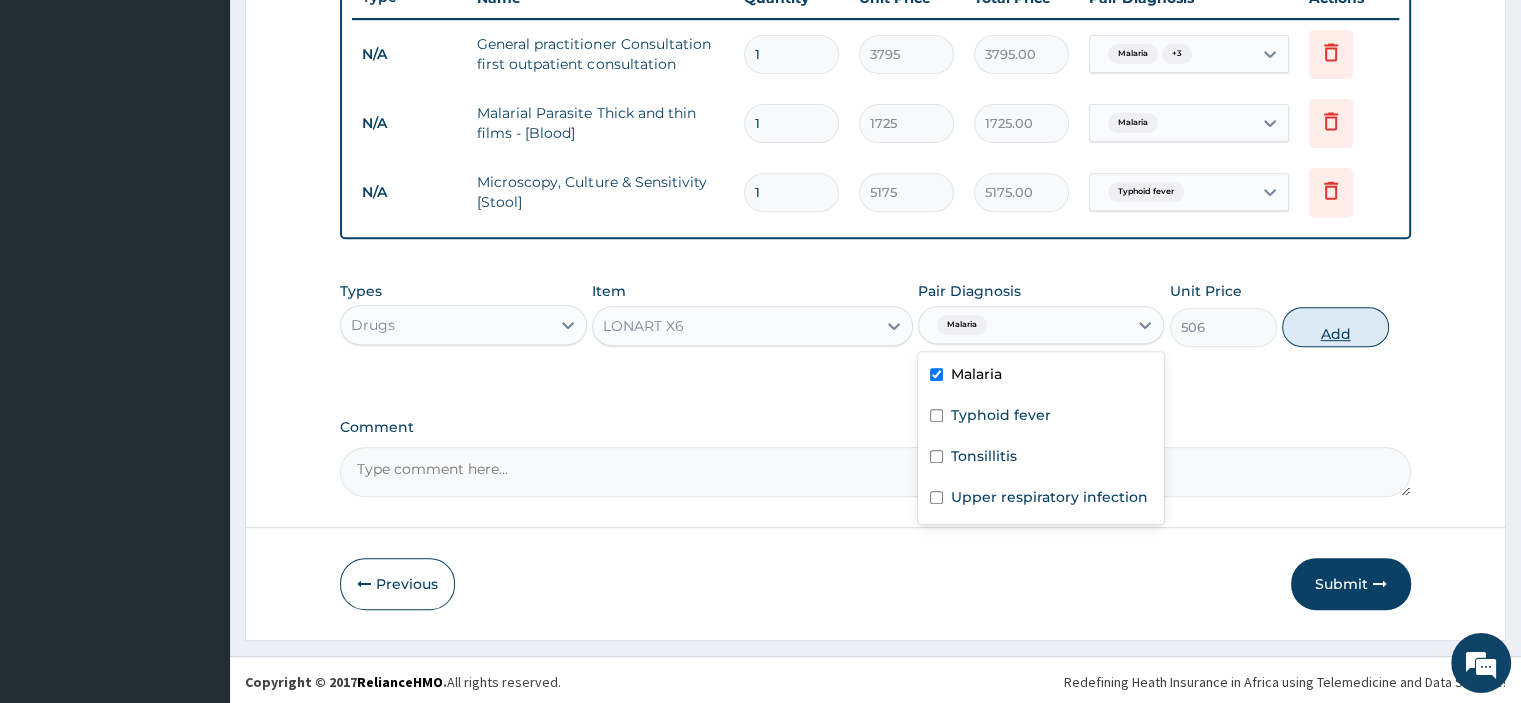 click on "Add" at bounding box center (1335, 327) 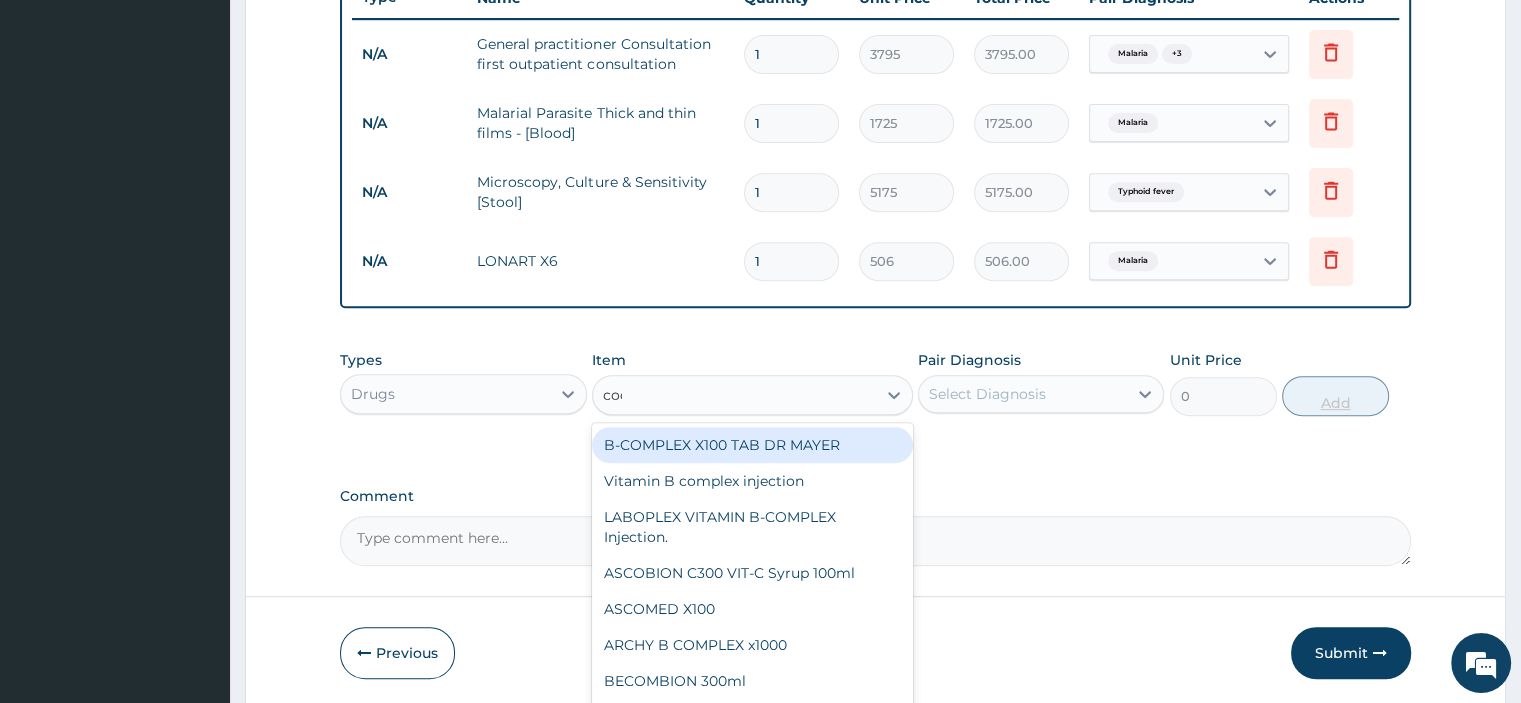 type on "coco" 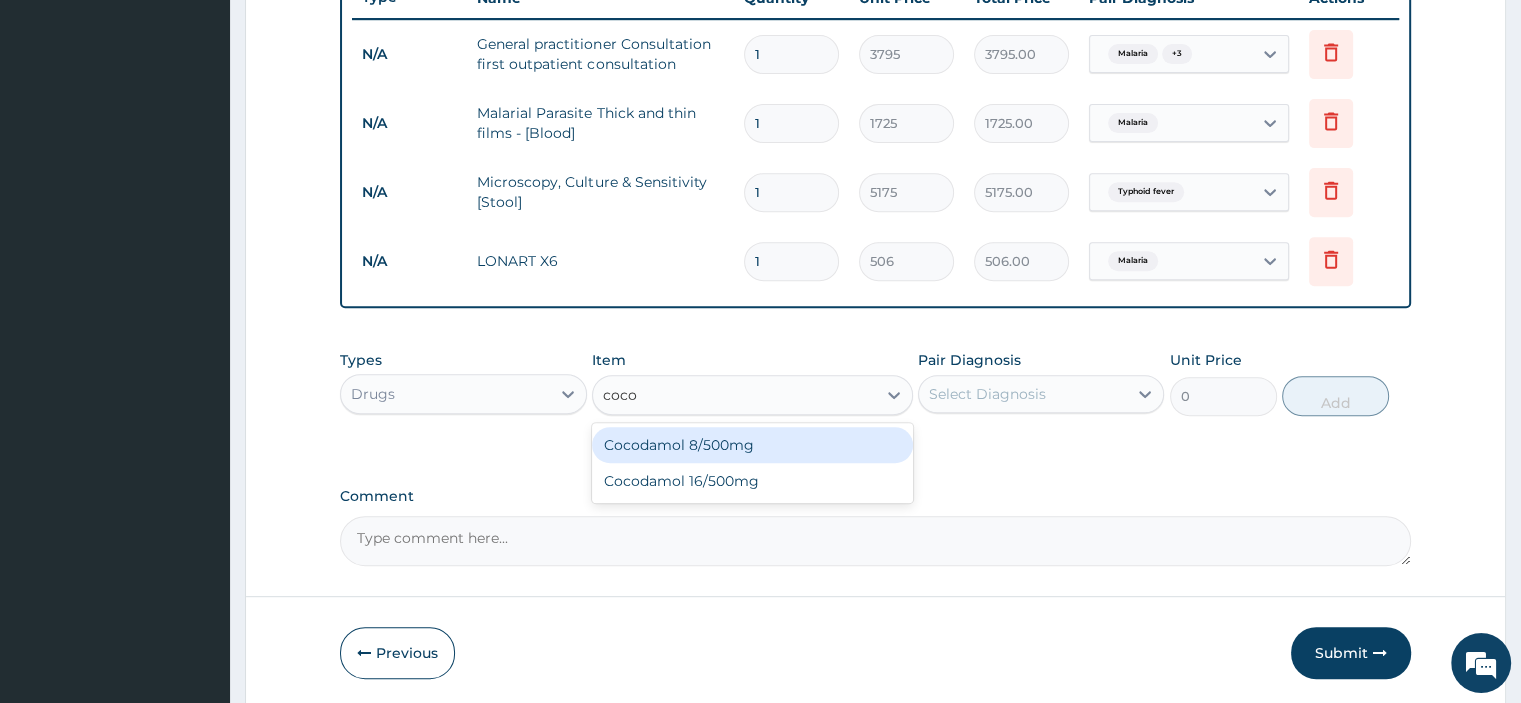 click on "Cocodamol 8/500mg" at bounding box center [752, 445] 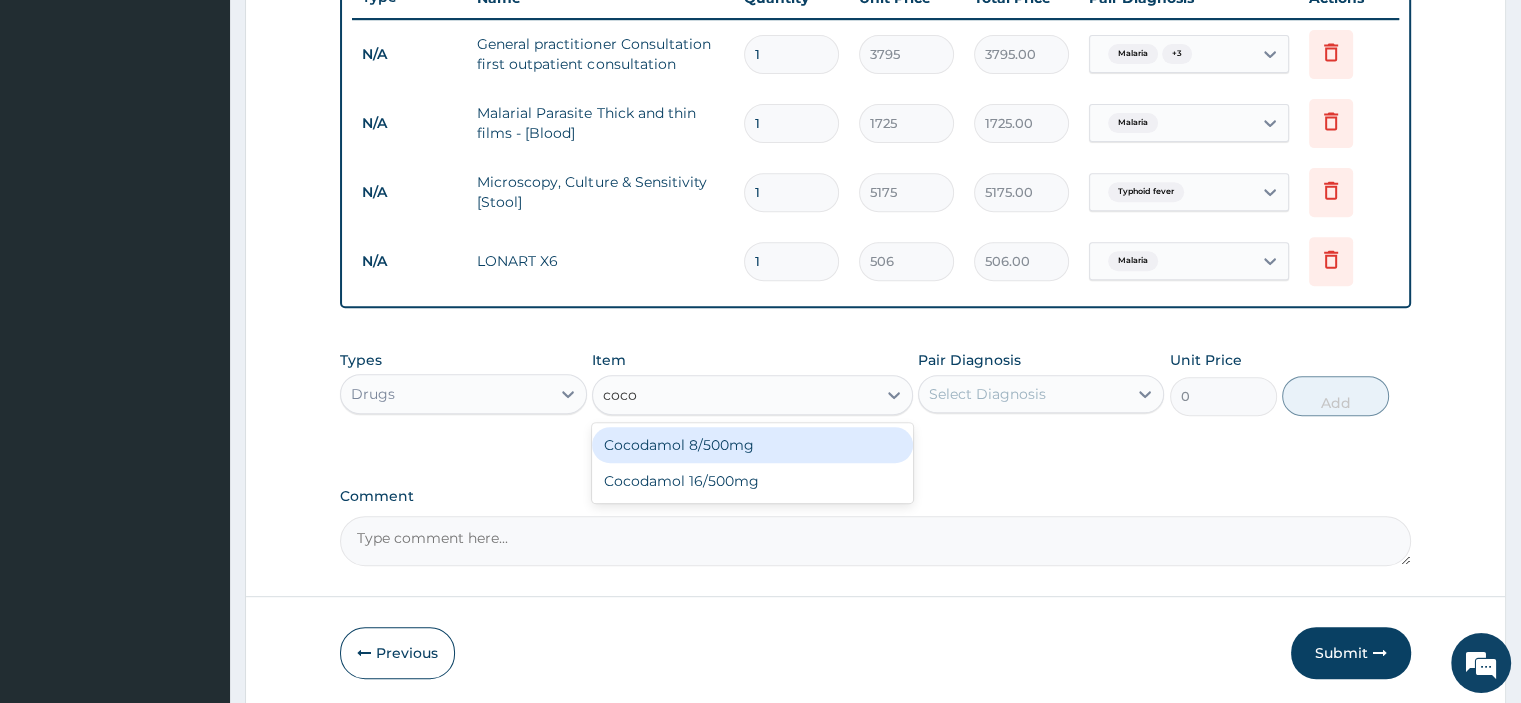 type 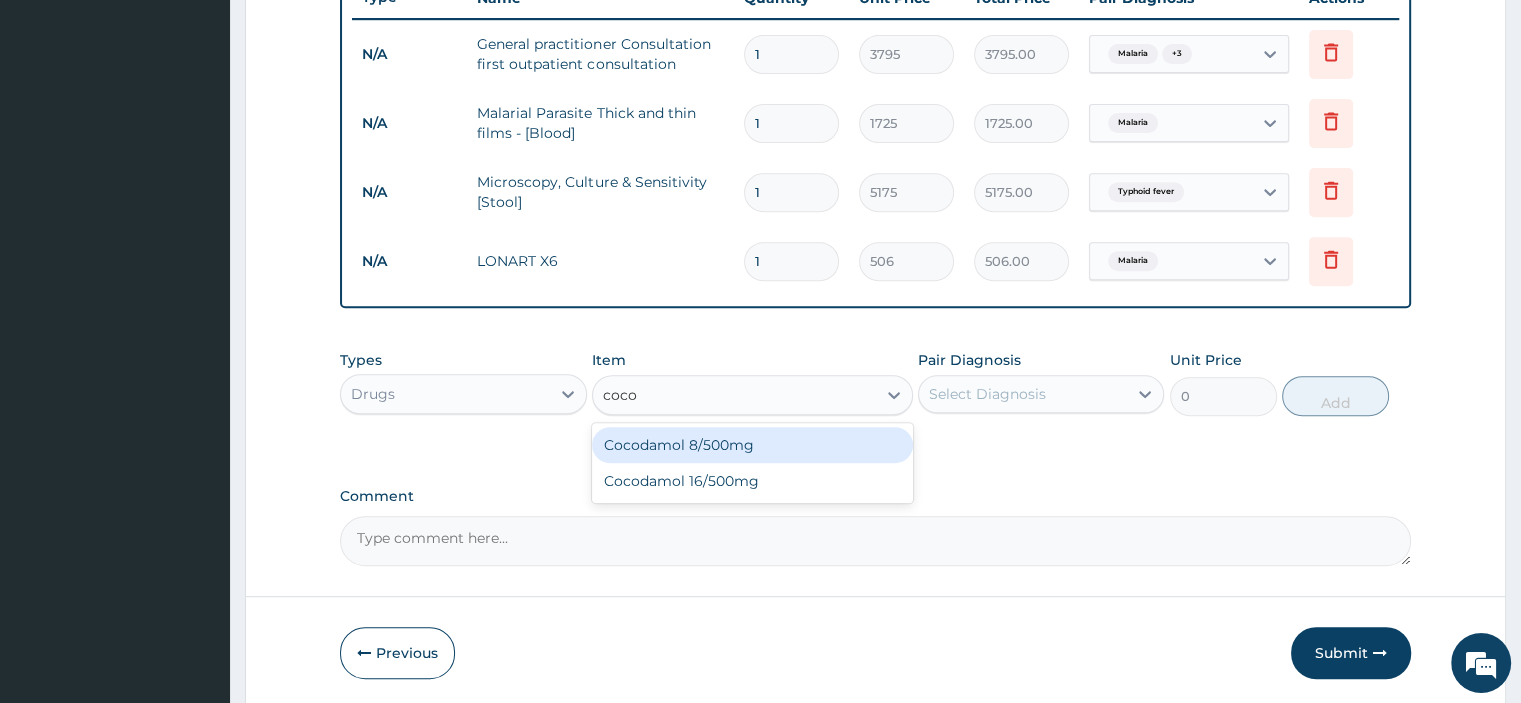 type on "253" 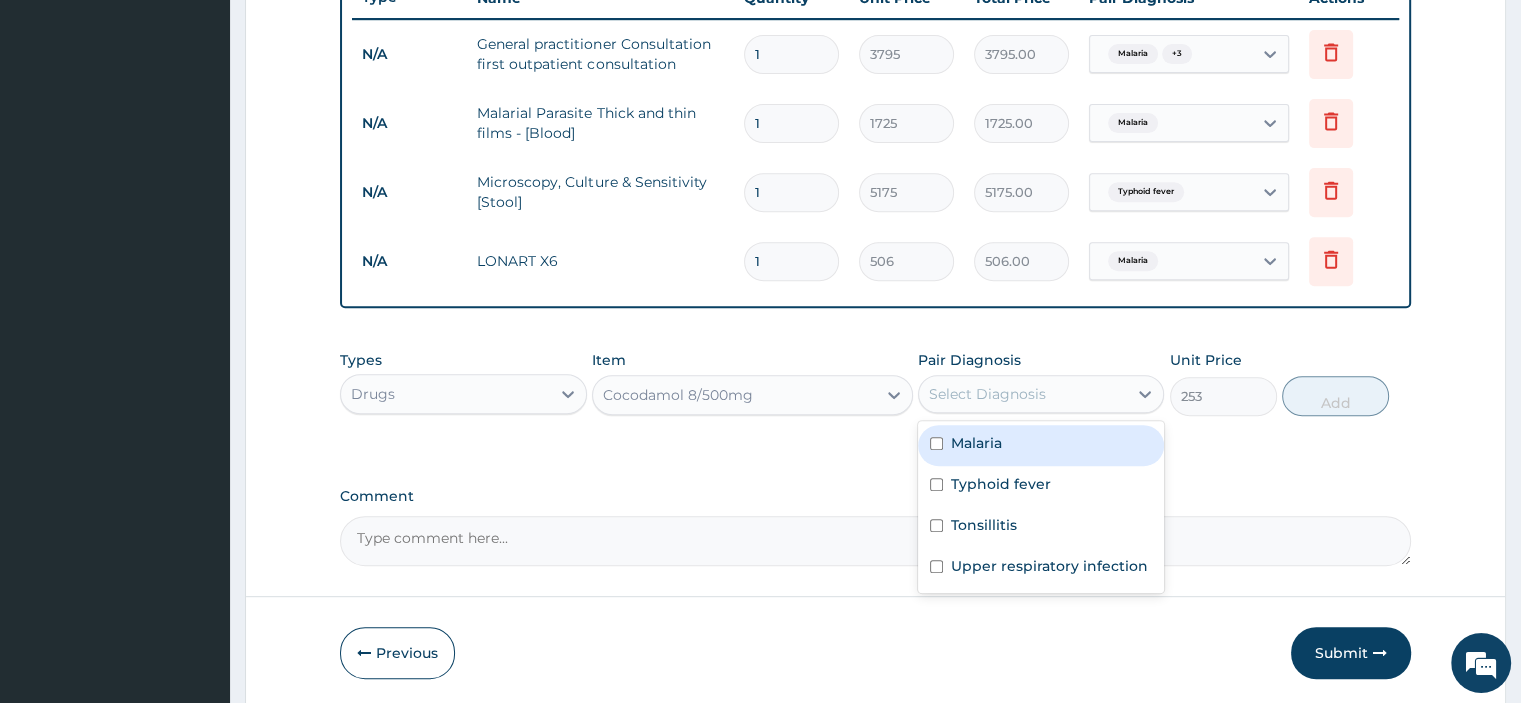 click on "Tonsillitis" at bounding box center (1041, 527) 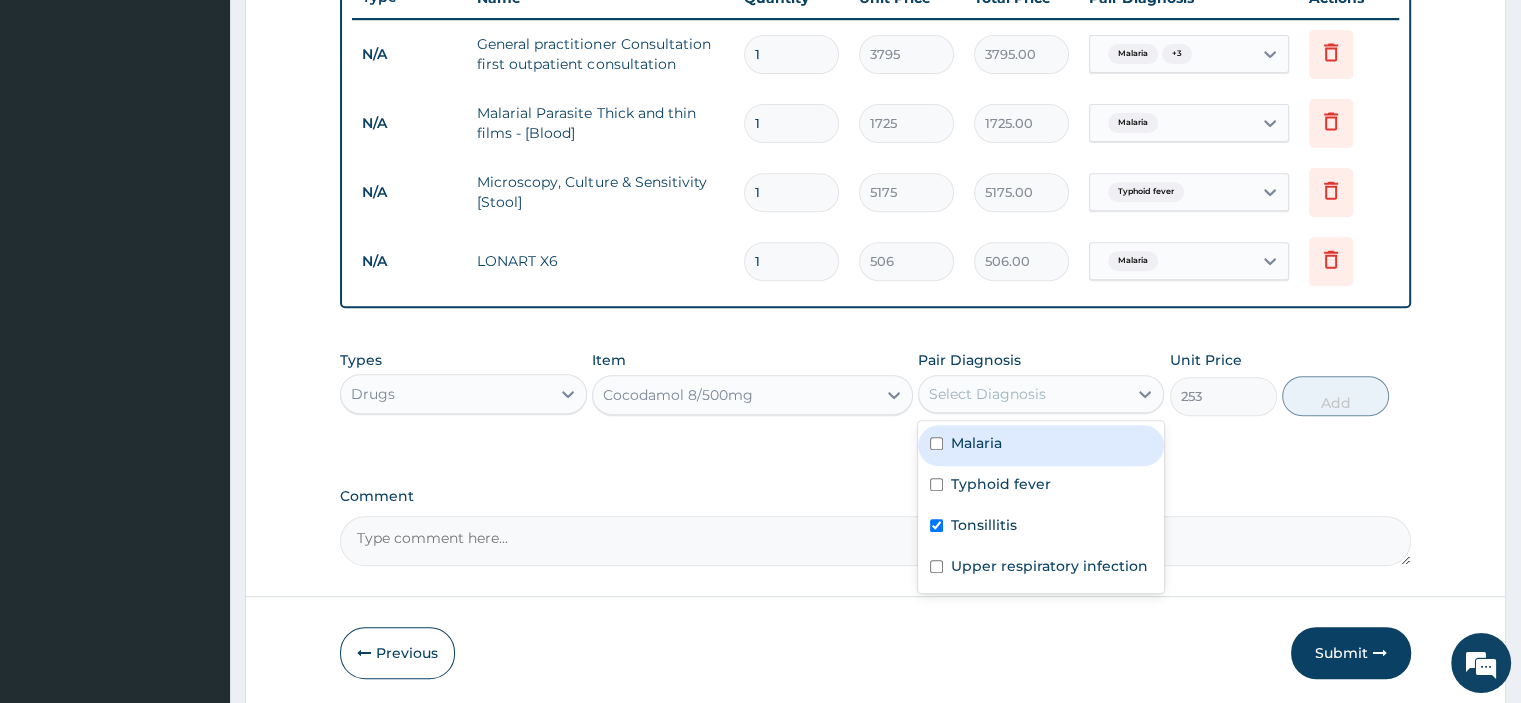 checkbox on "true" 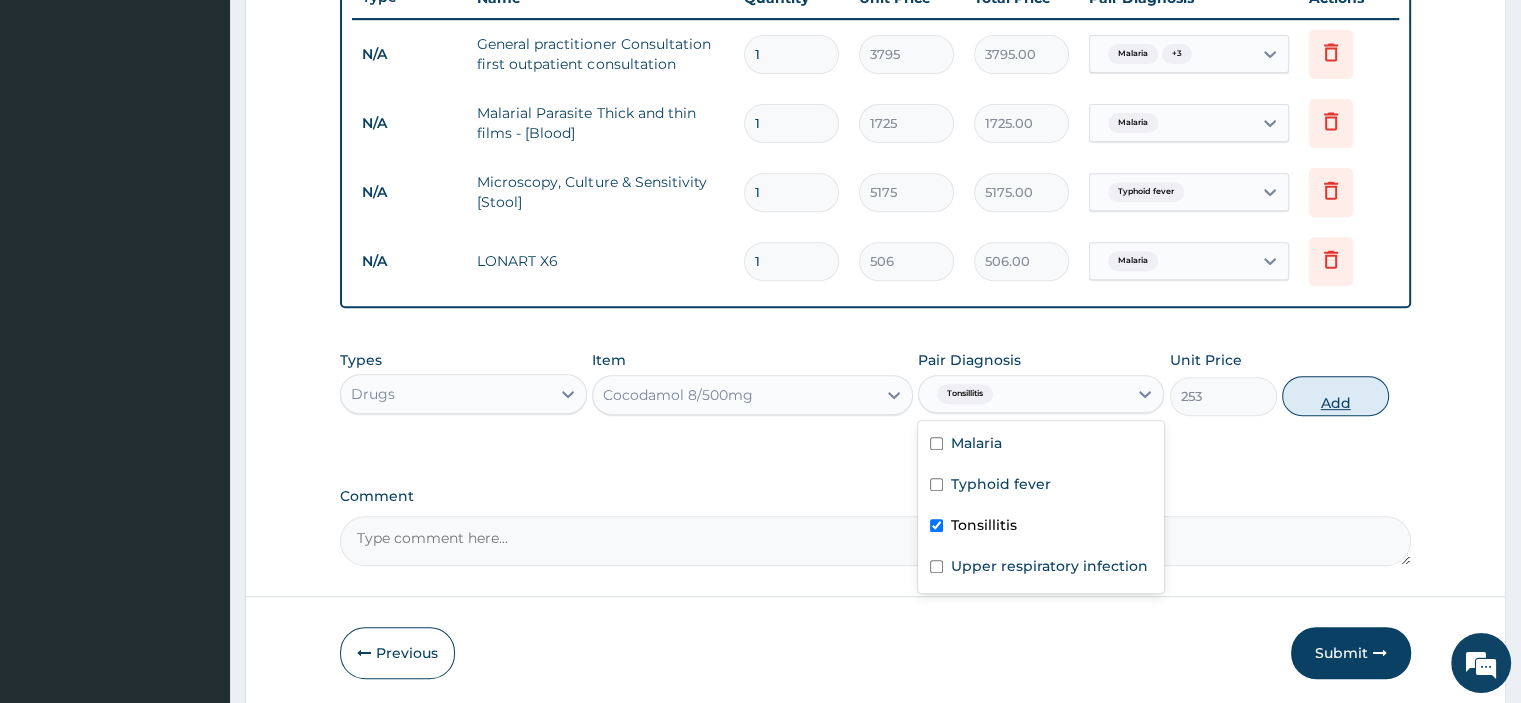 click on "Add" at bounding box center (1335, 396) 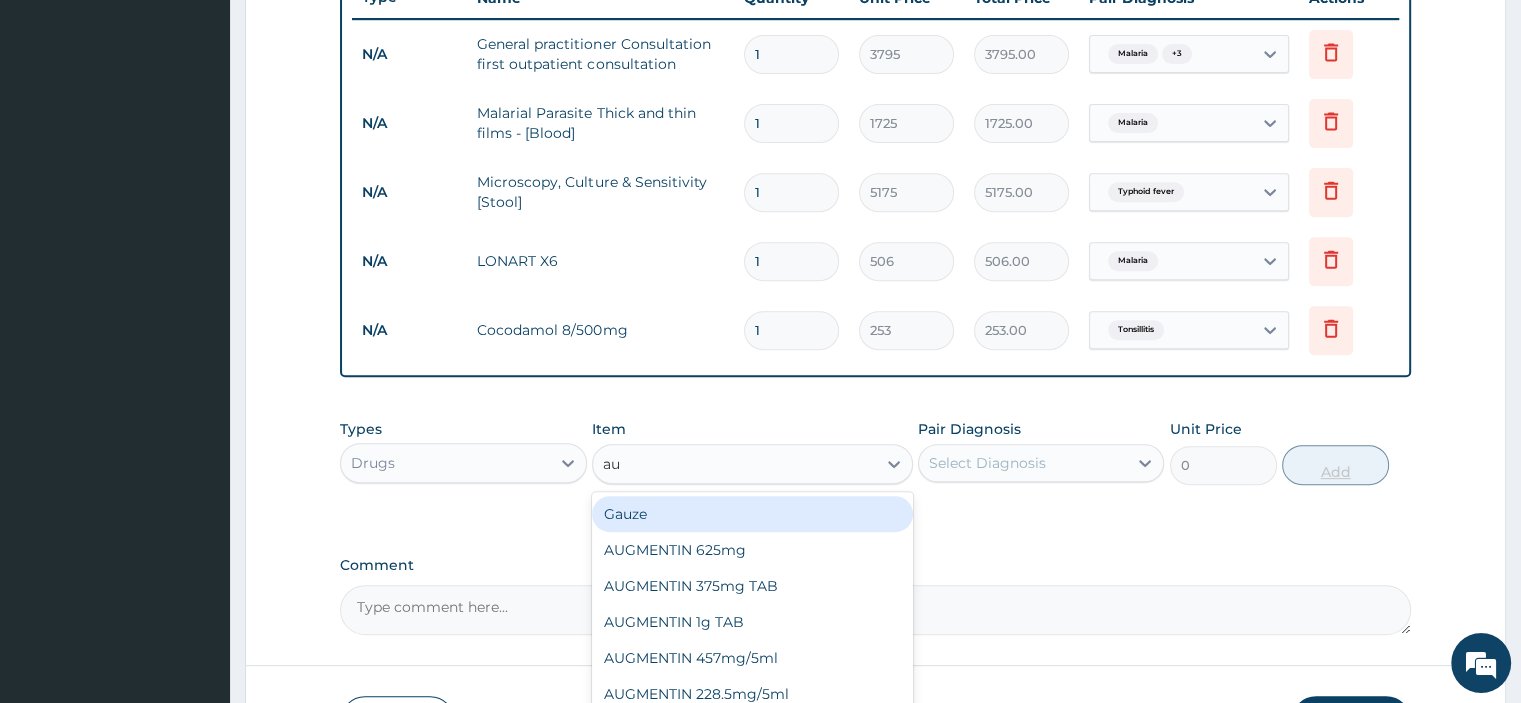 type on "aug" 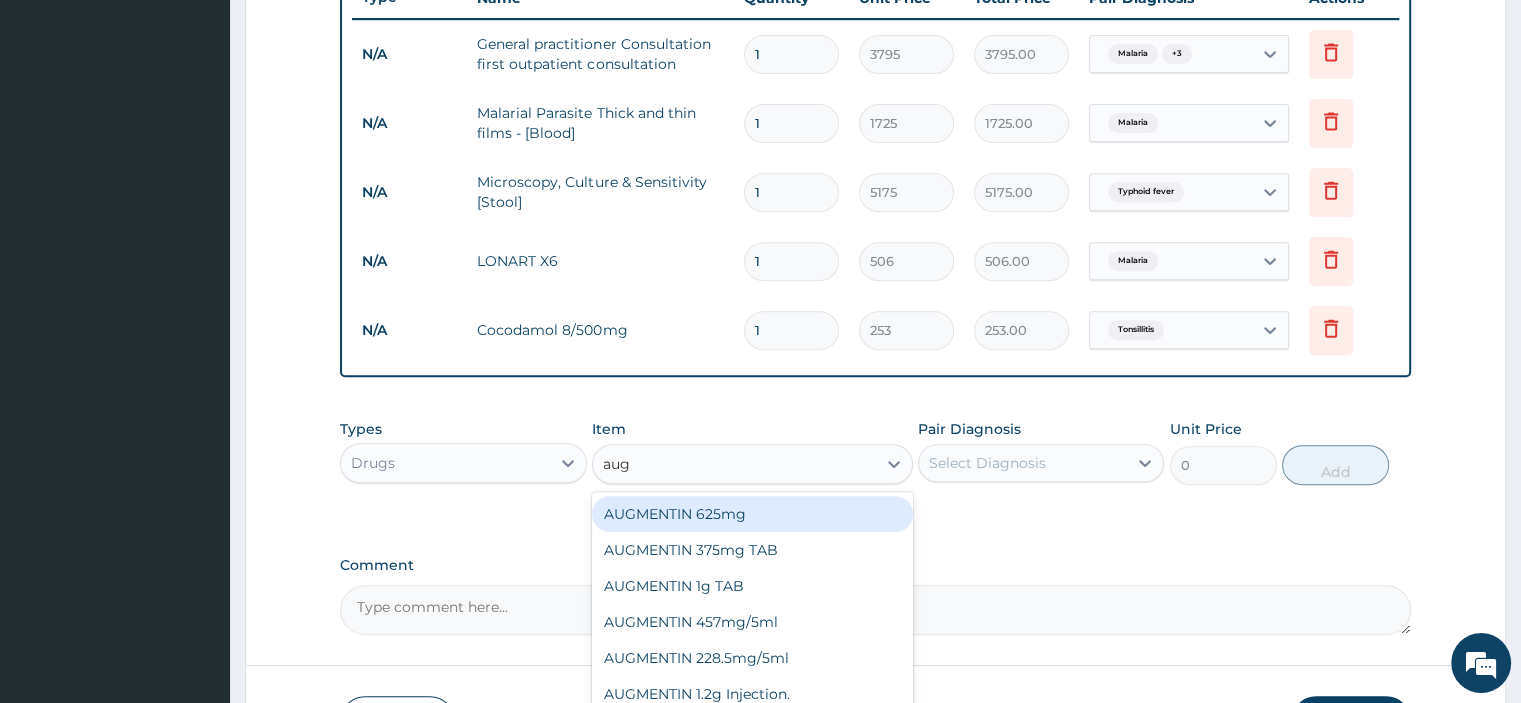 click on "AUGMENTIN 1g TAB" at bounding box center (752, 586) 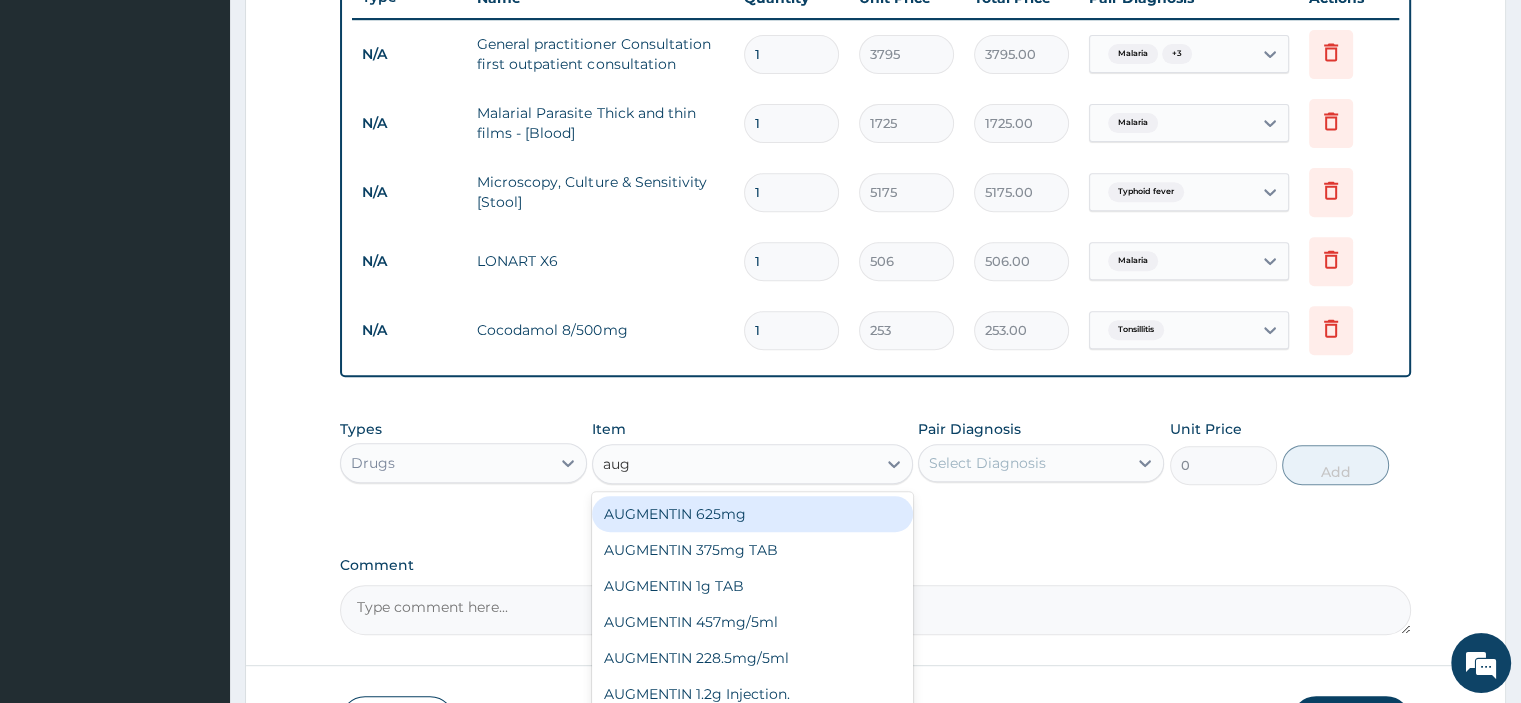 type 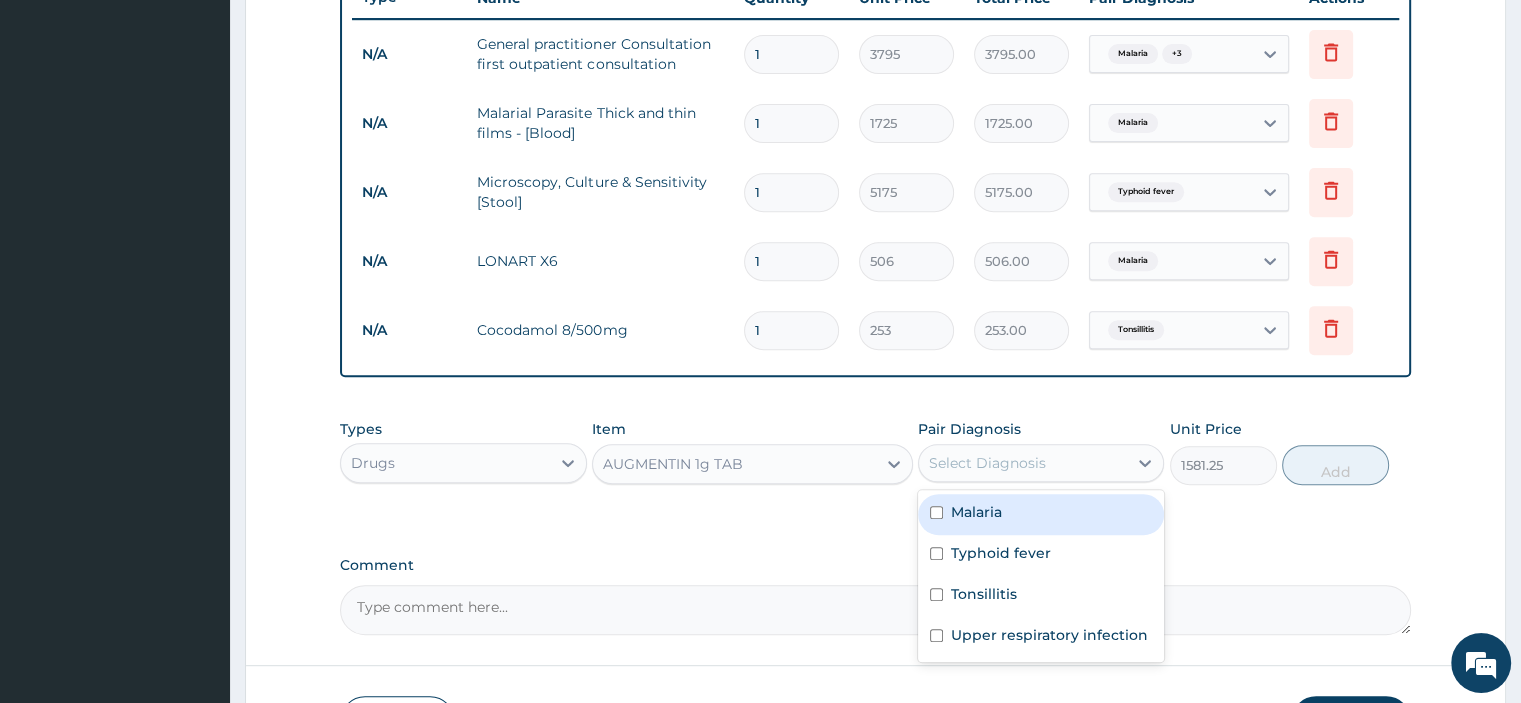 click on "Typhoid fever" at bounding box center [1041, 555] 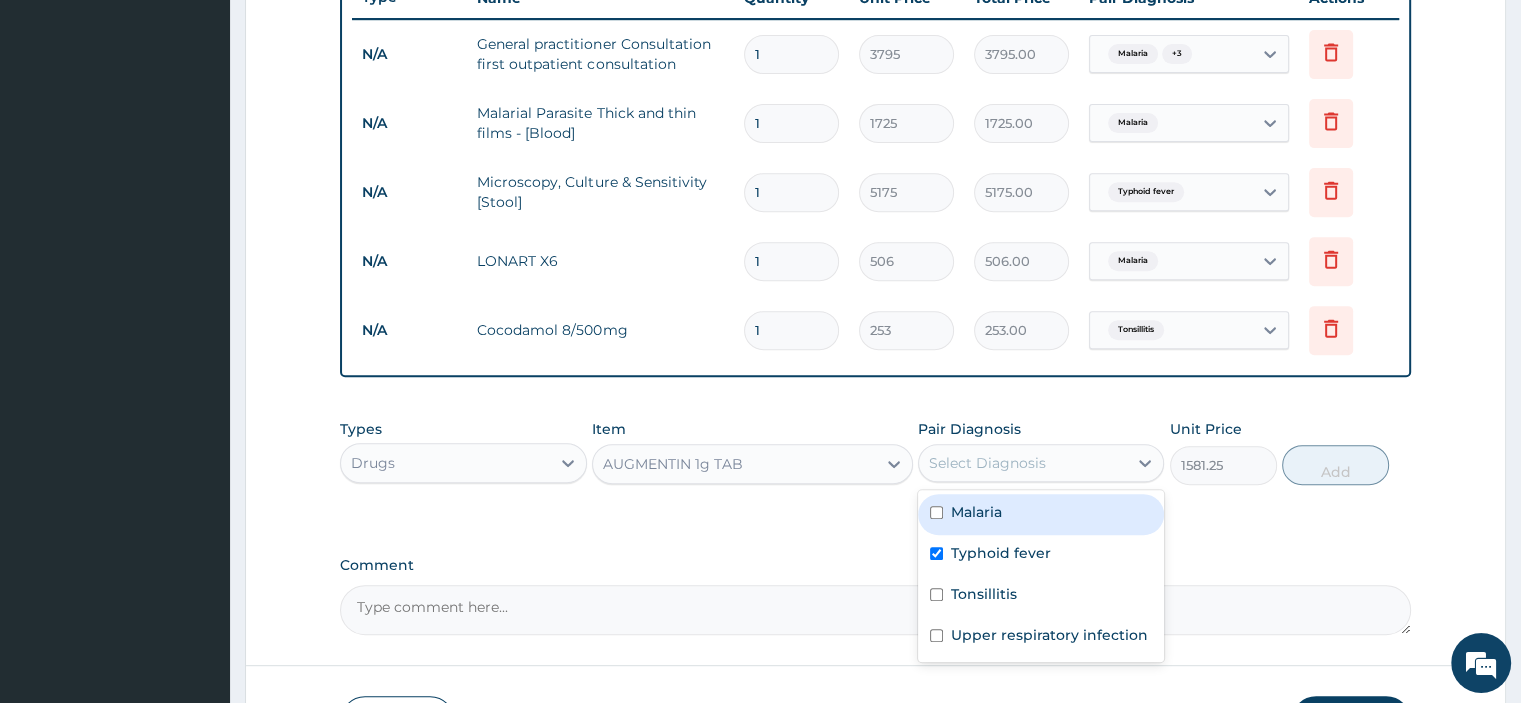 checkbox on "true" 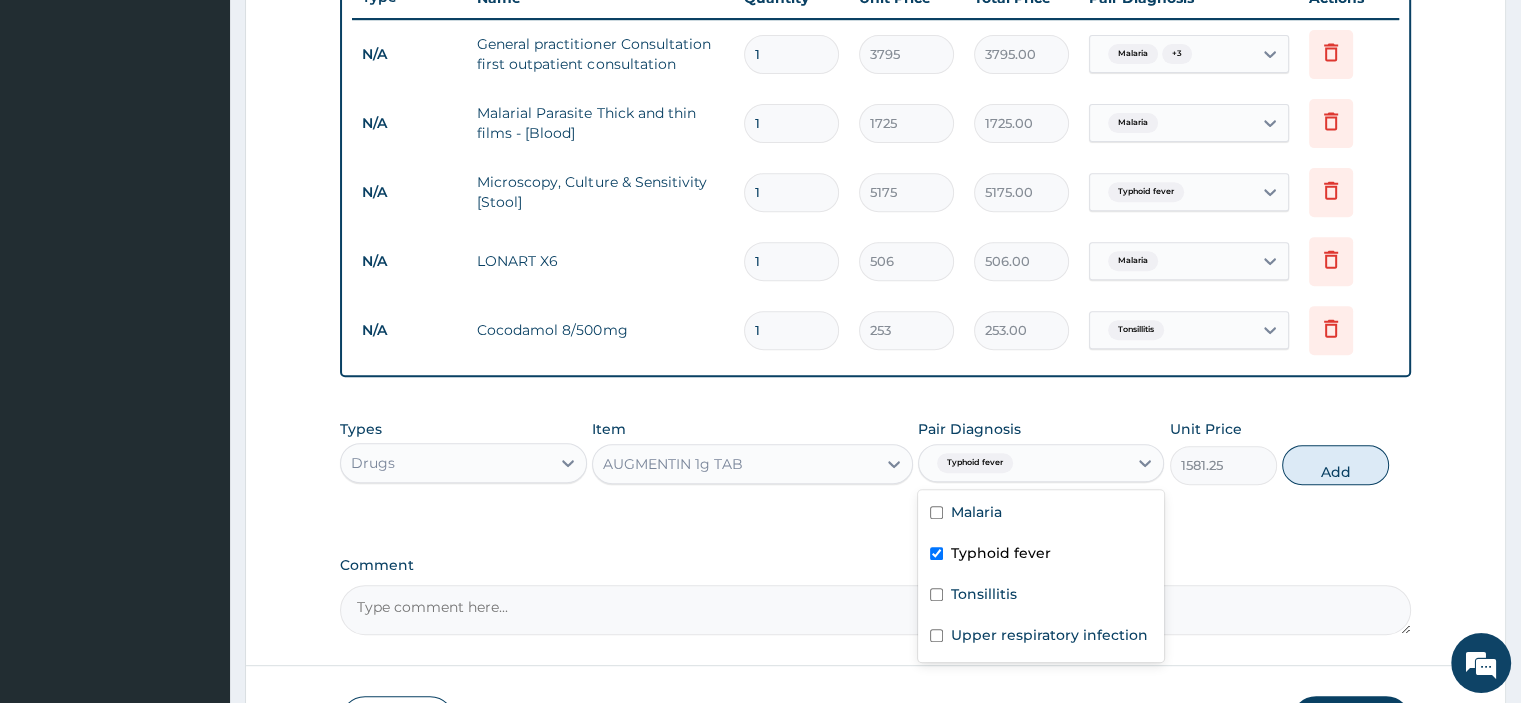 click on "Tonsillitis" at bounding box center [1041, 596] 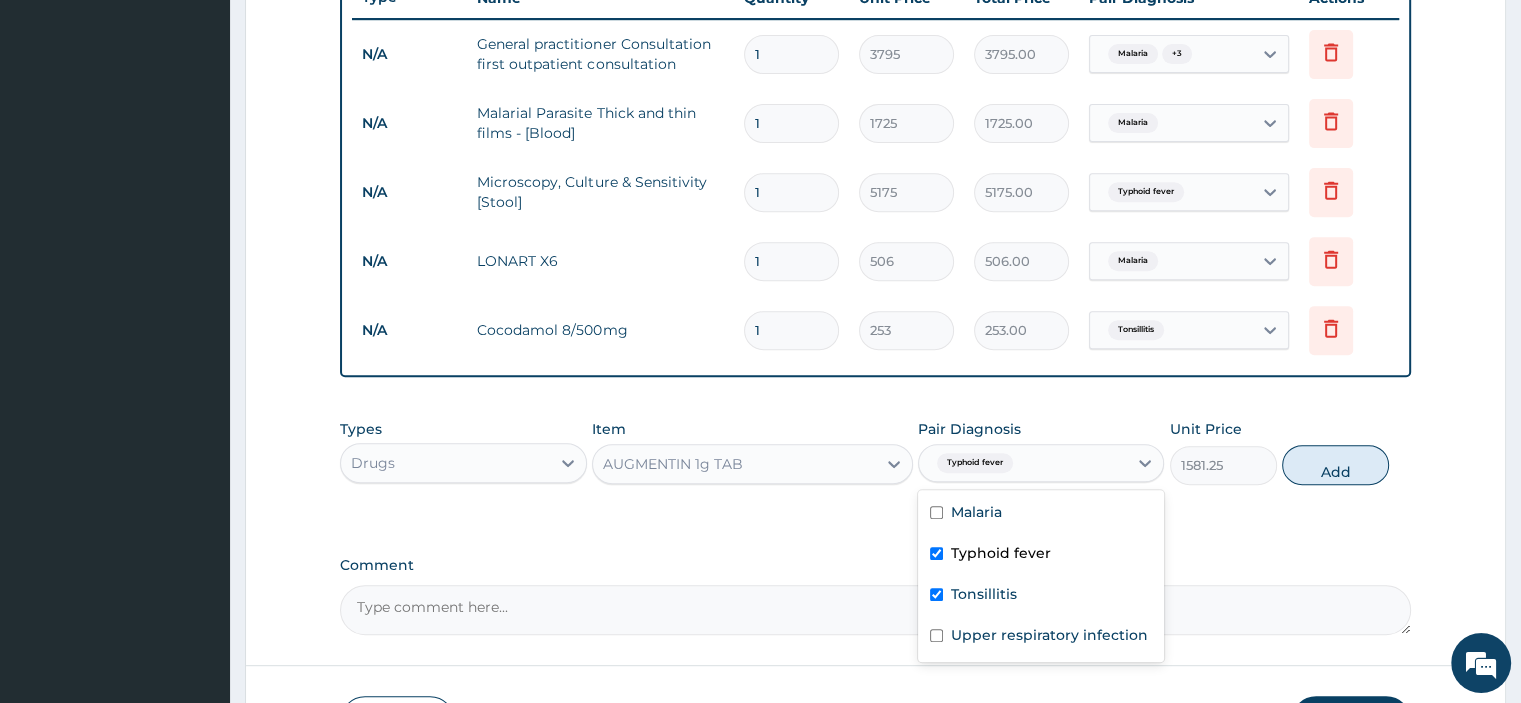checkbox on "true" 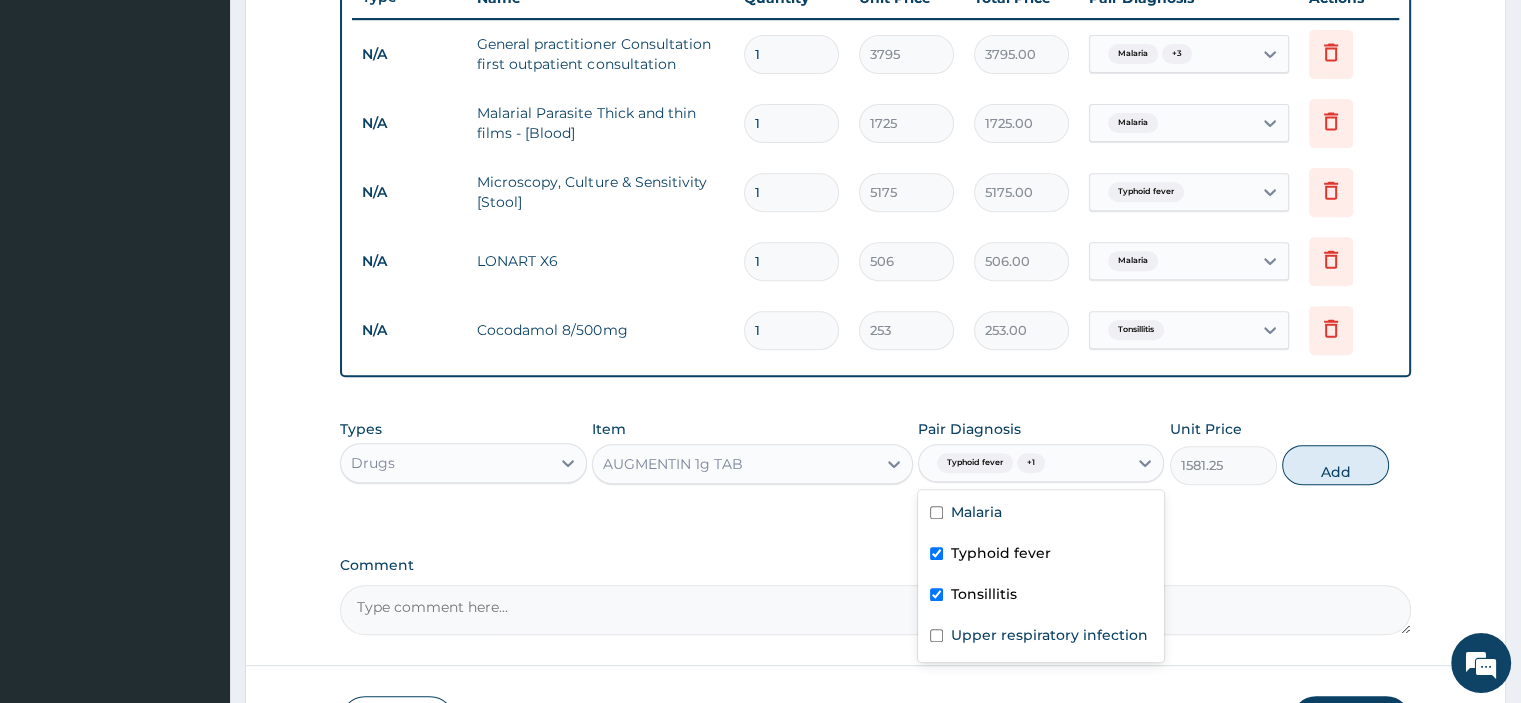 click on "Upper respiratory infection" at bounding box center (1049, 635) 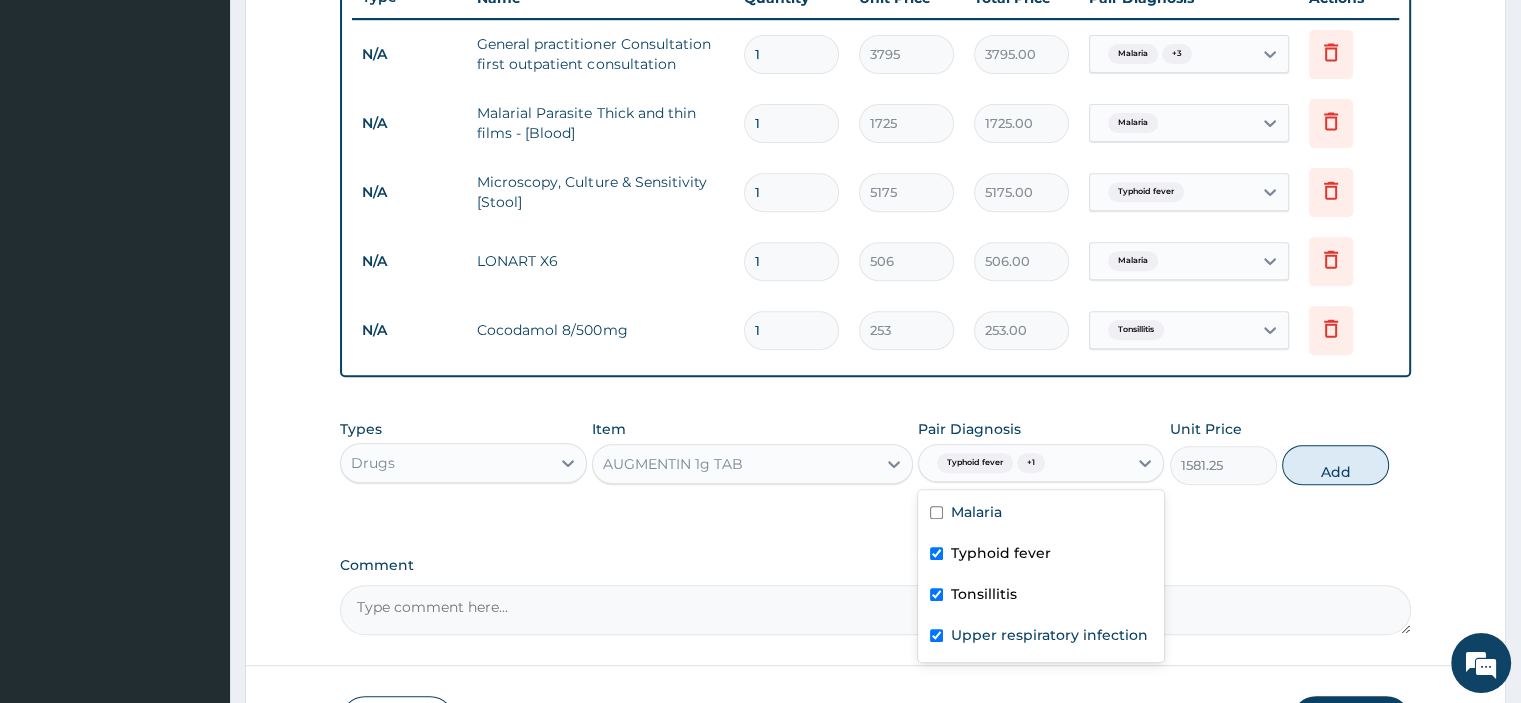 checkbox on "true" 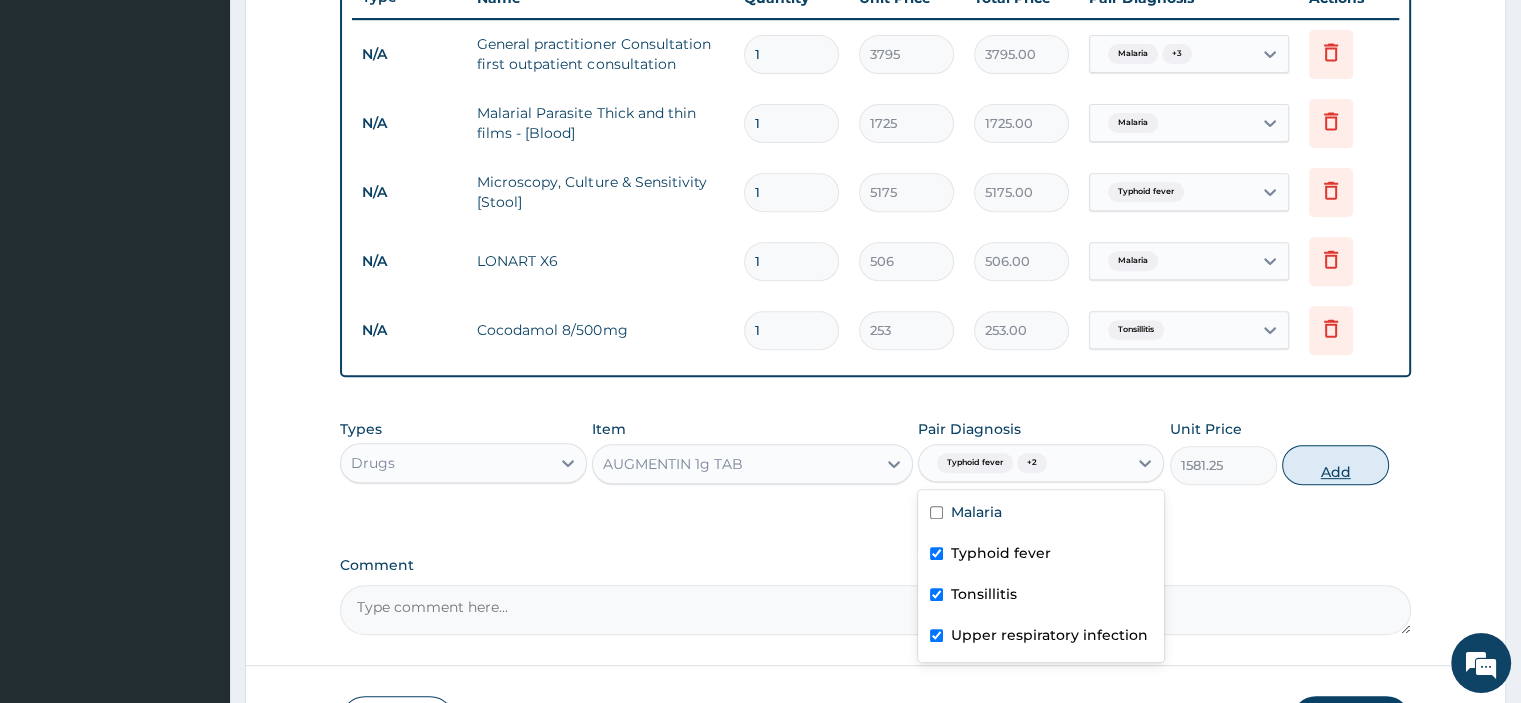 click on "Add" at bounding box center [1335, 465] 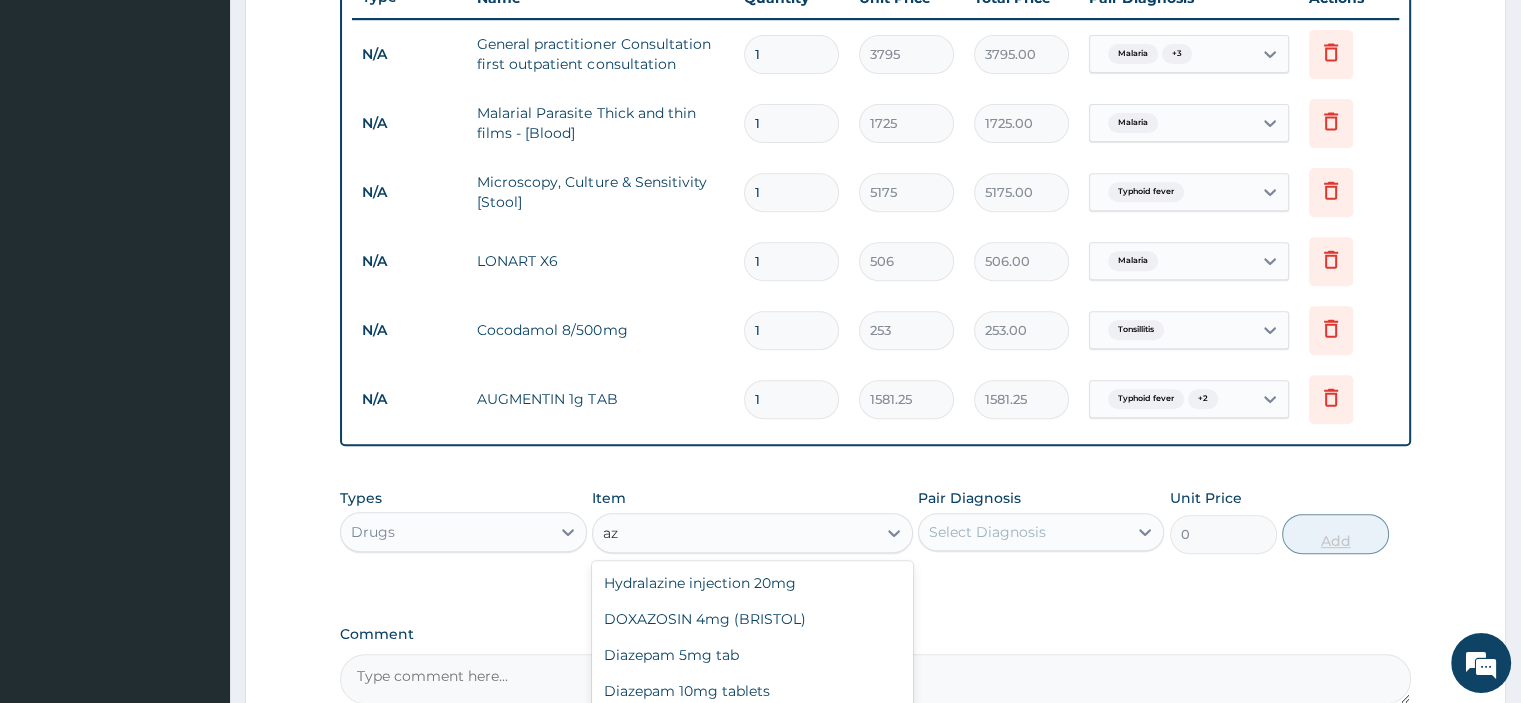 type on "a" 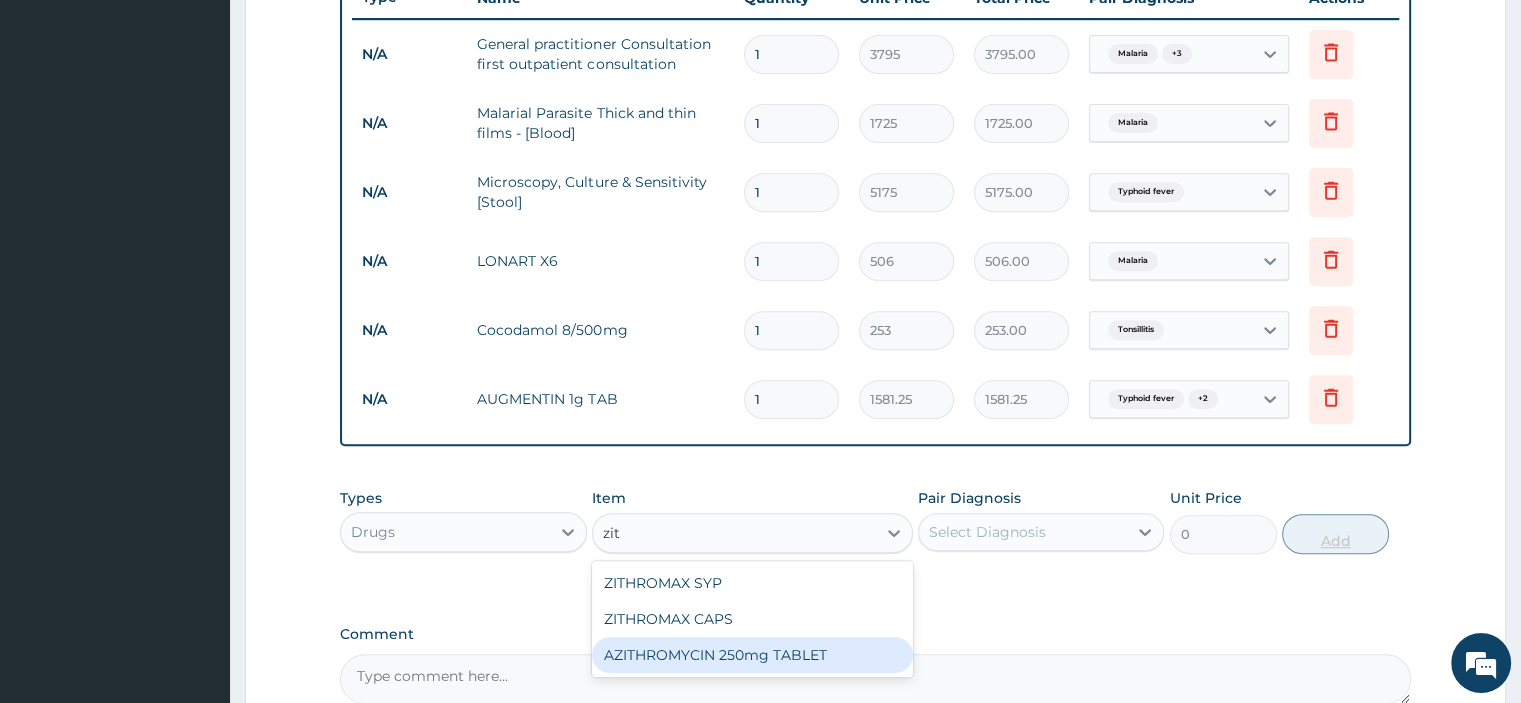 type on "zith" 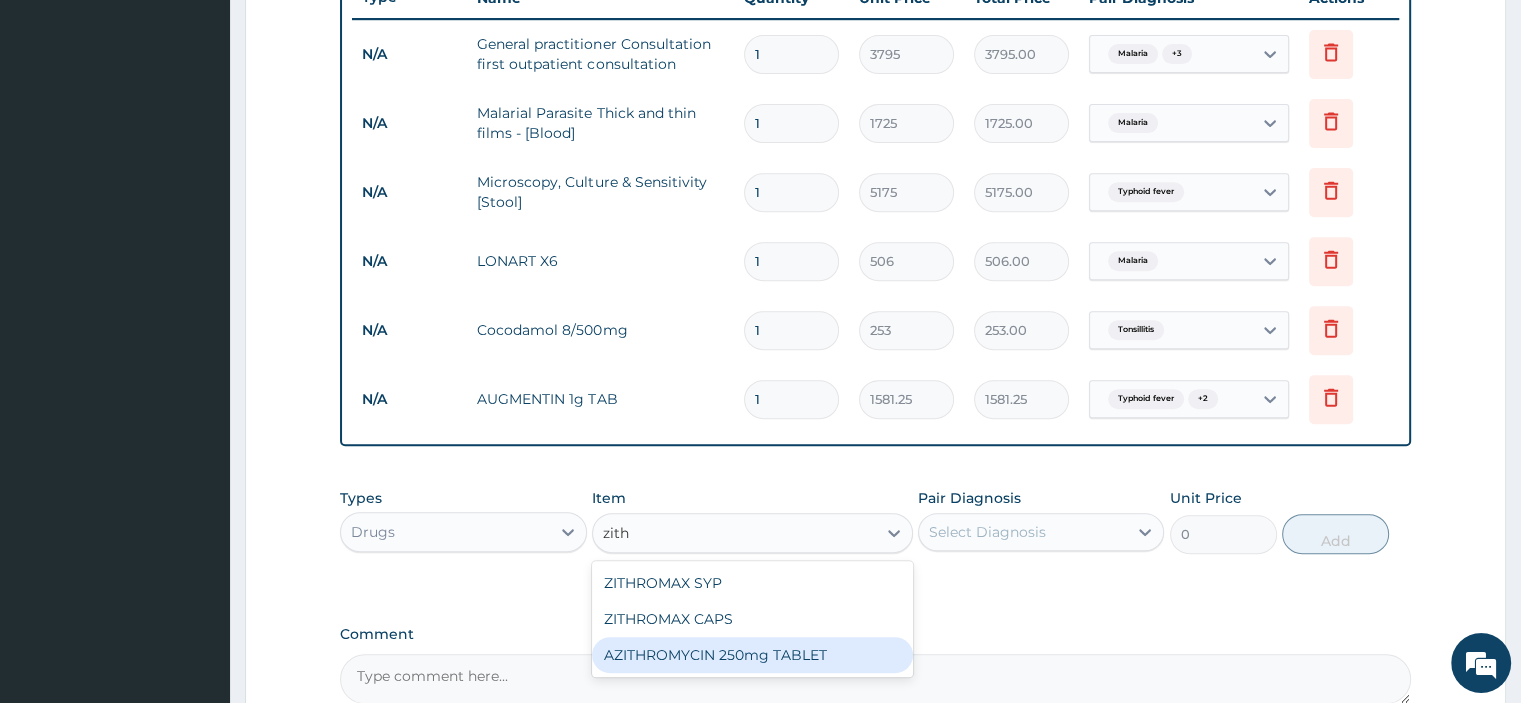 click on "ZITHROMAX CAPS" at bounding box center (752, 619) 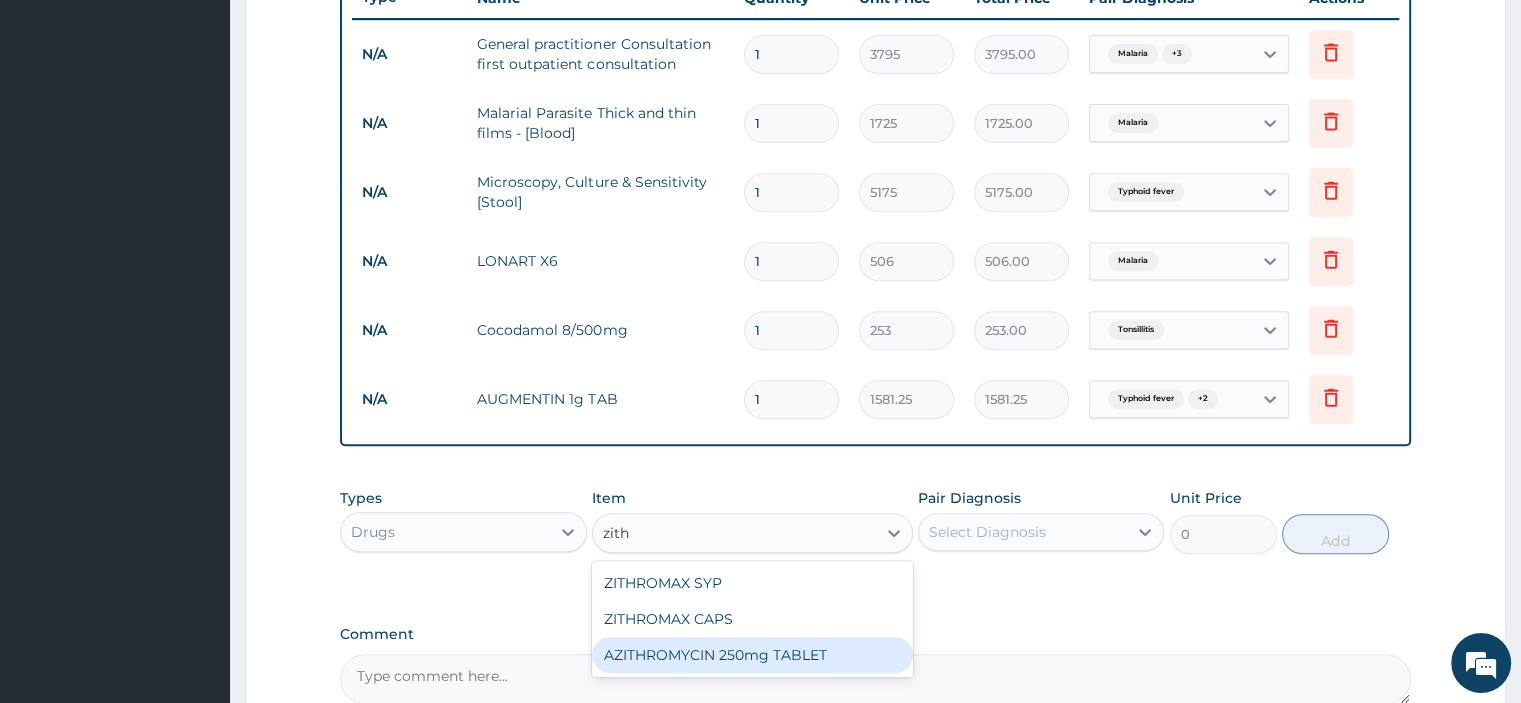 type 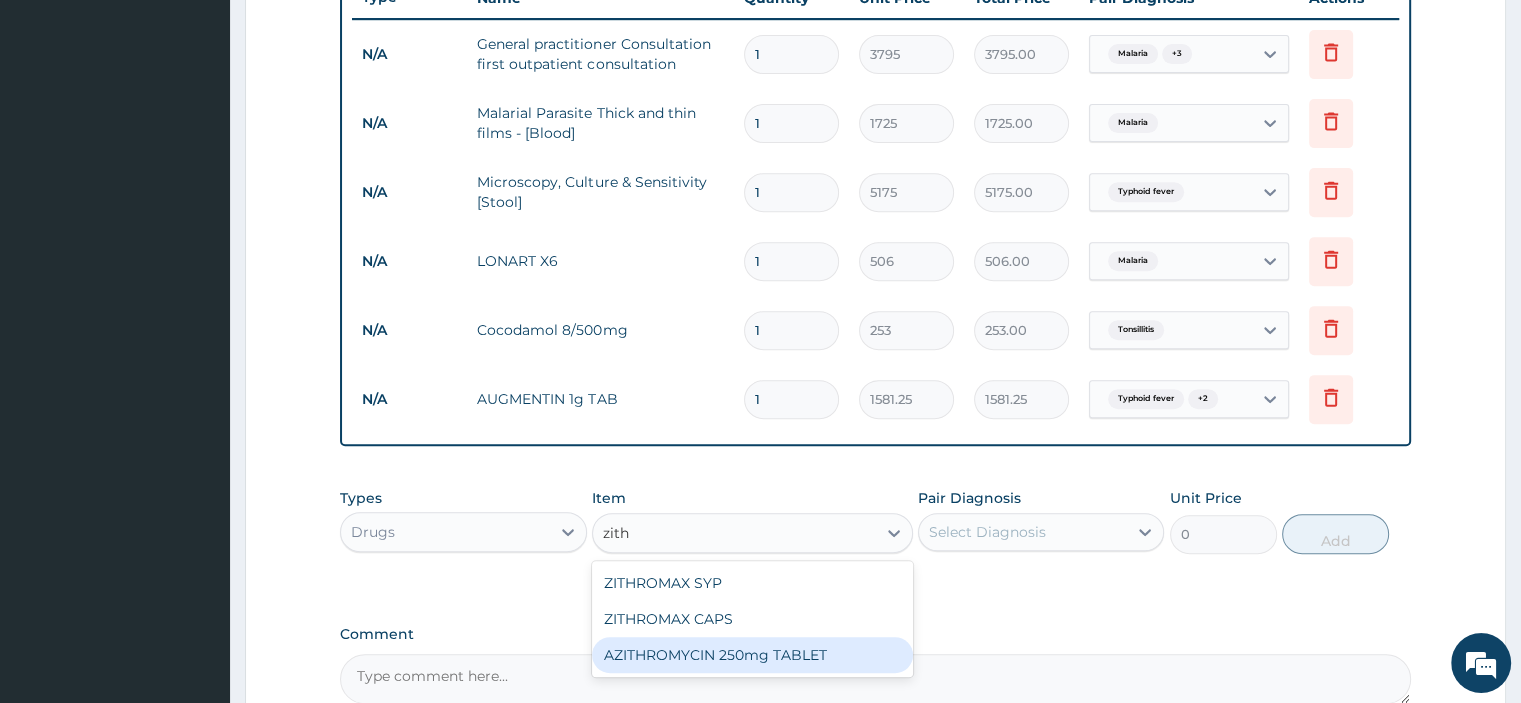 type on "948.75" 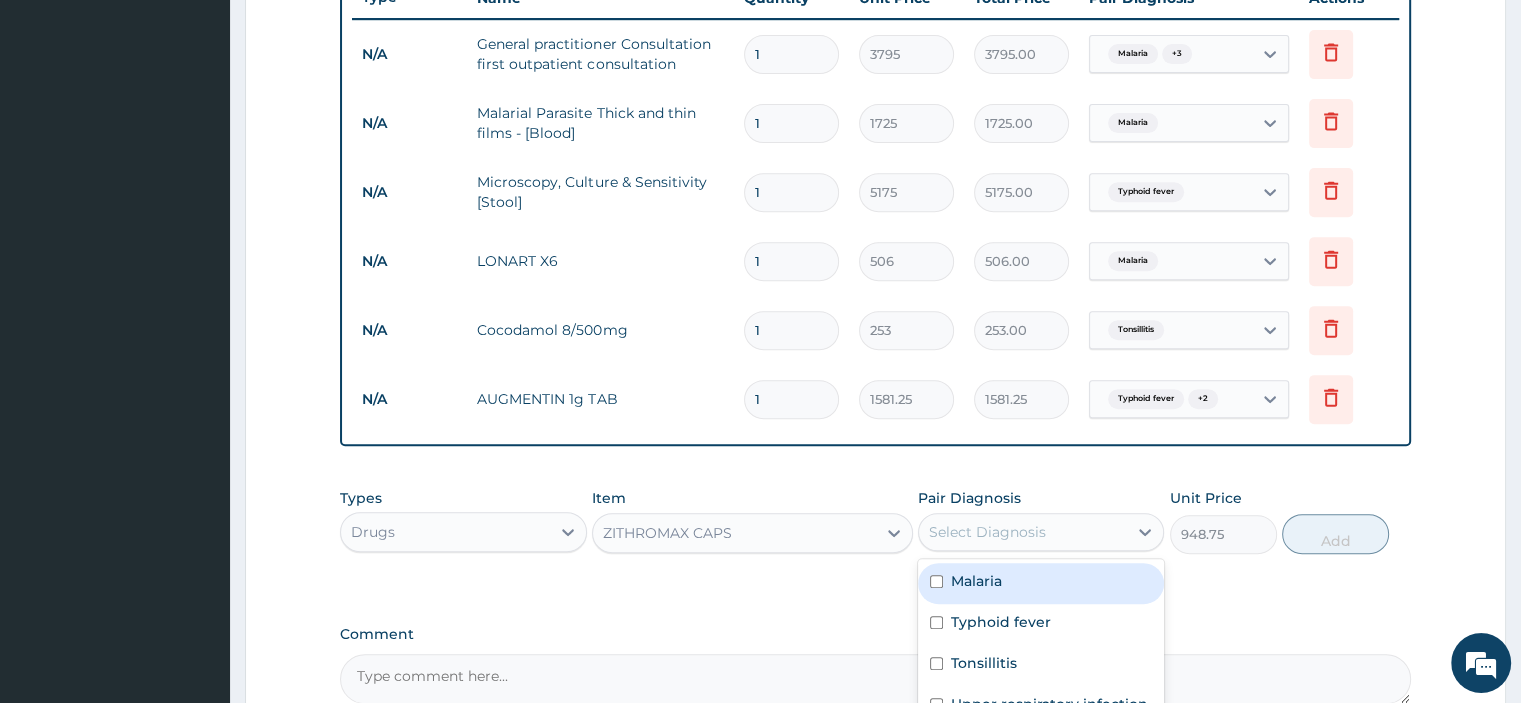 click on "Typhoid fever" at bounding box center (1041, 624) 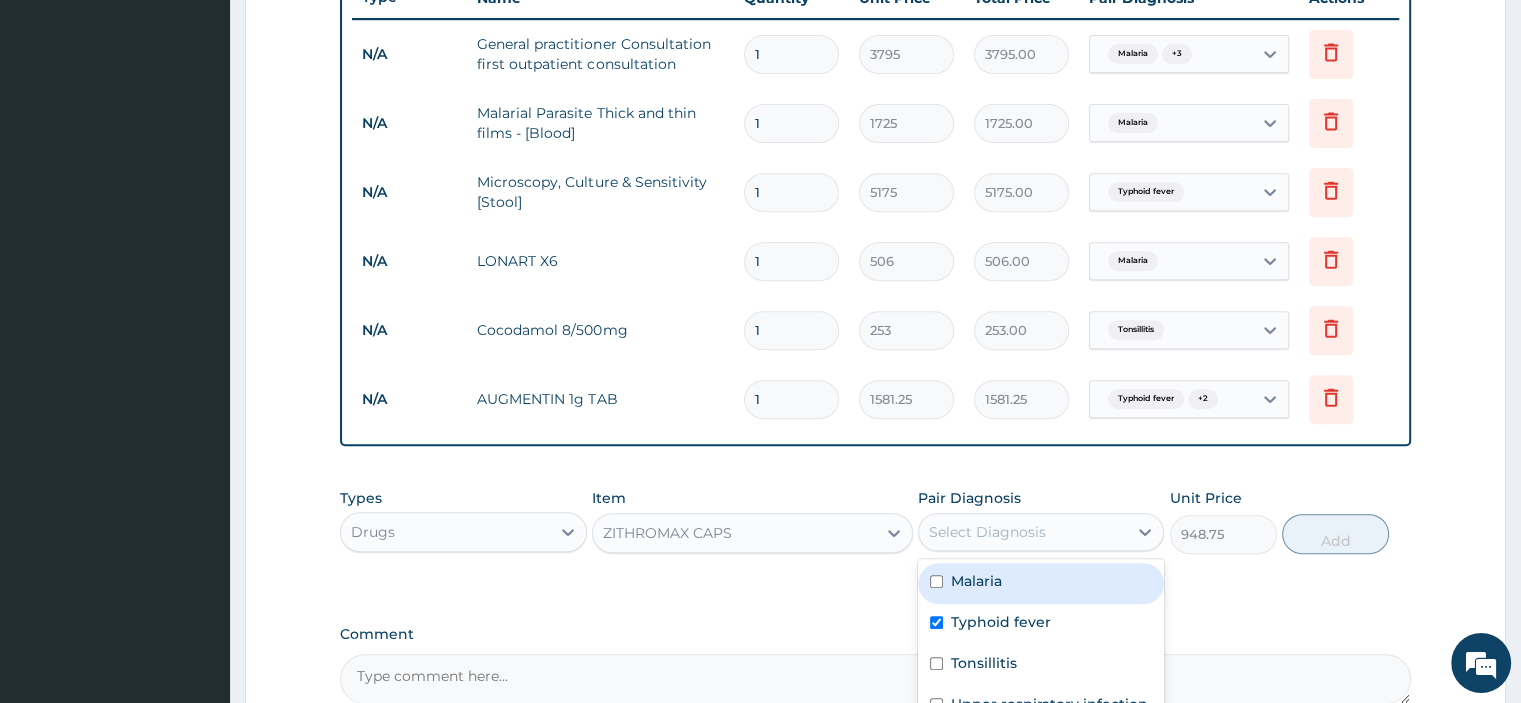 checkbox on "true" 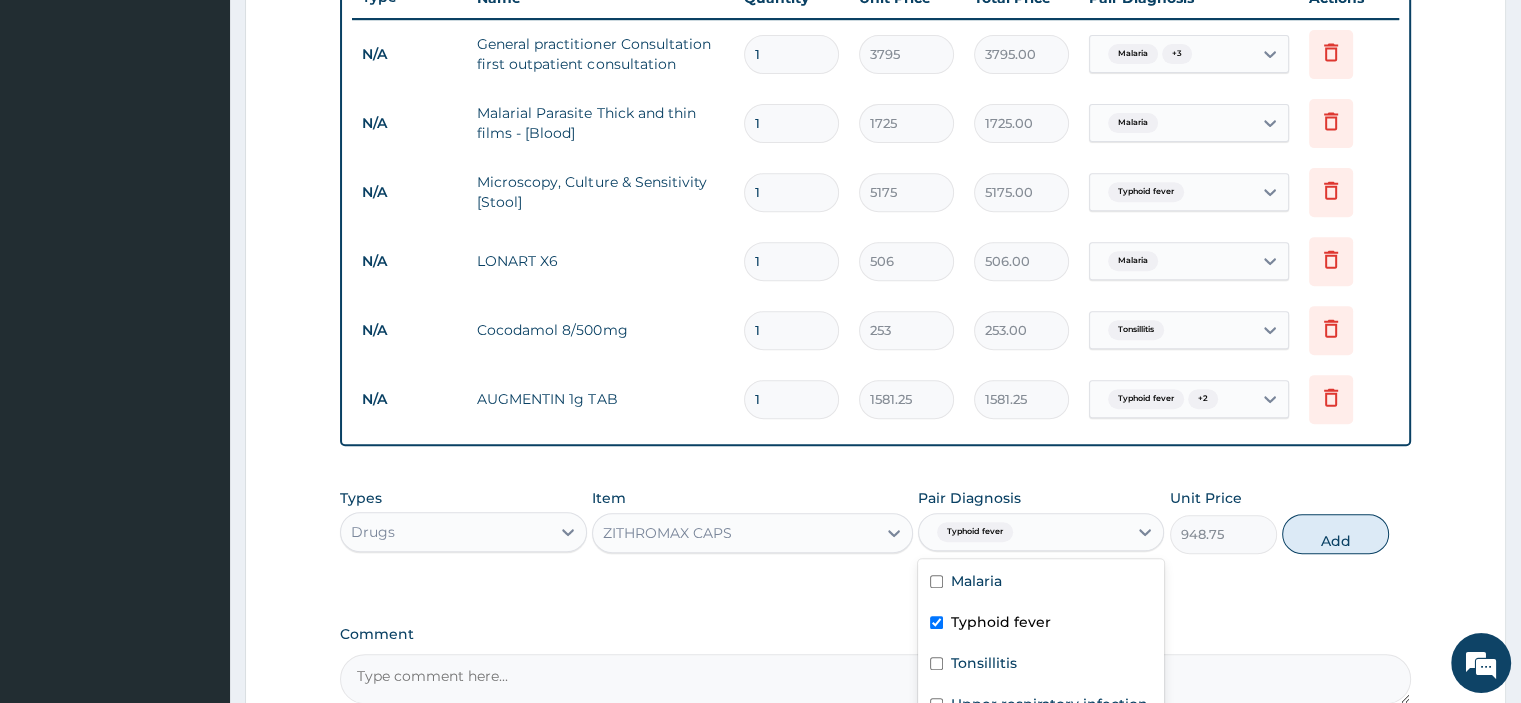 click on "Tonsillitis" at bounding box center (1041, 665) 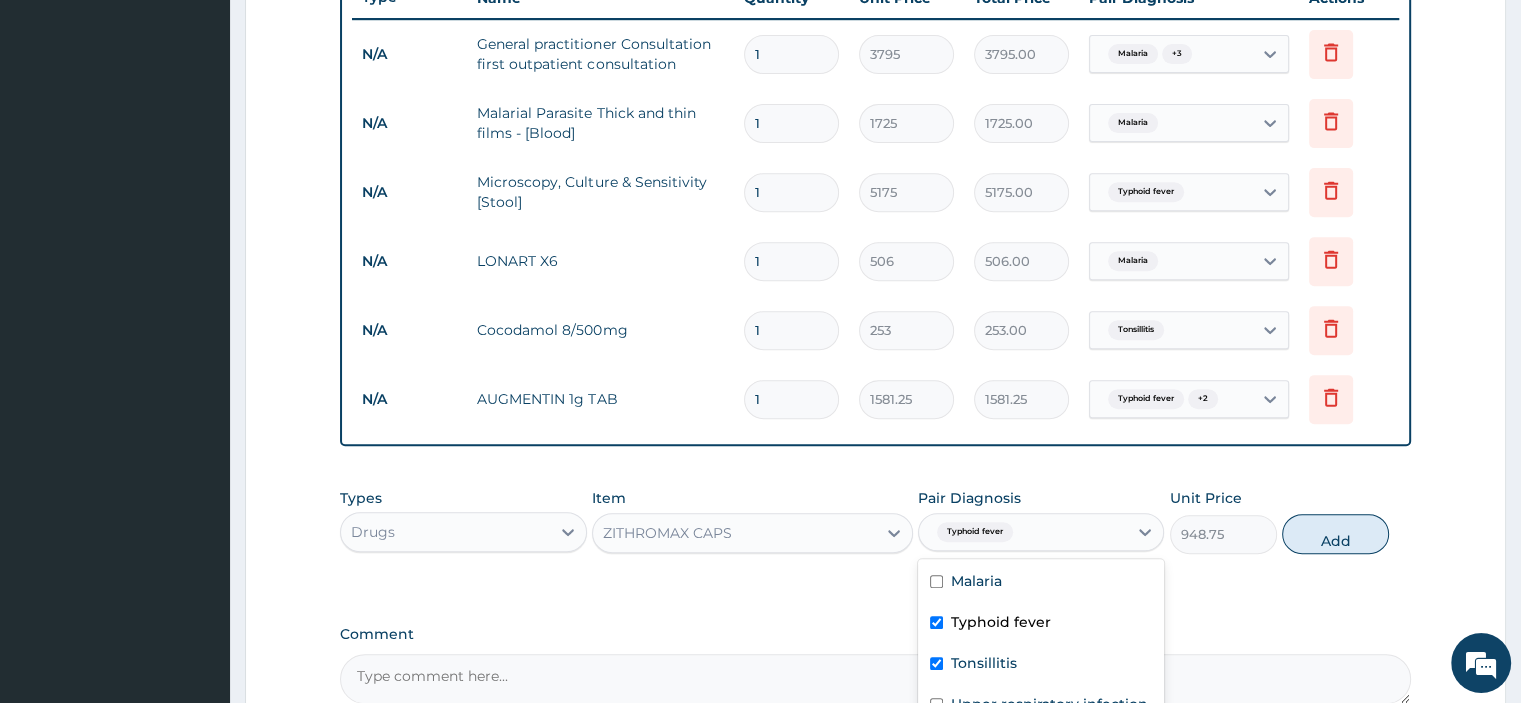 checkbox on "true" 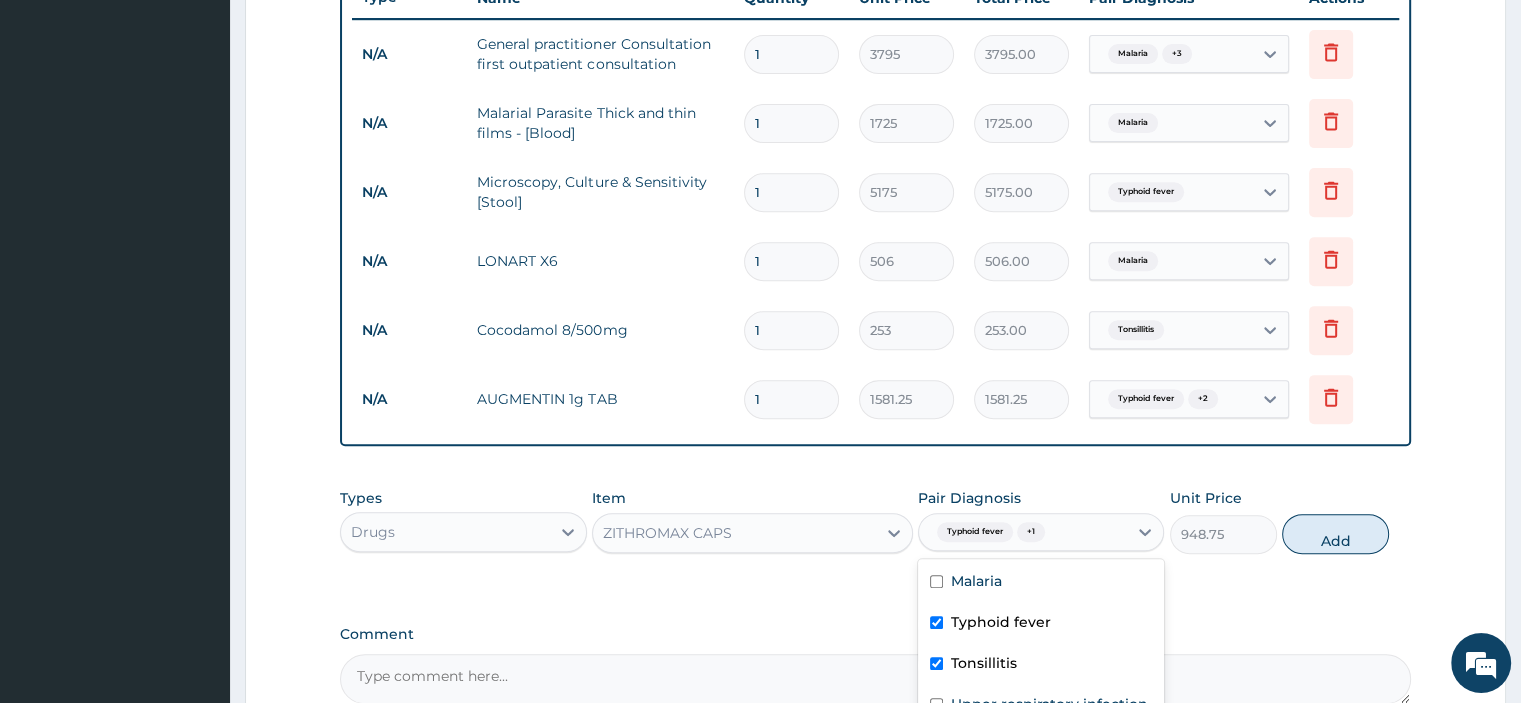 click on "Upper respiratory infection" at bounding box center (1049, 704) 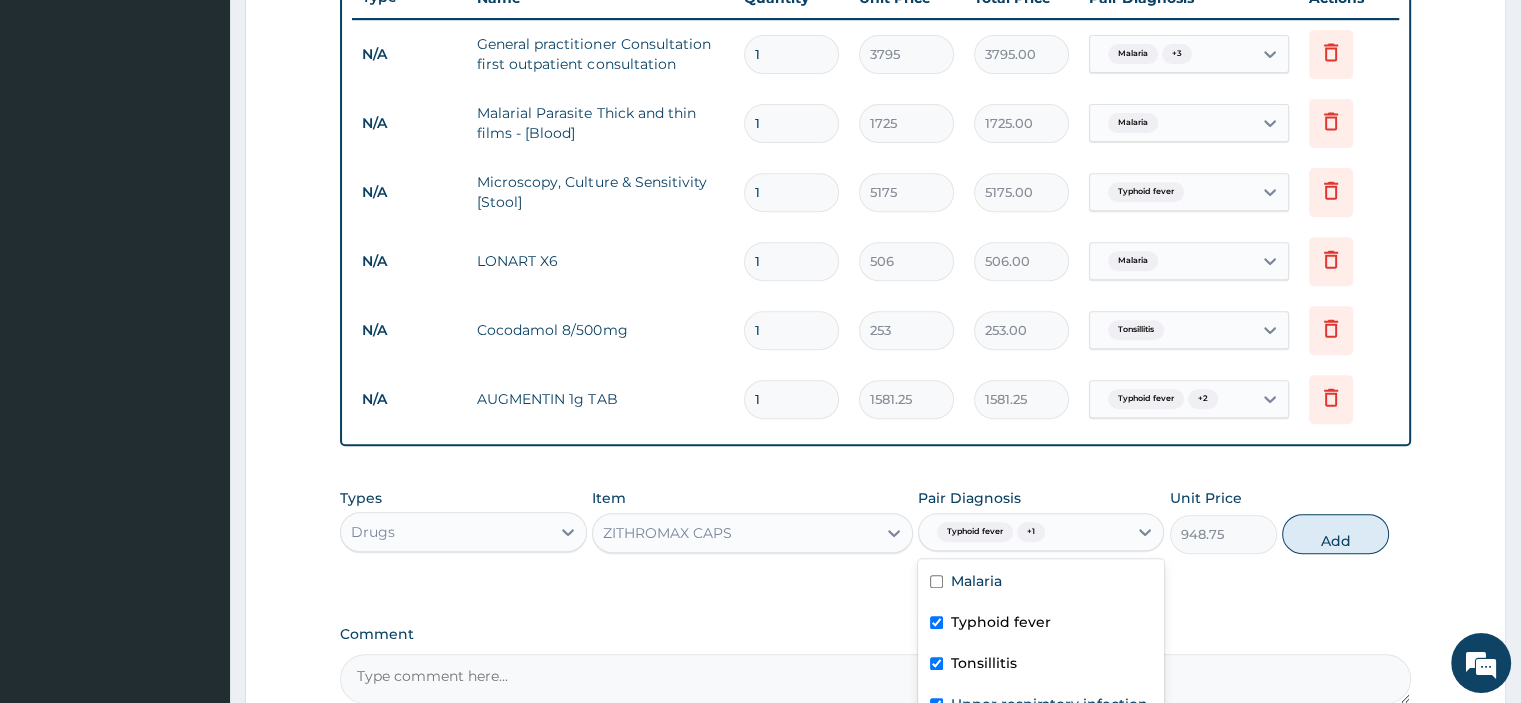 checkbox on "true" 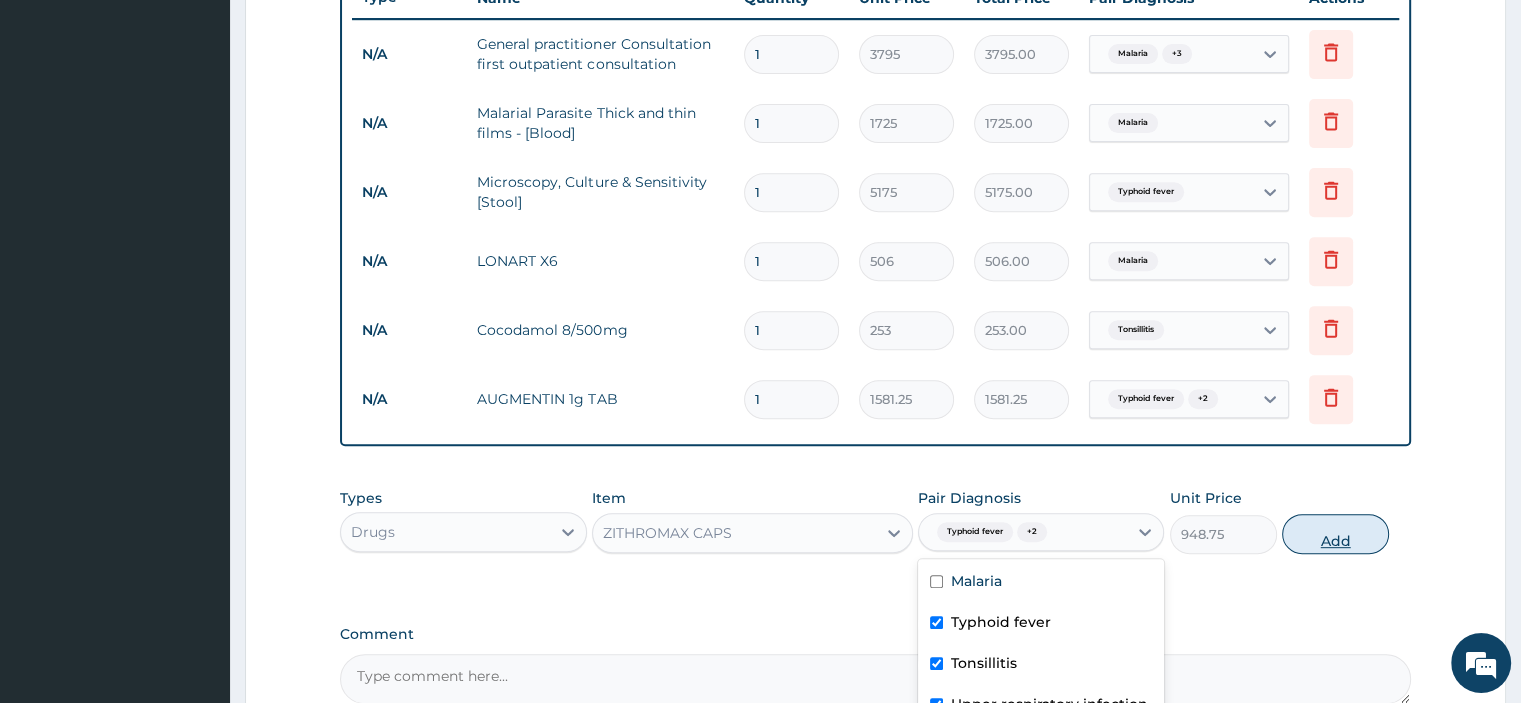 click on "Add" at bounding box center (1335, 534) 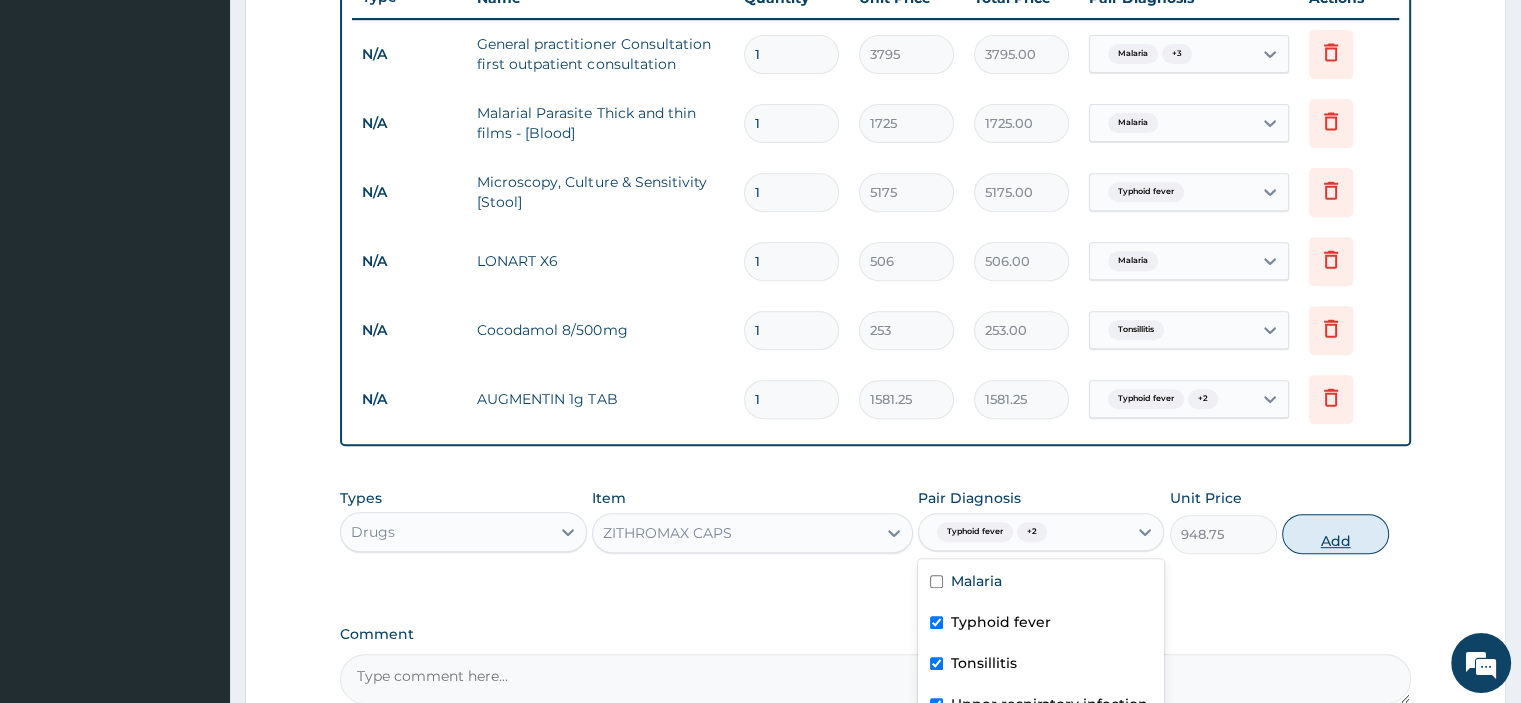 type on "0" 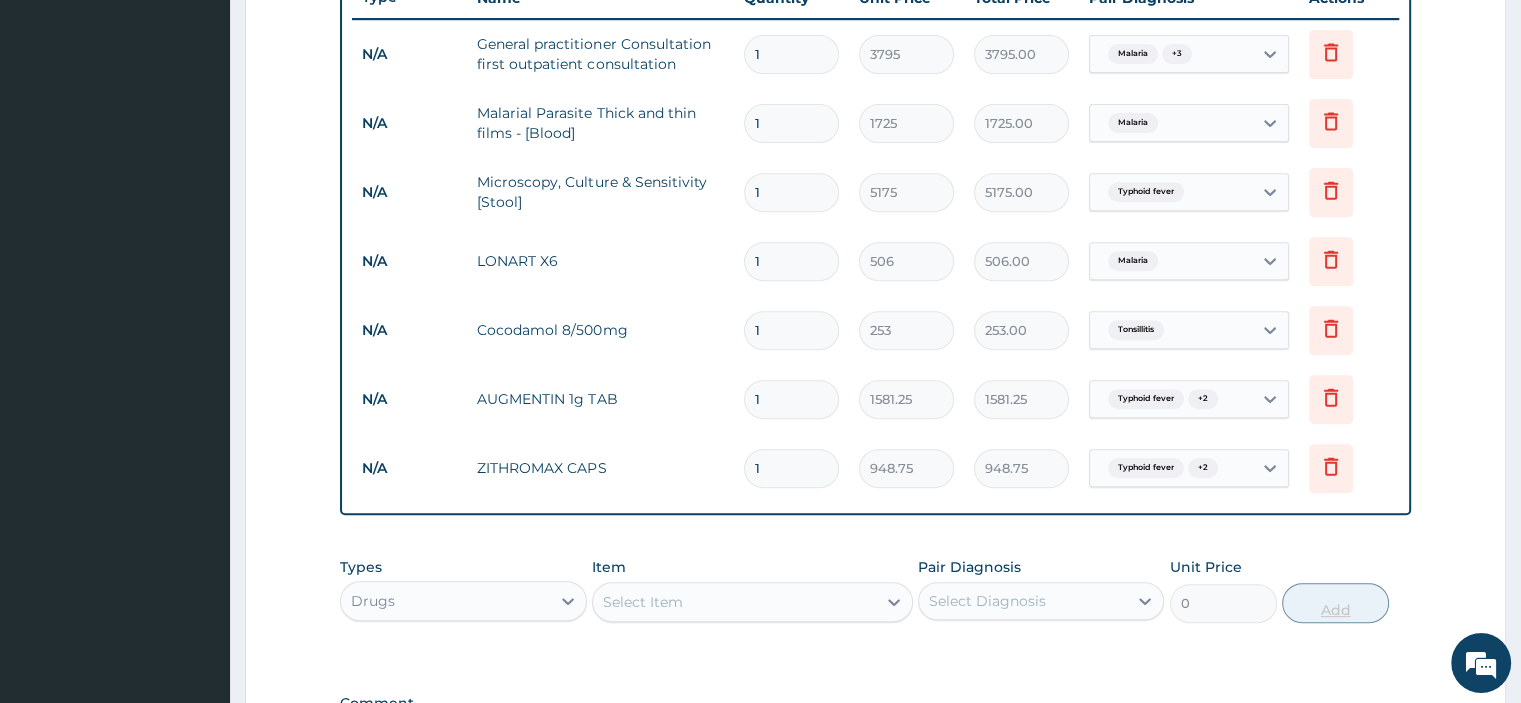 type 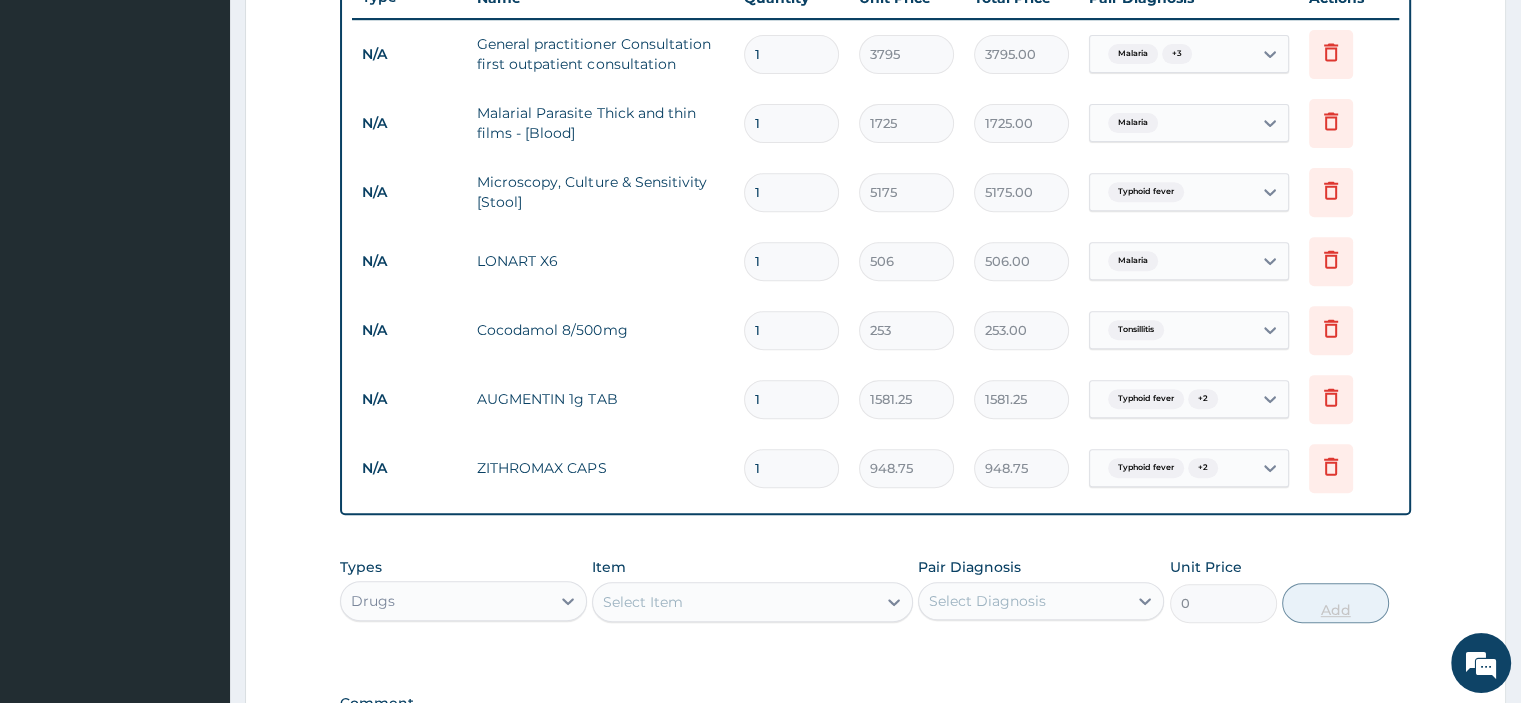 type on "0.00" 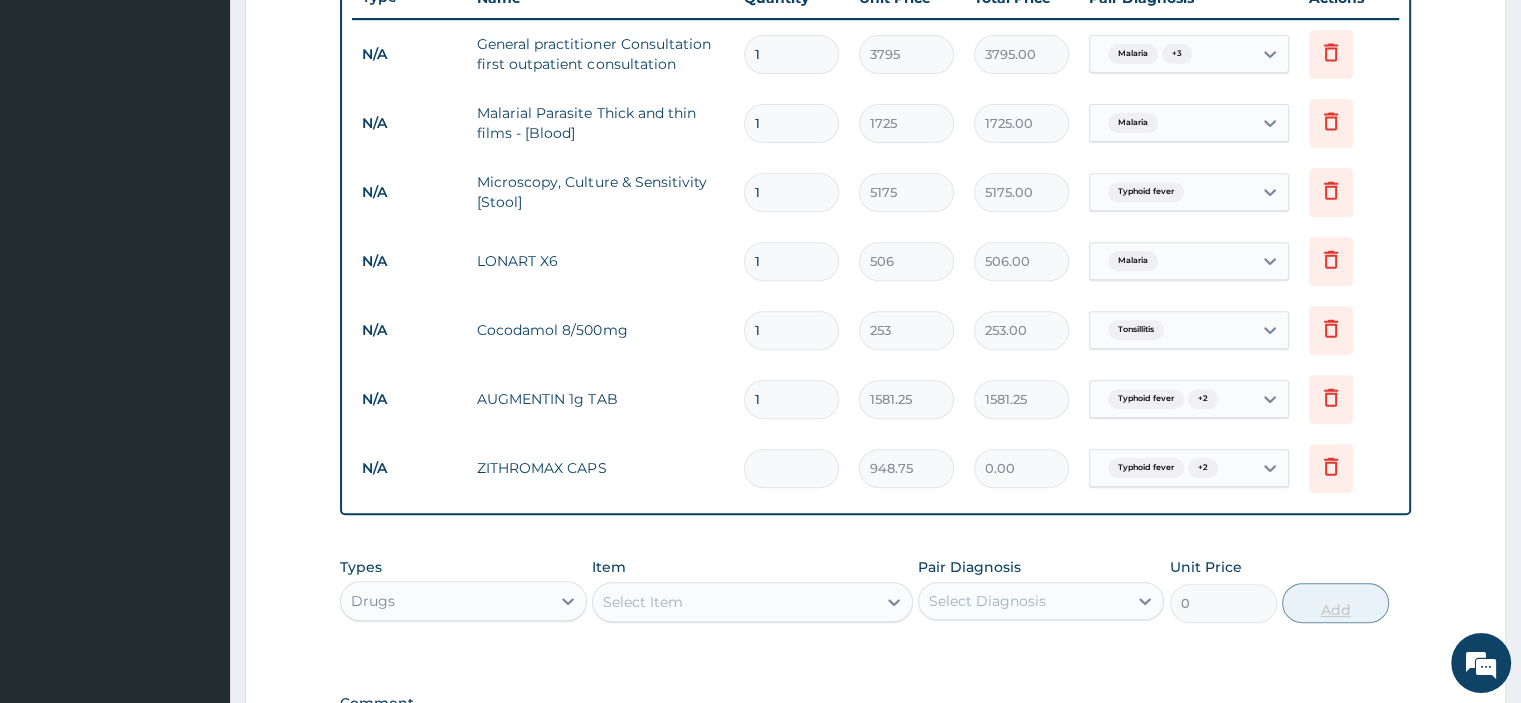 type on "3" 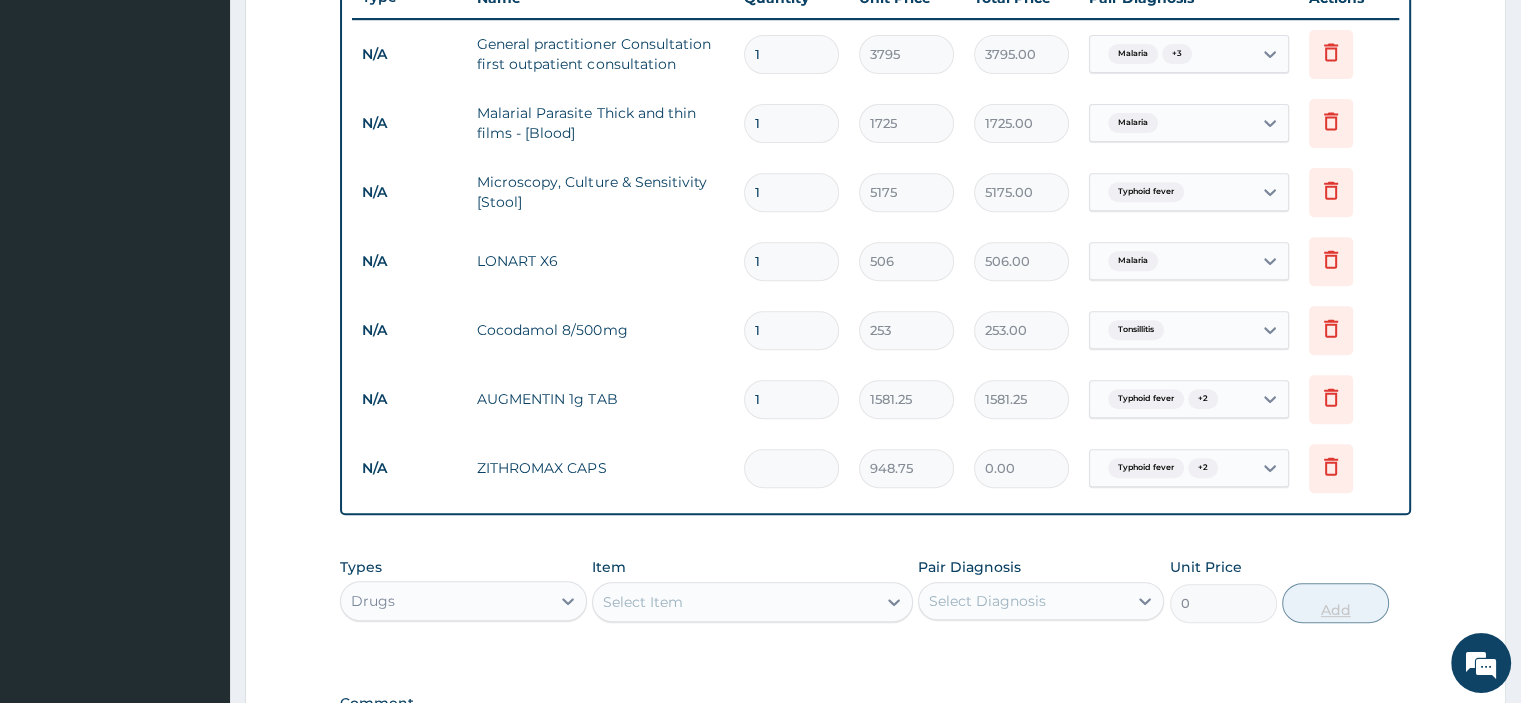 type on "2846.25" 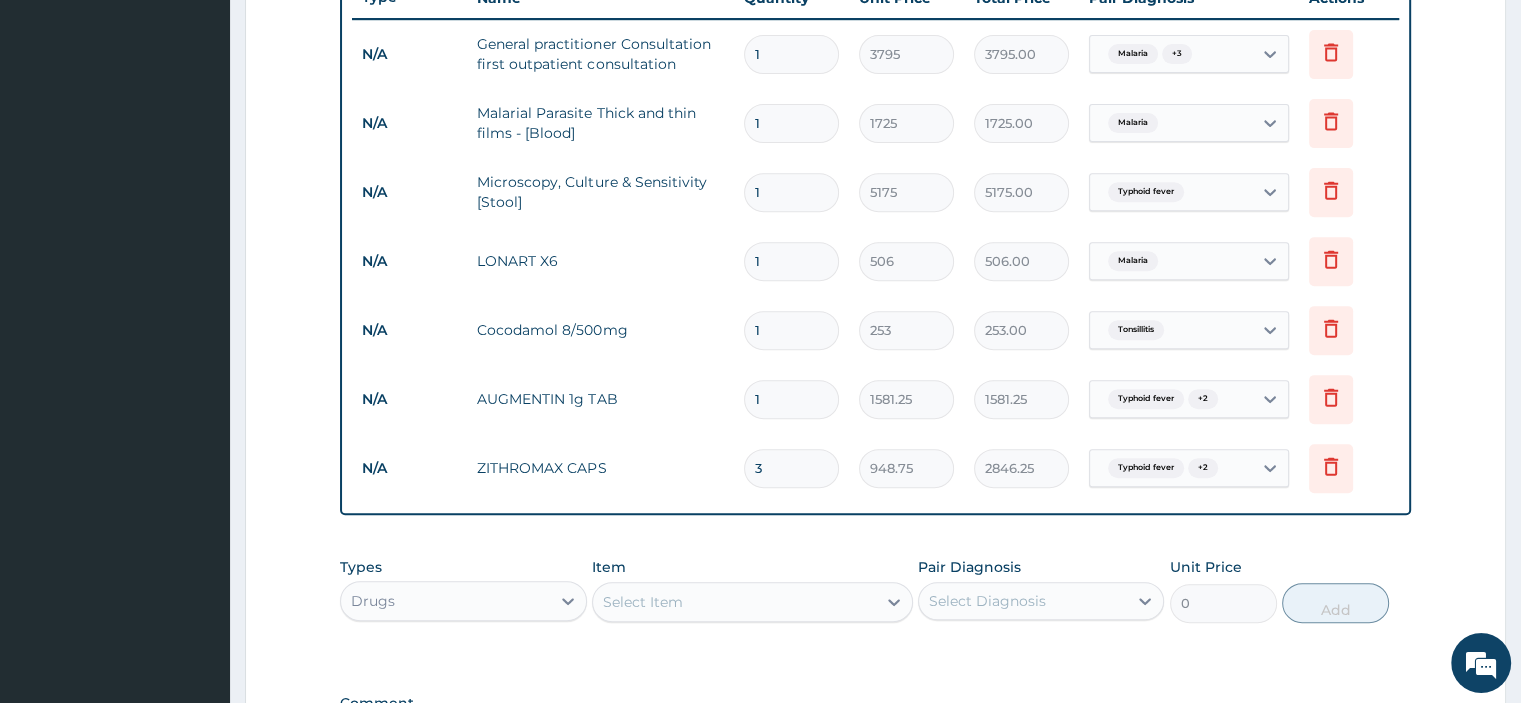 type on "3" 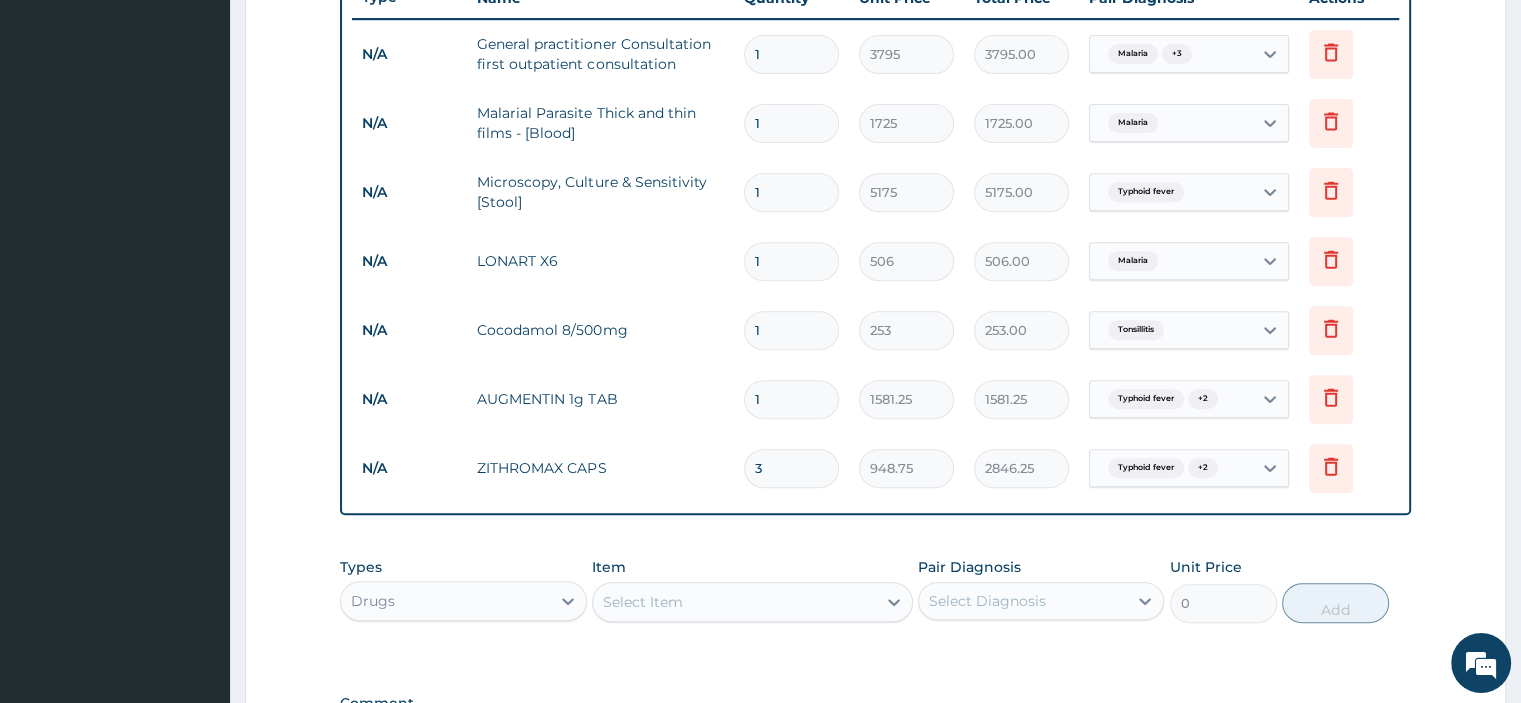 click on "1" at bounding box center (791, 399) 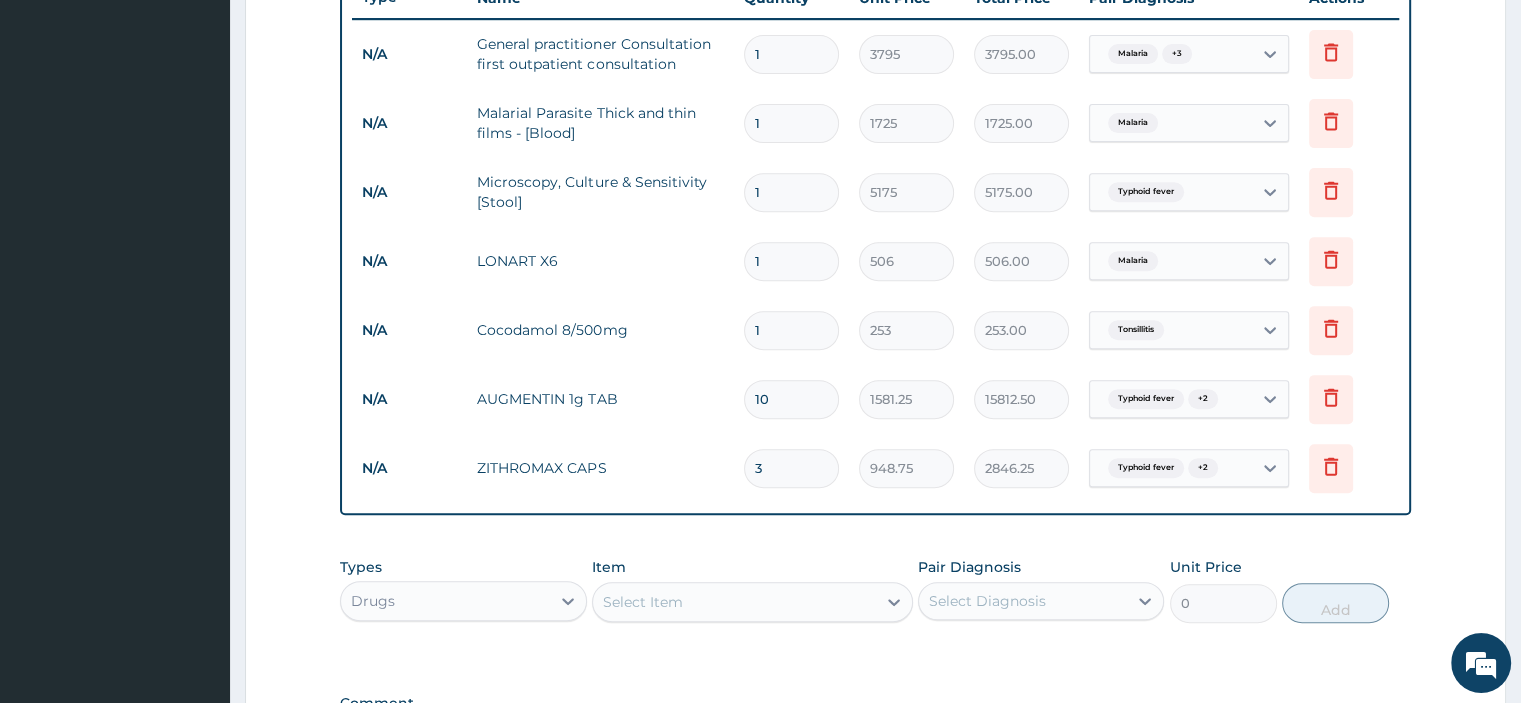 type on "10" 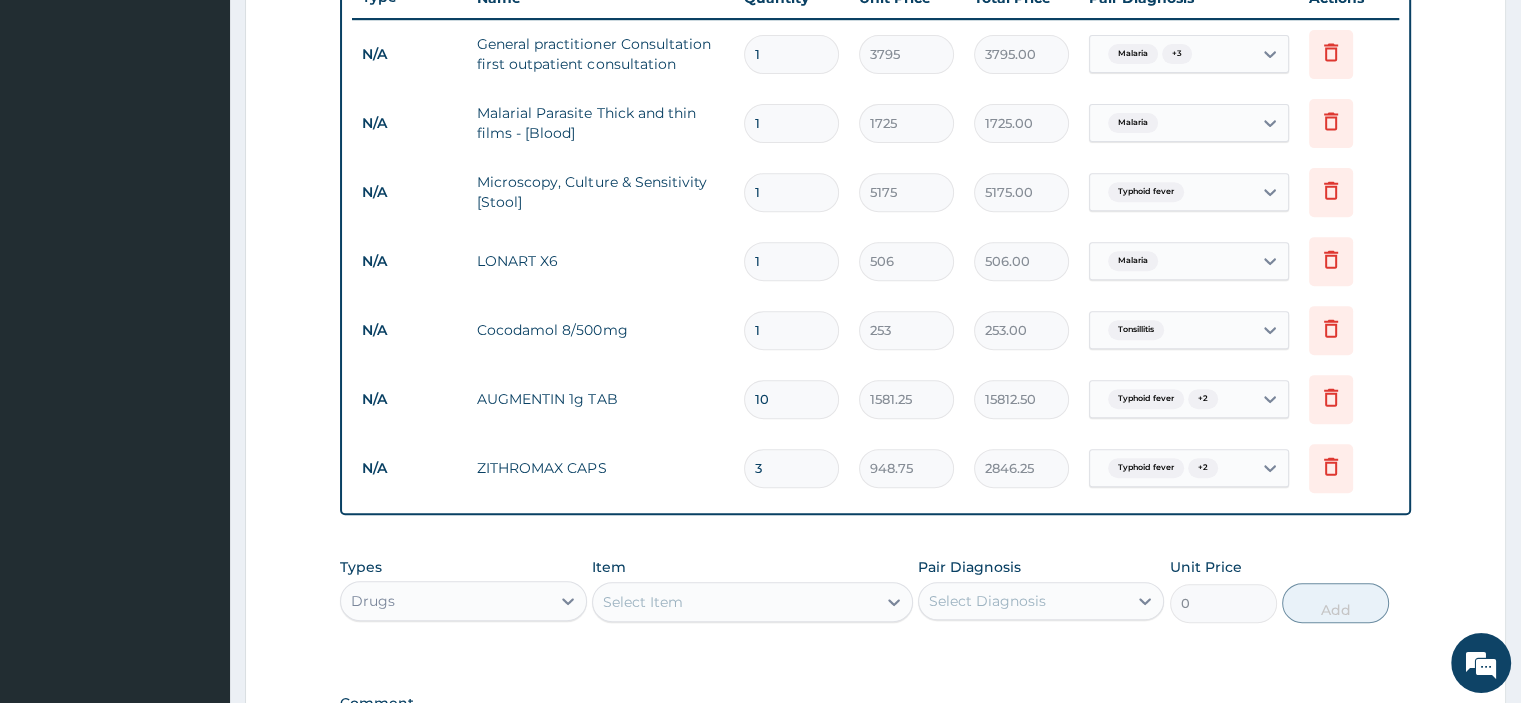 click on "1" at bounding box center [791, 330] 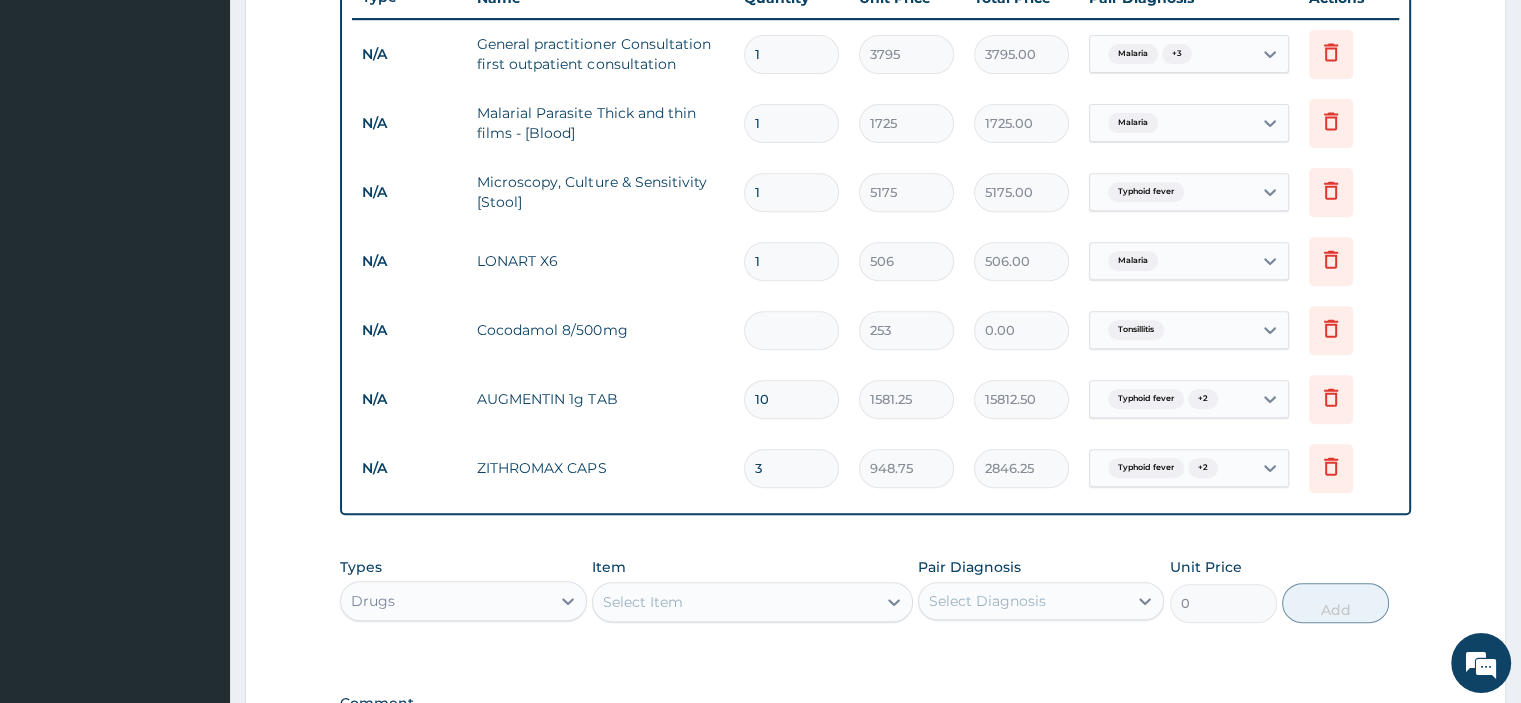 type on "3" 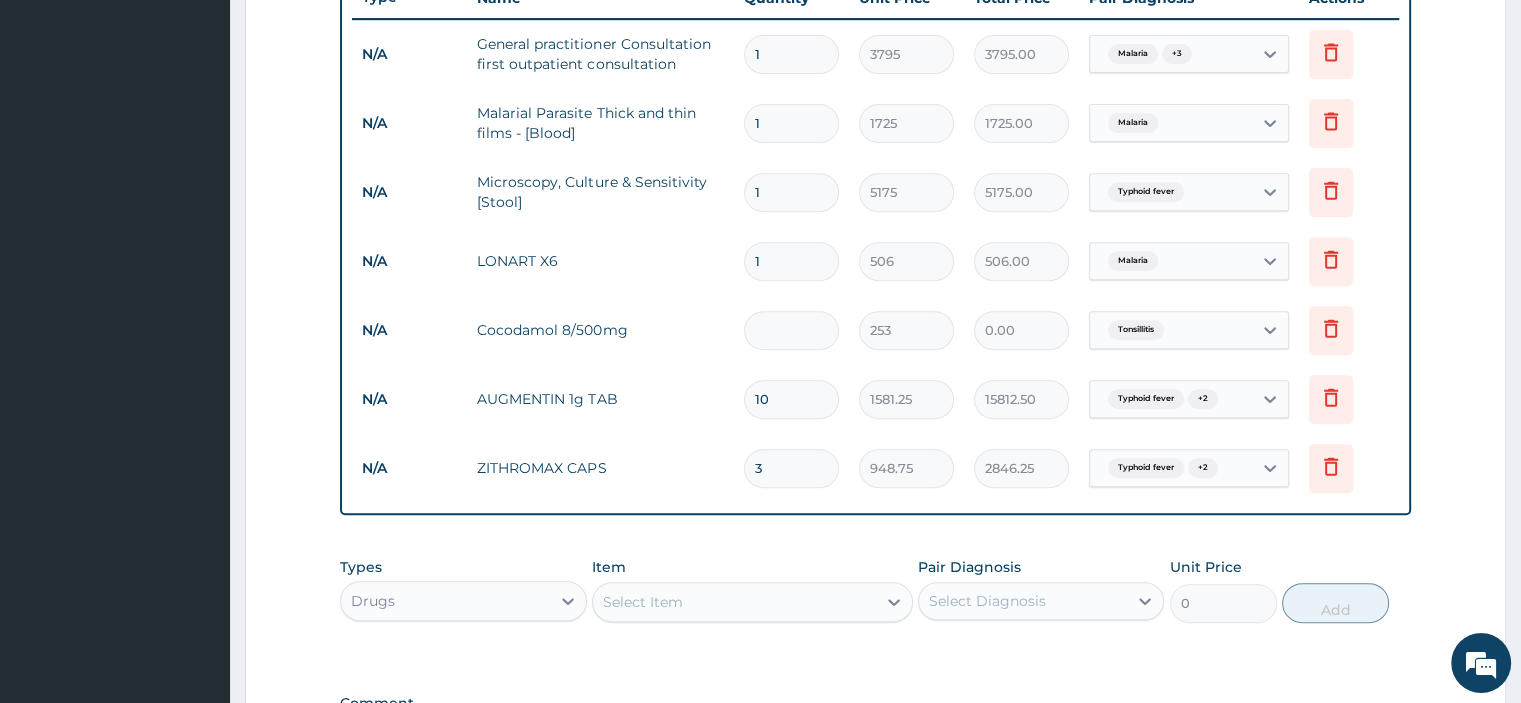 type on "759.00" 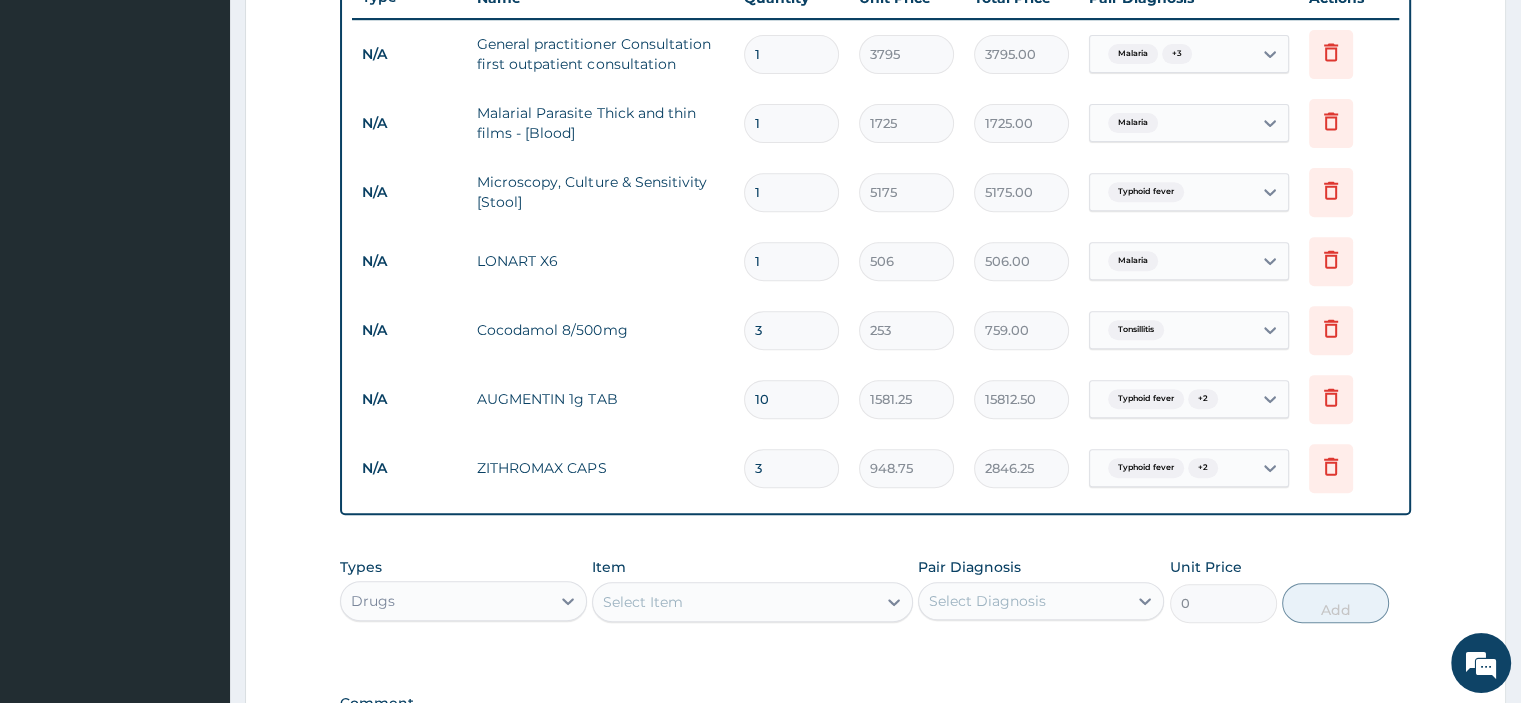 type on "30" 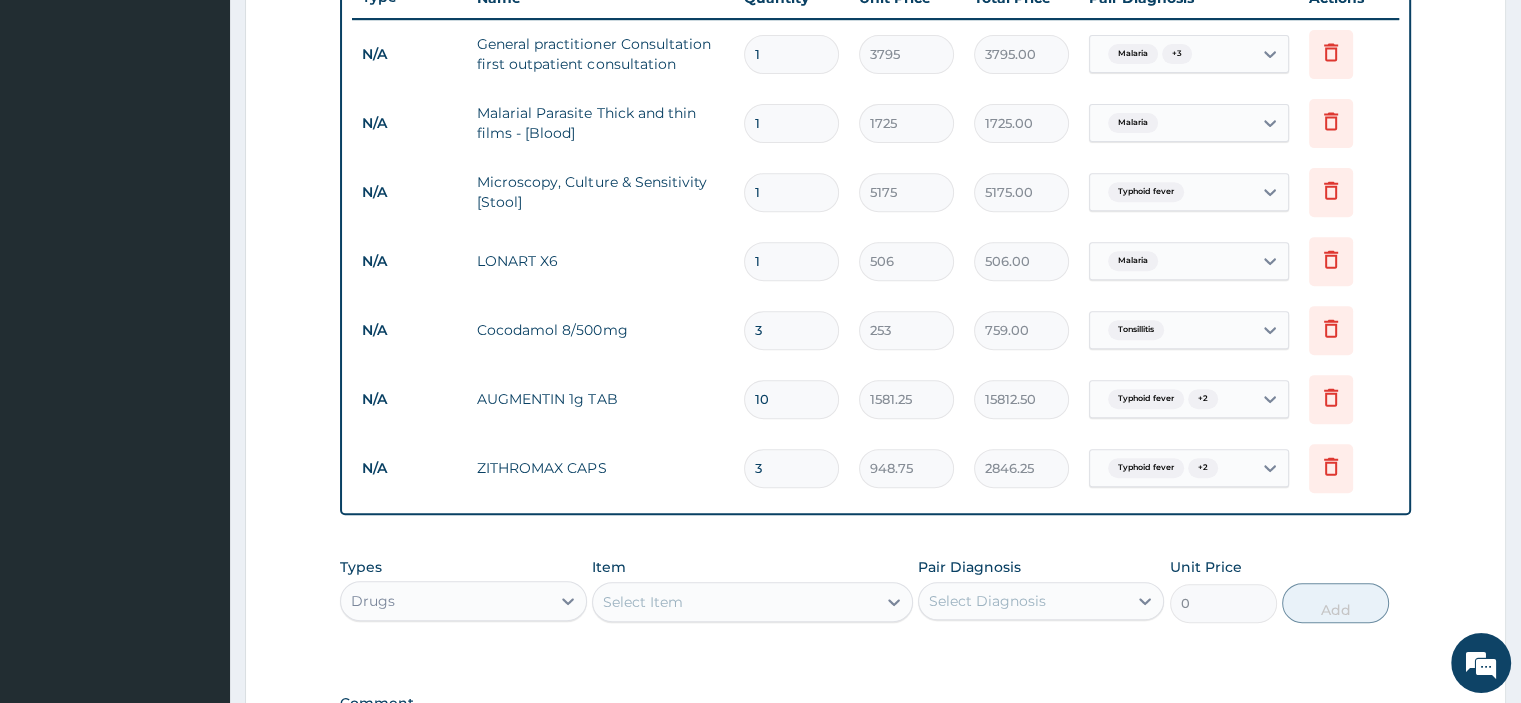 type on "7590.00" 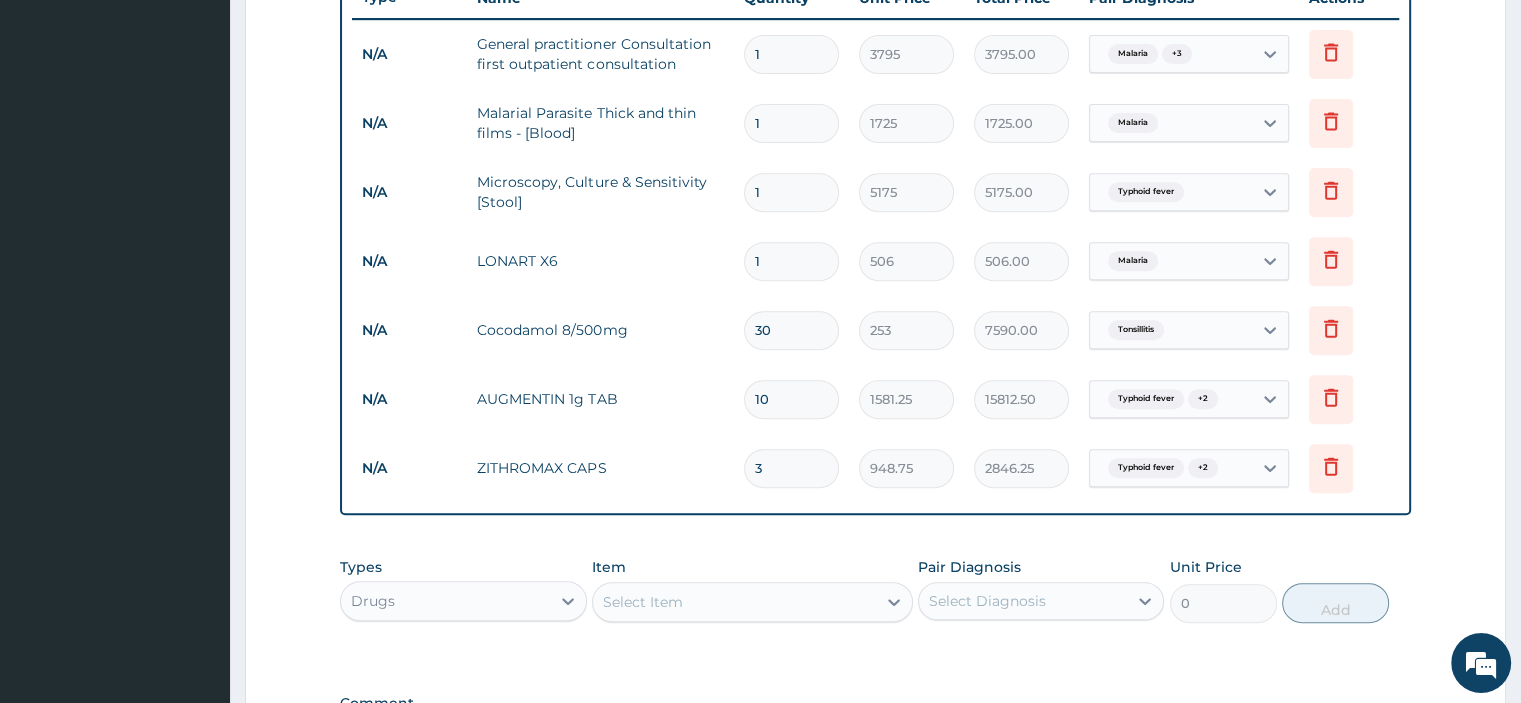 type on "30" 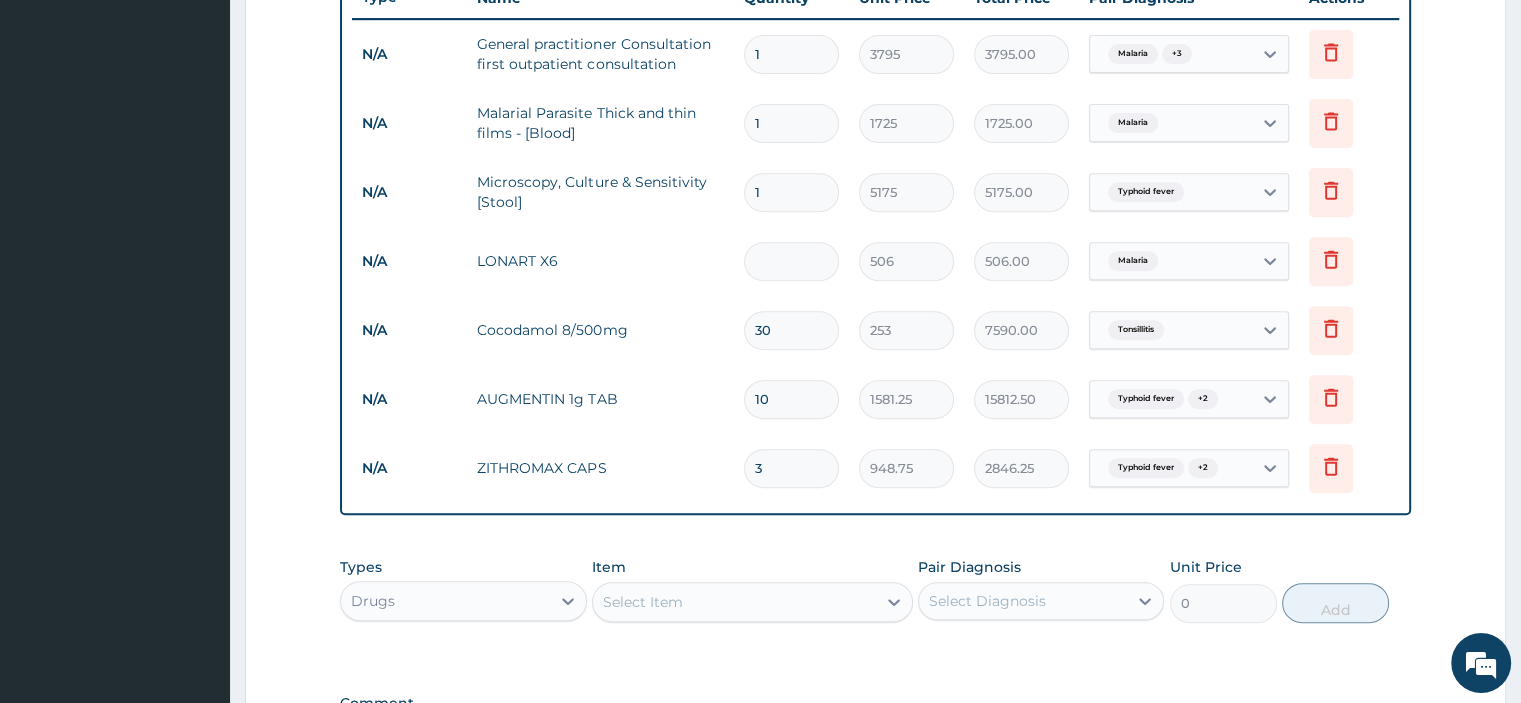 type on "0.00" 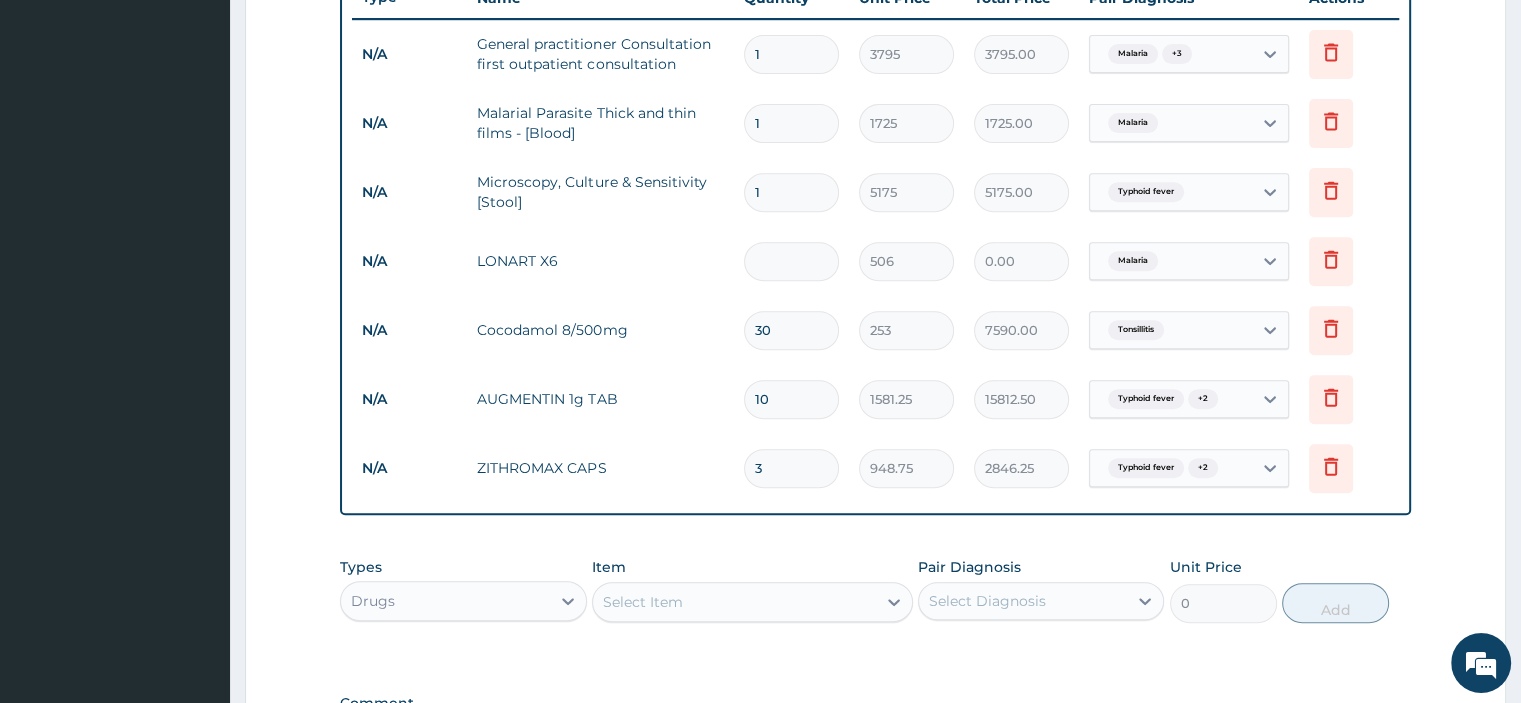 type on "6" 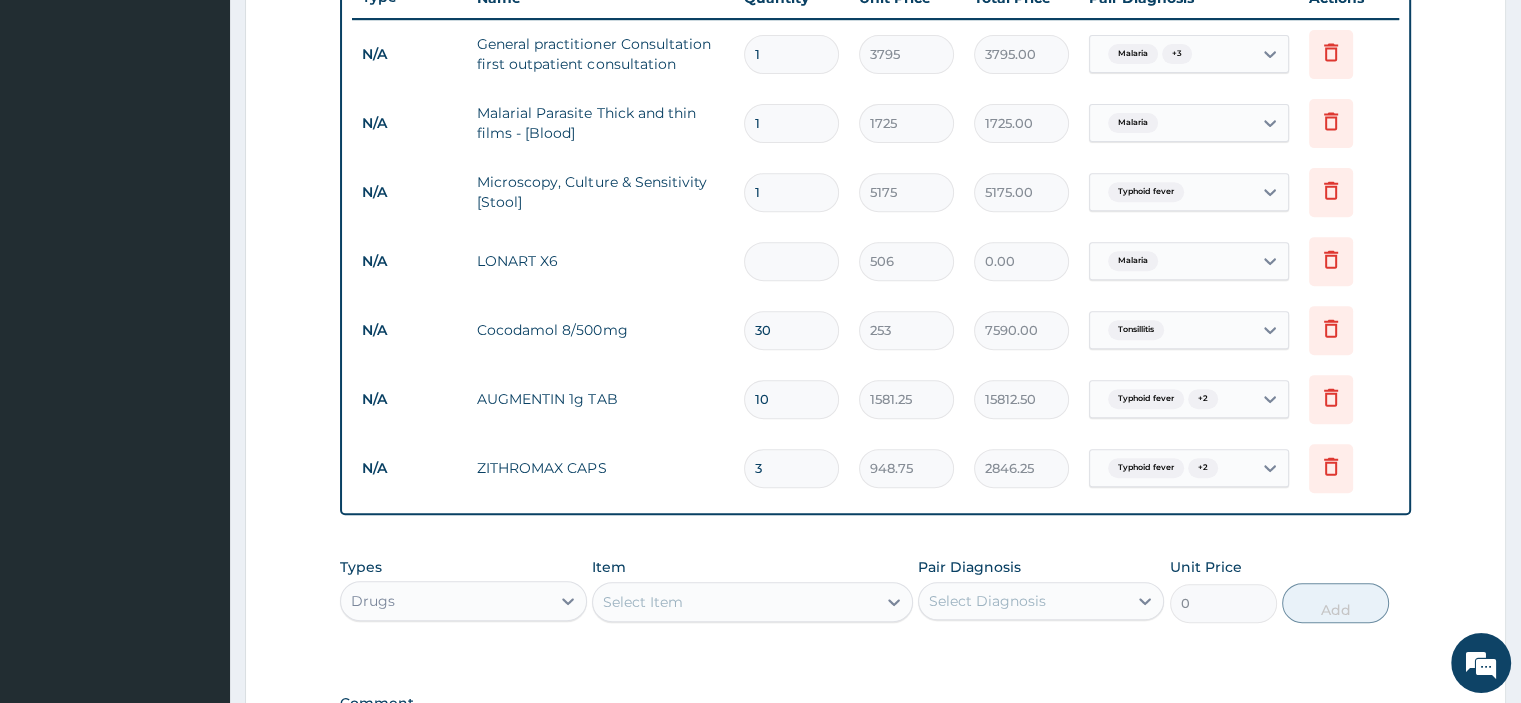 type on "3036.00" 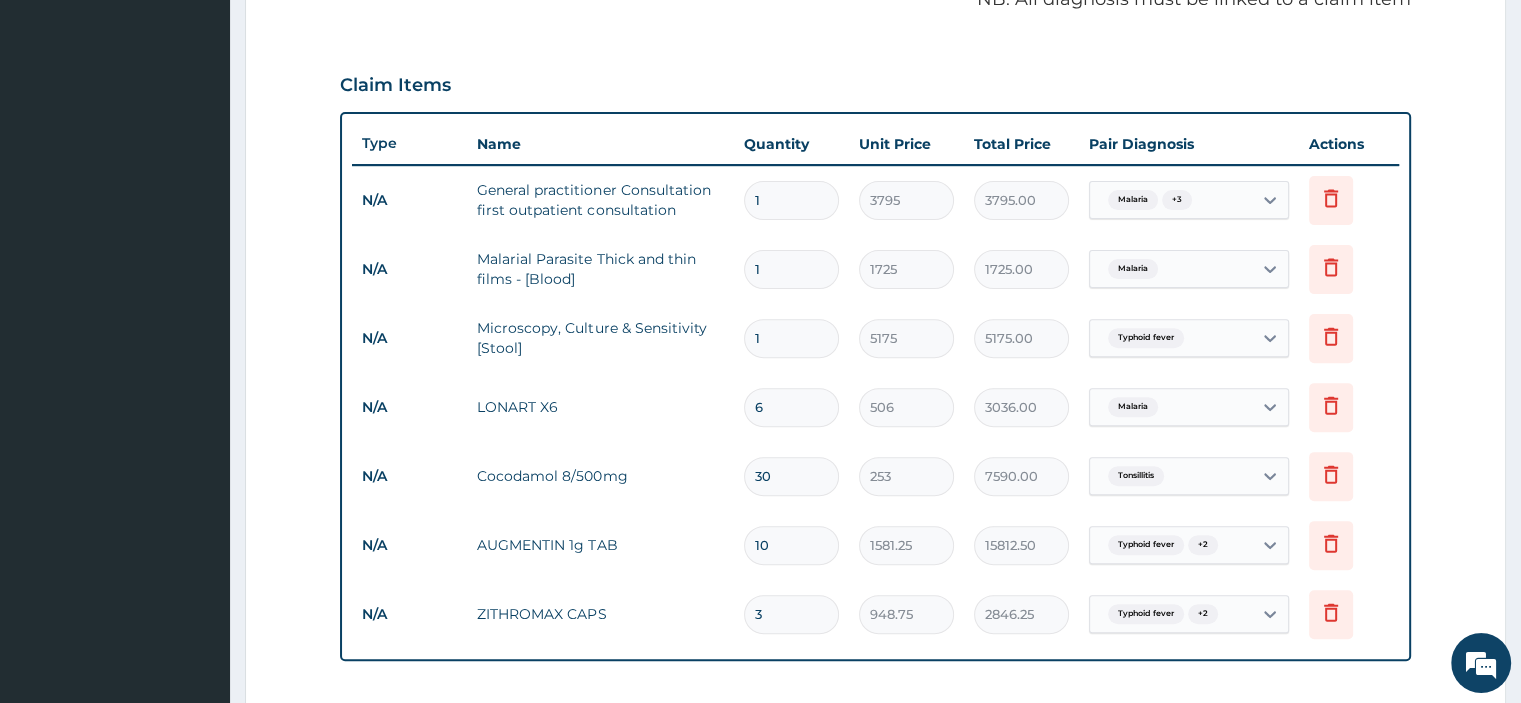 scroll, scrollTop: 617, scrollLeft: 0, axis: vertical 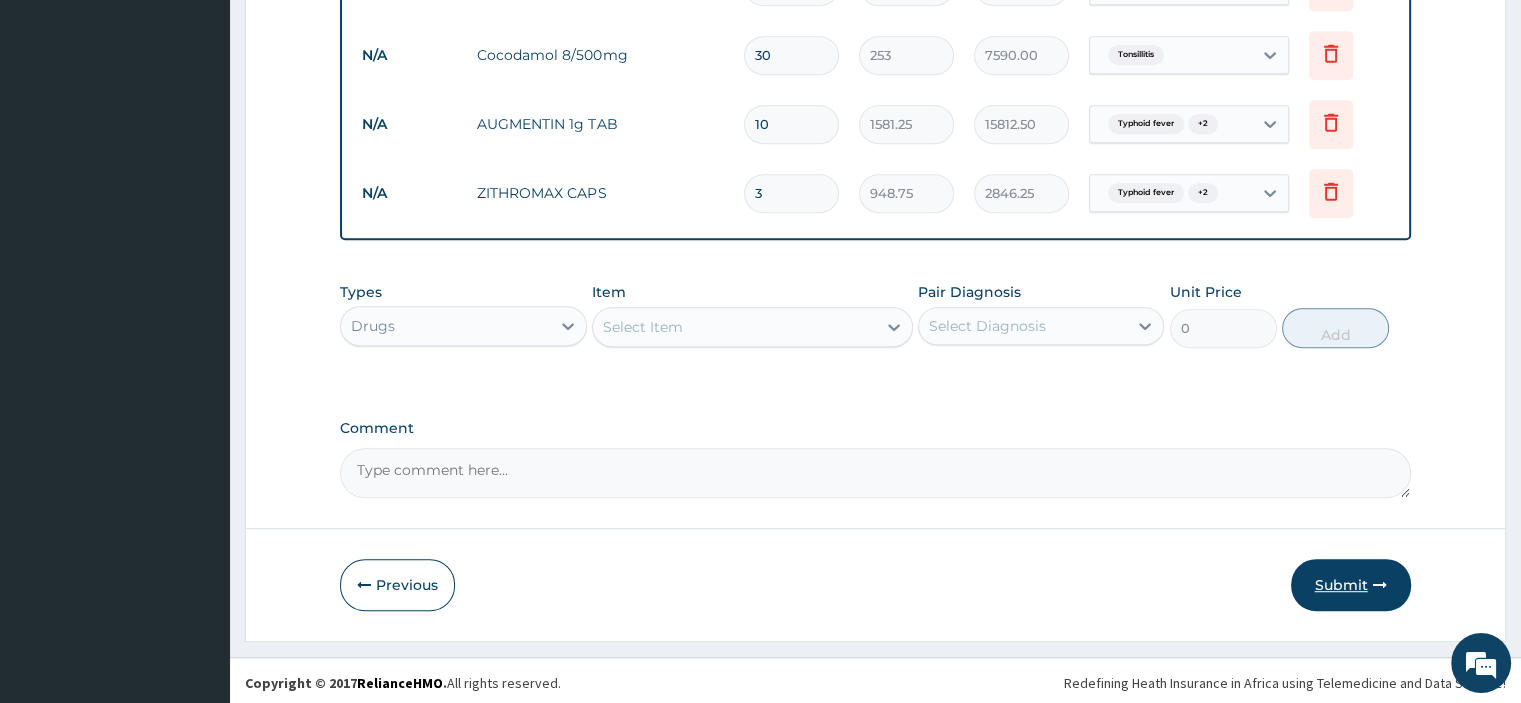 click on "Submit" at bounding box center (1351, 585) 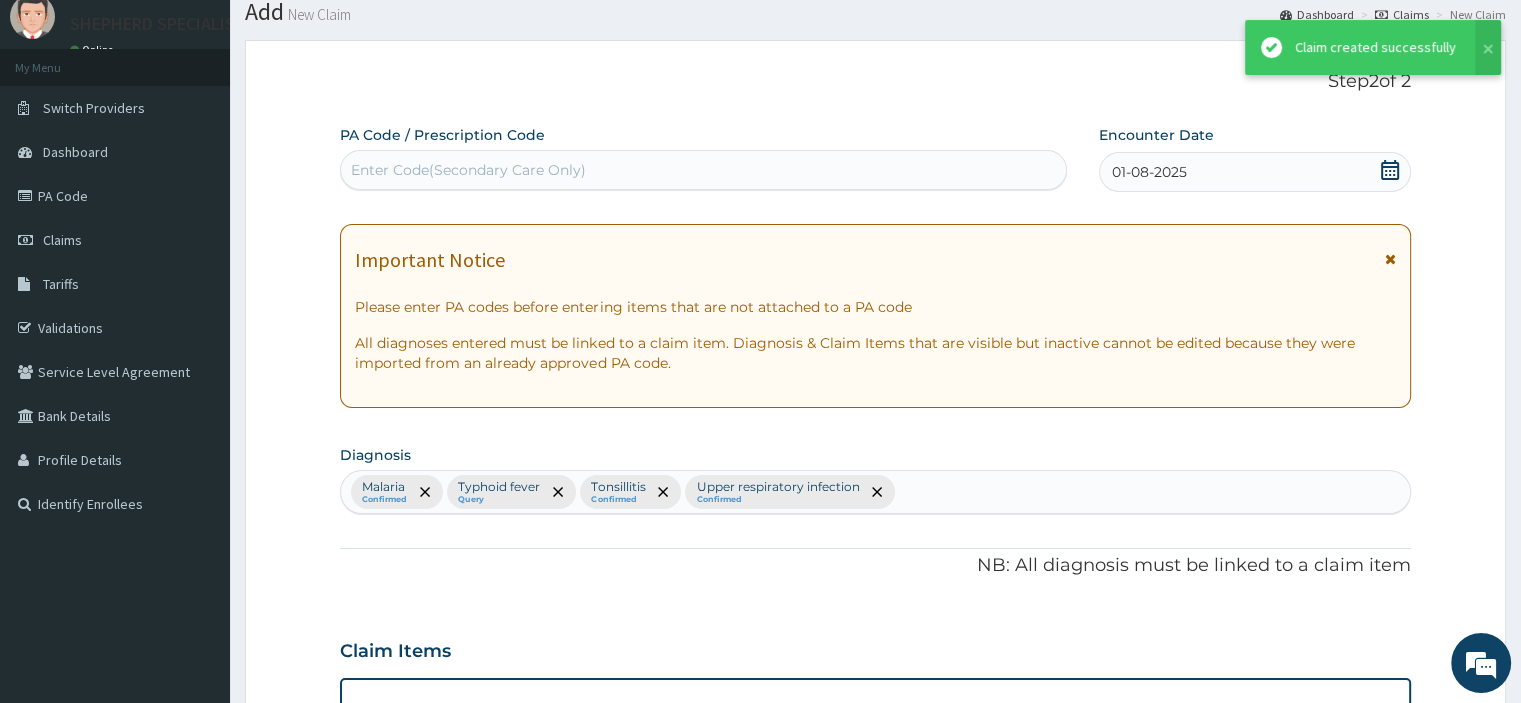 scroll, scrollTop: 1053, scrollLeft: 0, axis: vertical 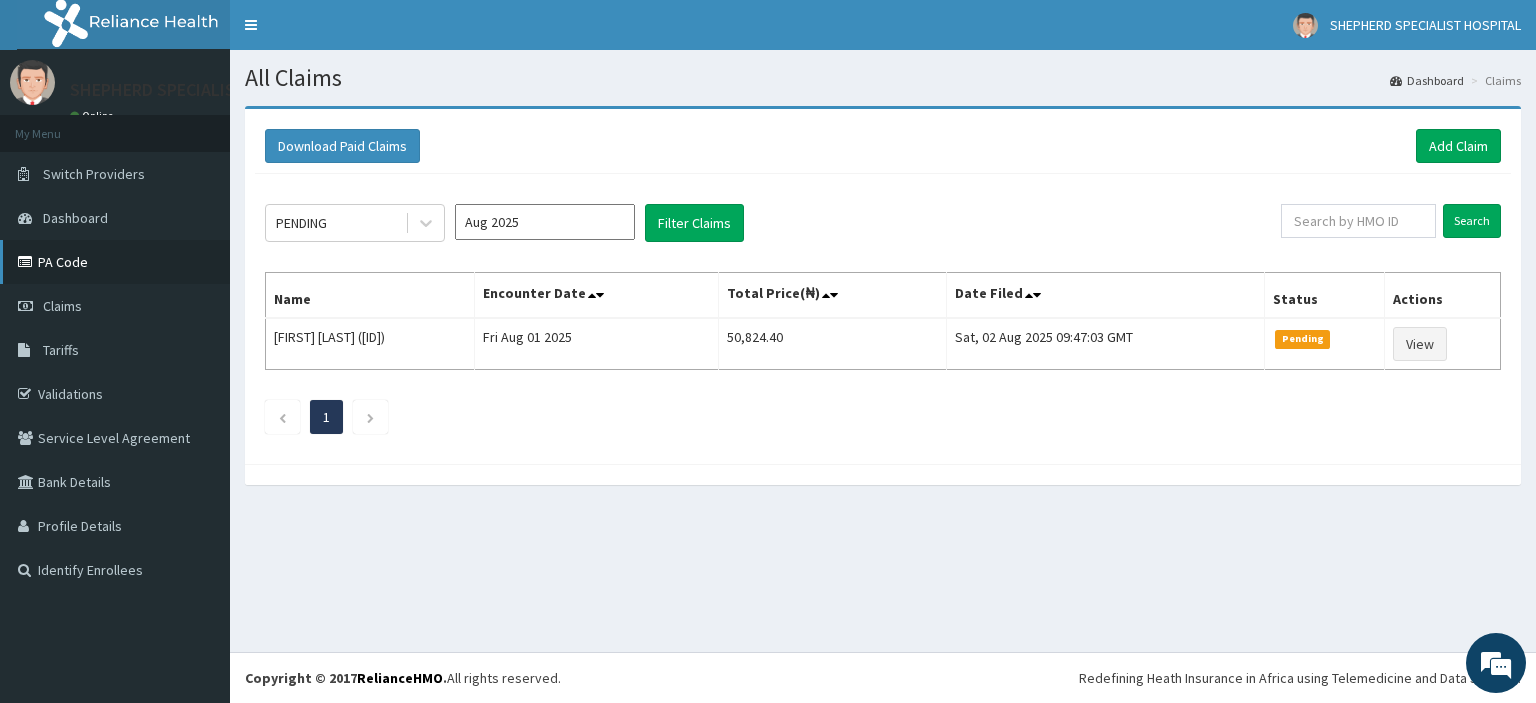 click on "PA Code" at bounding box center (115, 262) 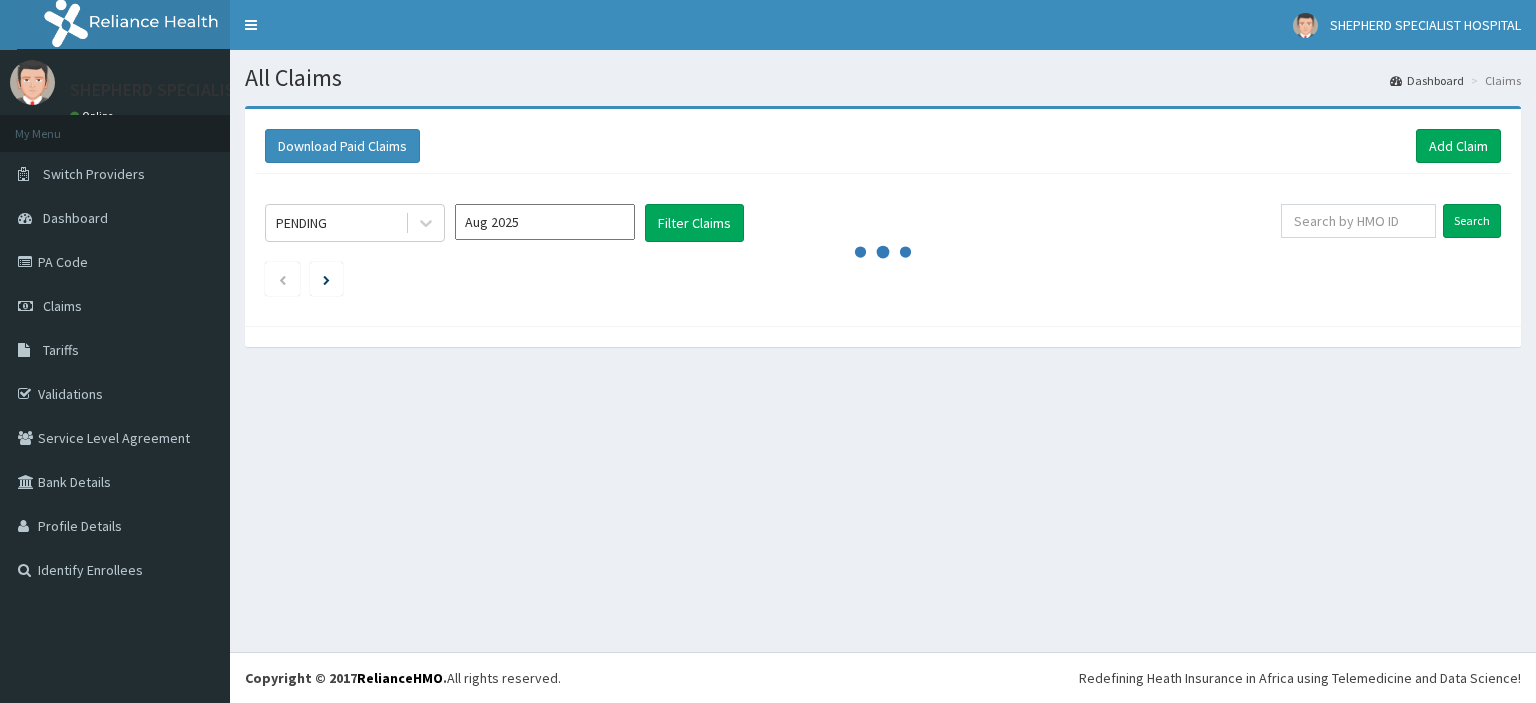 scroll, scrollTop: 0, scrollLeft: 0, axis: both 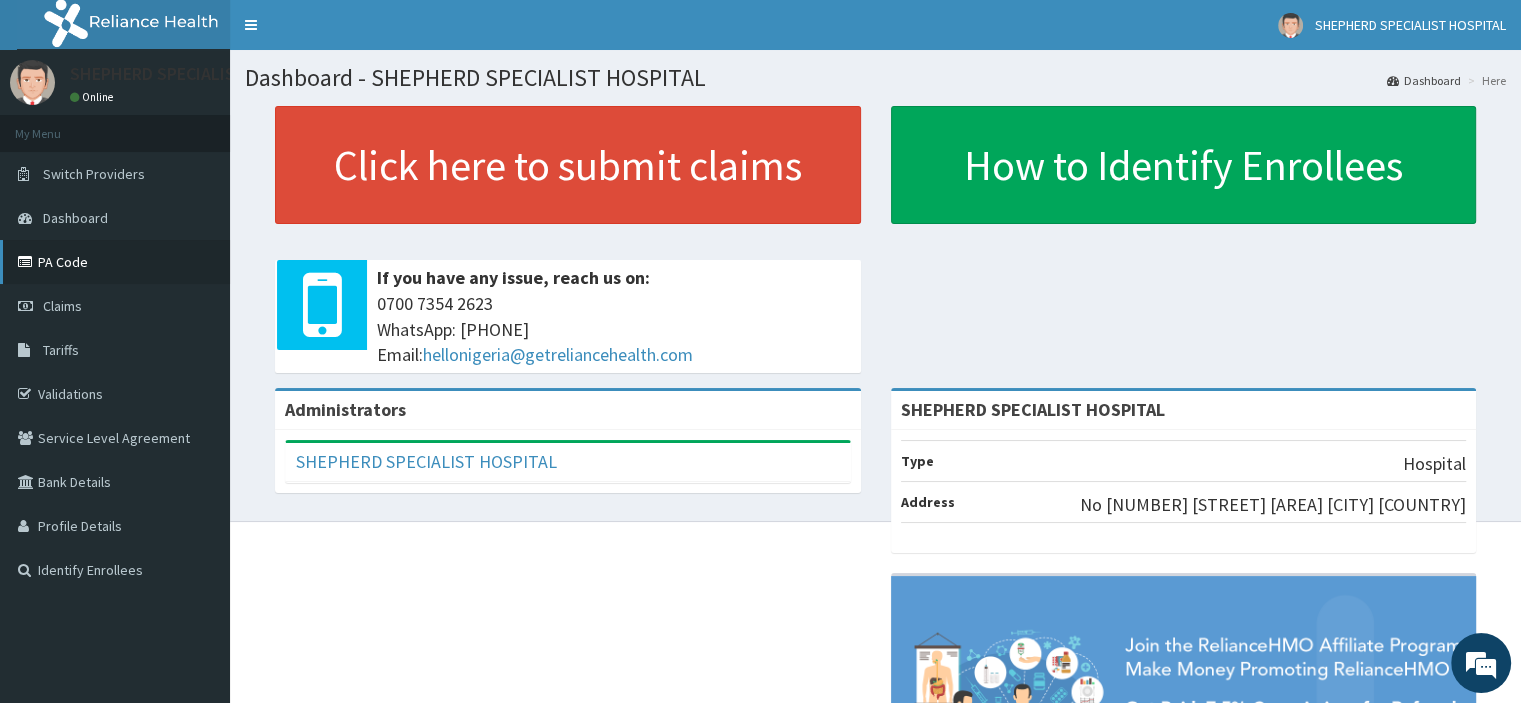 click on "PA Code" at bounding box center (115, 262) 